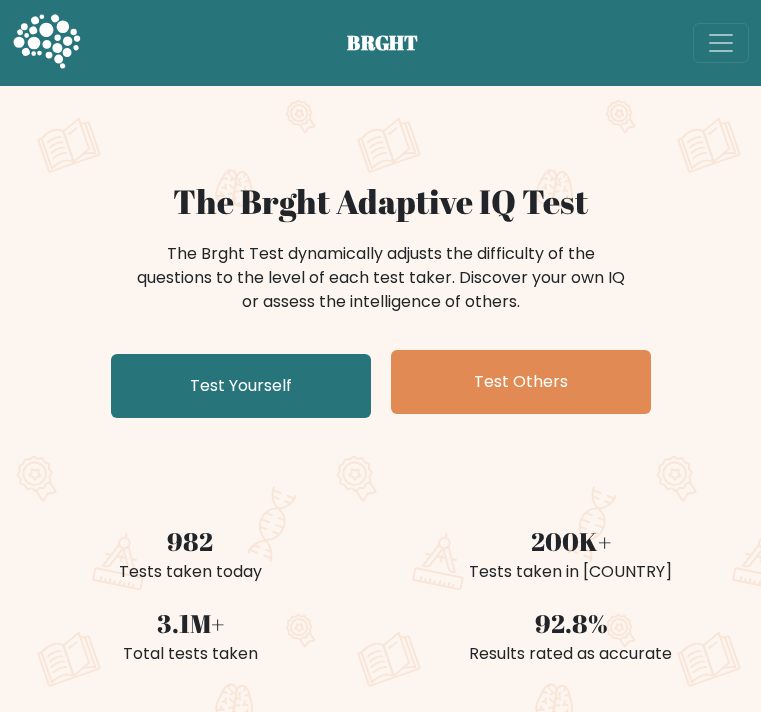 scroll, scrollTop: 0, scrollLeft: 0, axis: both 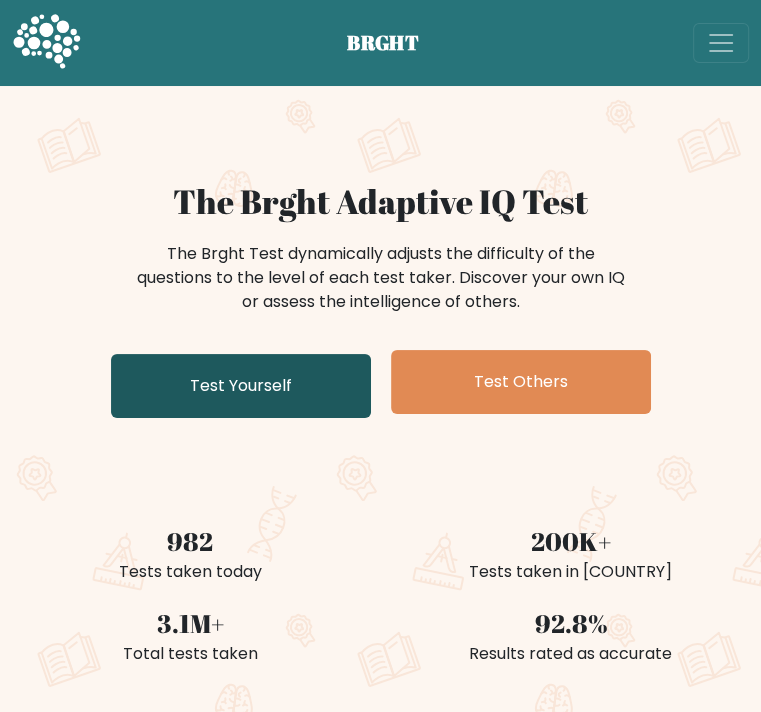 click on "Test Yourself" at bounding box center [241, 386] 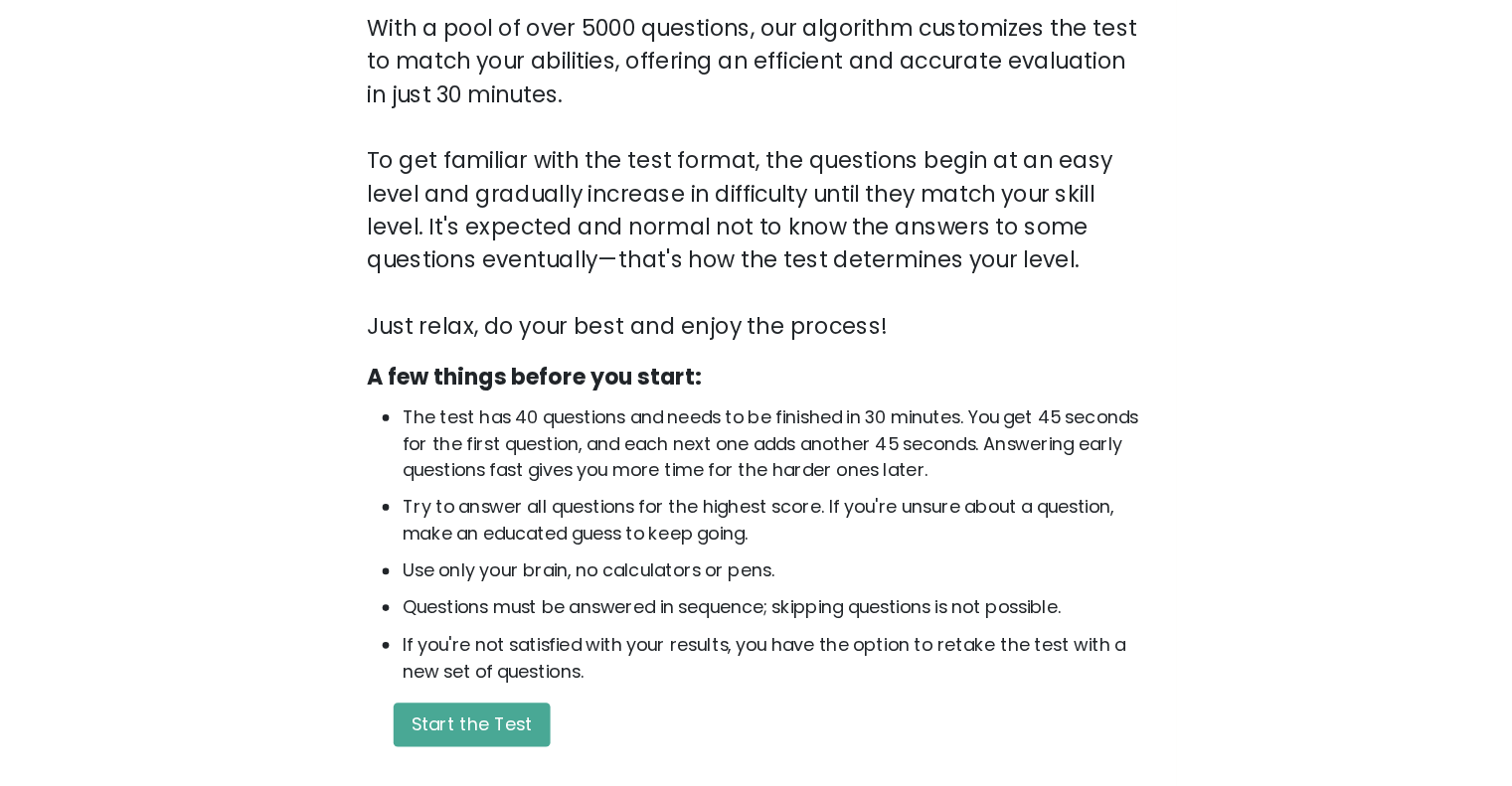 scroll, scrollTop: 123, scrollLeft: 0, axis: vertical 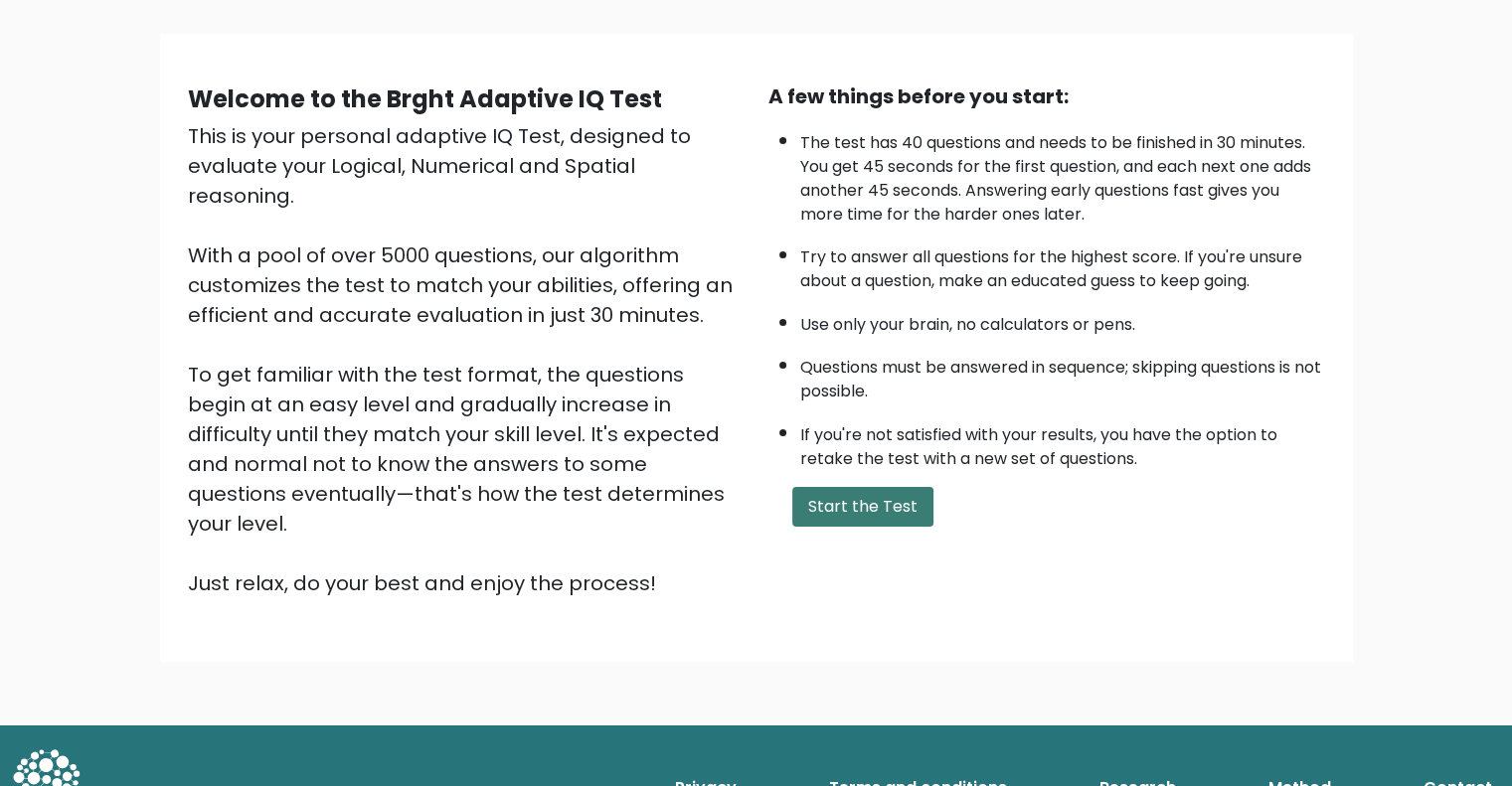 click on "Start the Test" at bounding box center (863, 507) 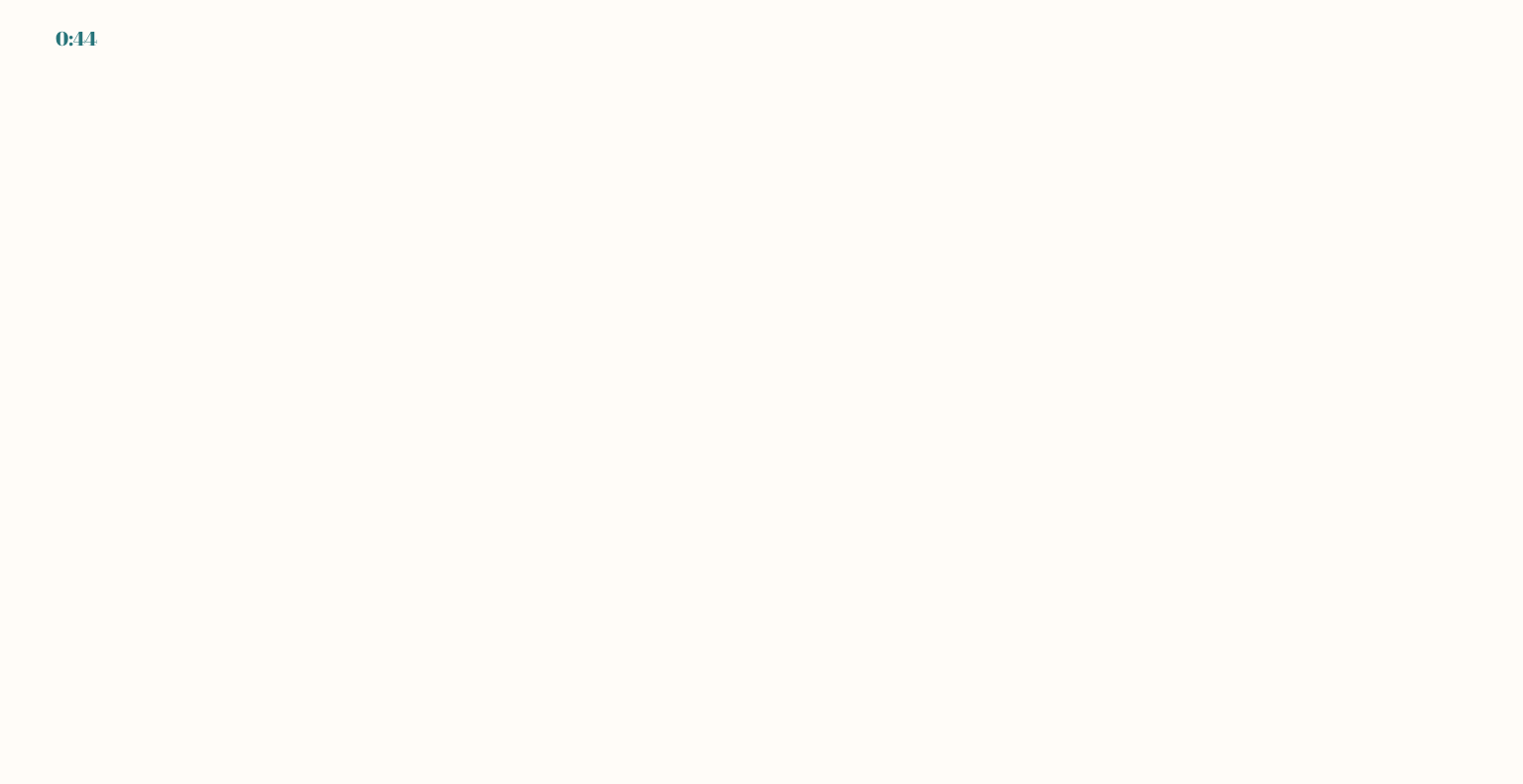scroll, scrollTop: 0, scrollLeft: 0, axis: both 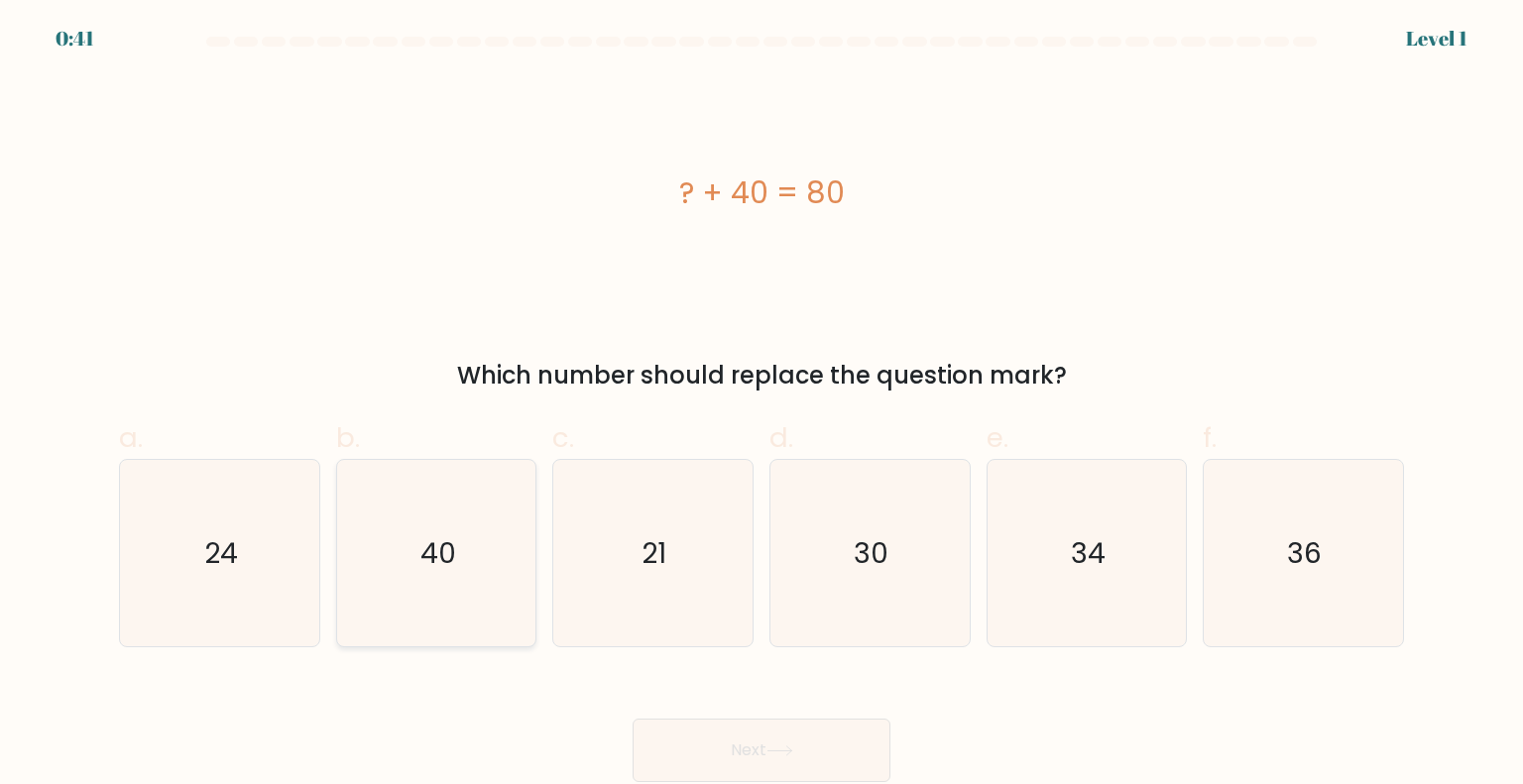 click on "40" 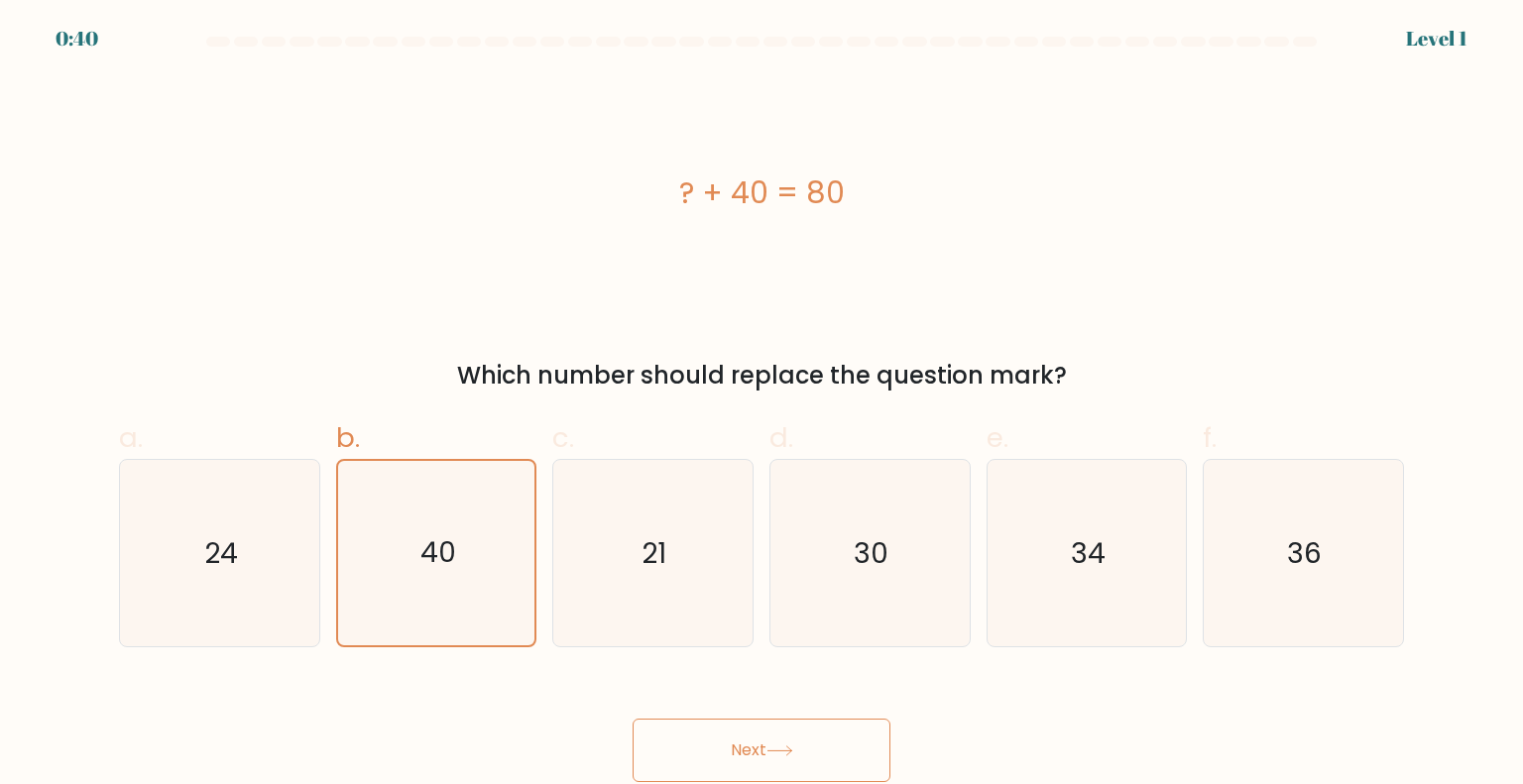 click on "Next" at bounding box center (762, 750) 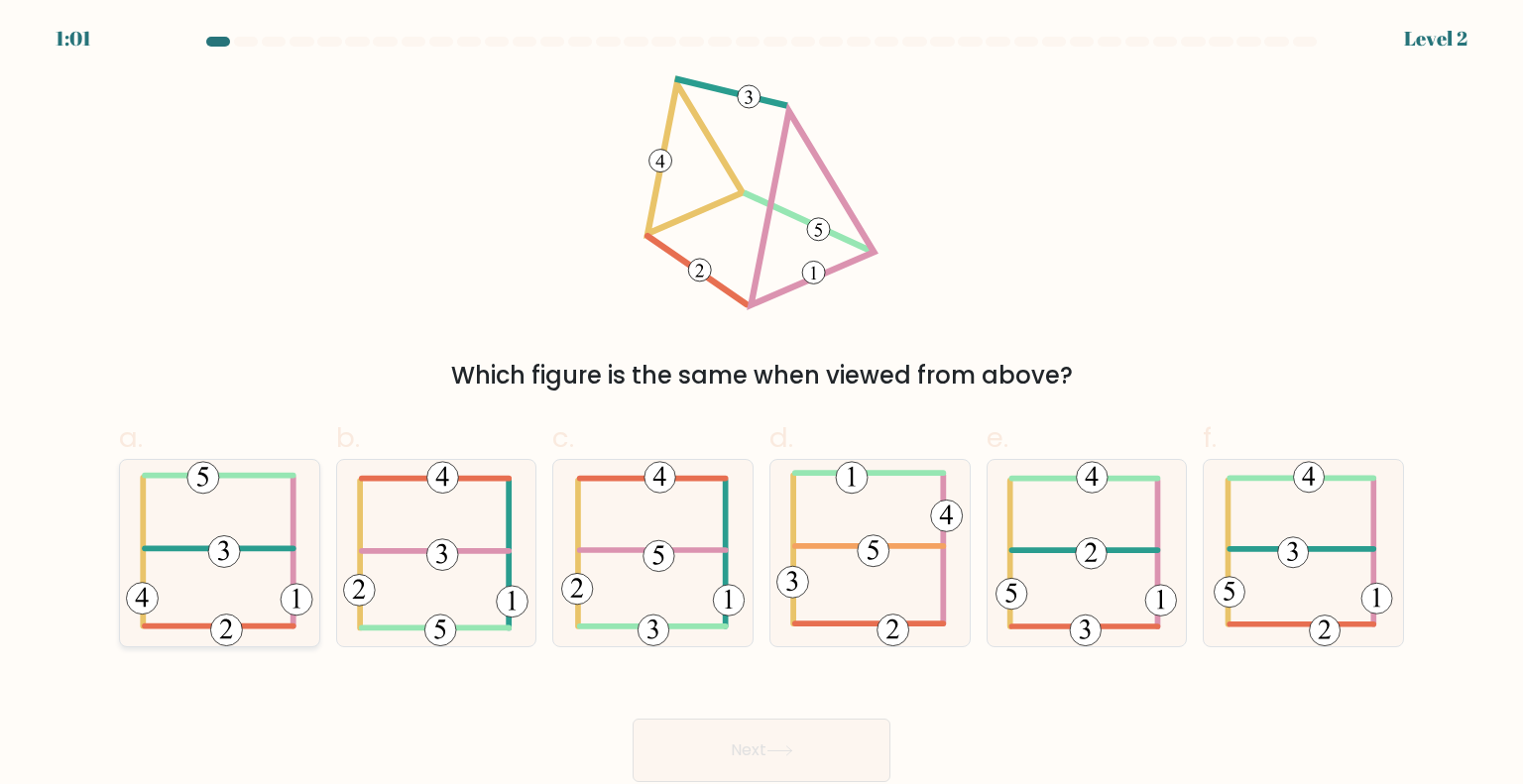 click 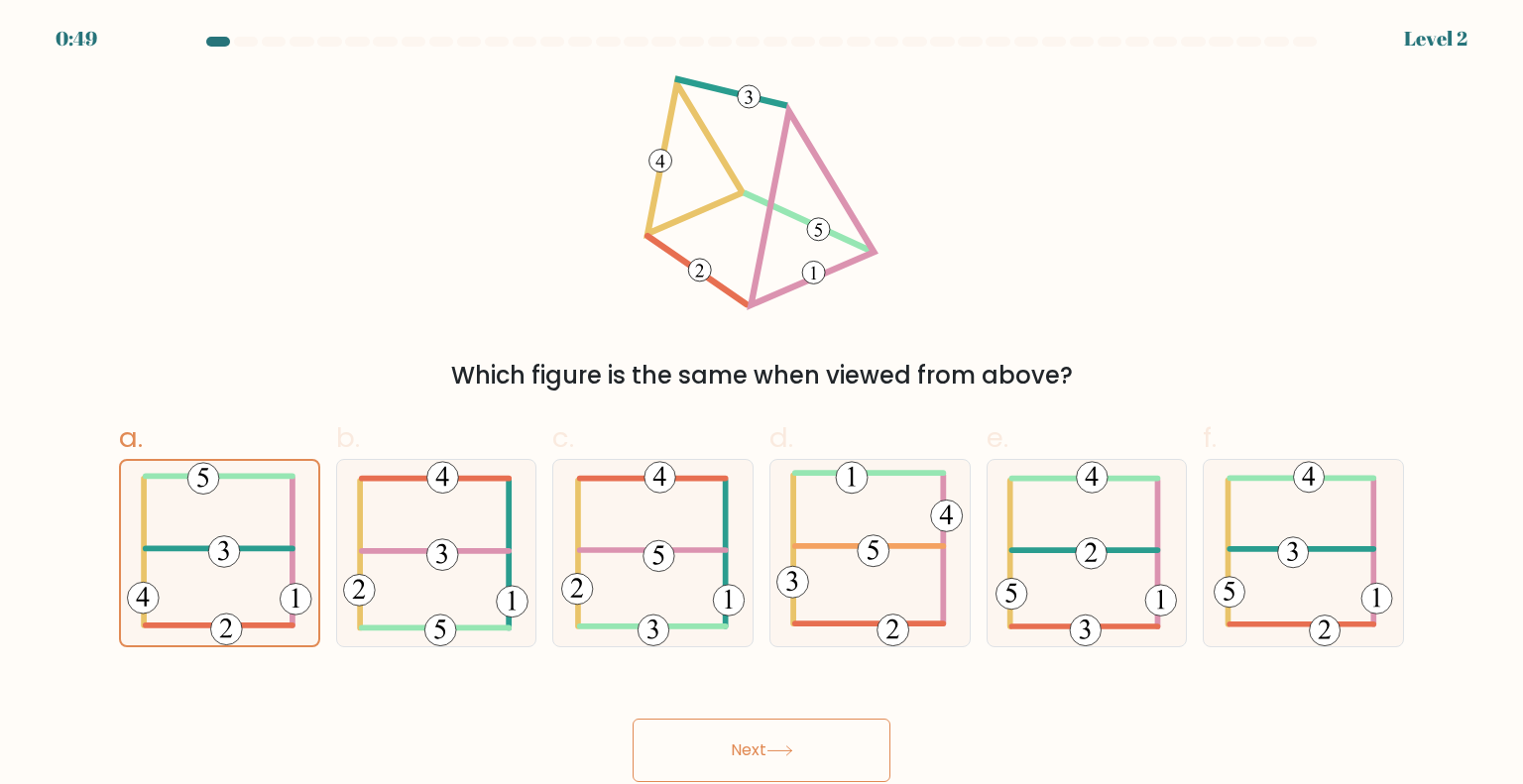 click on "Next" at bounding box center [762, 750] 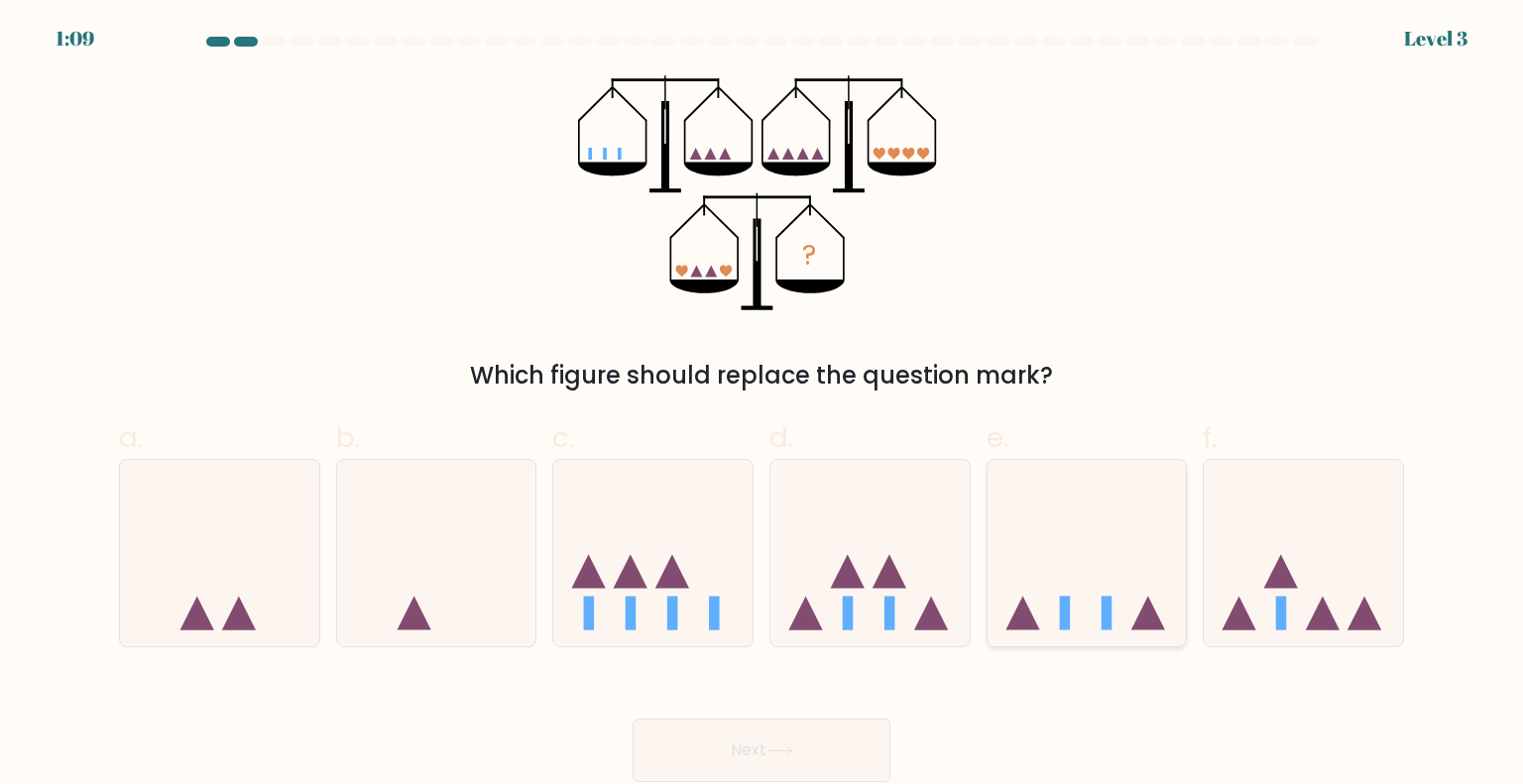 click 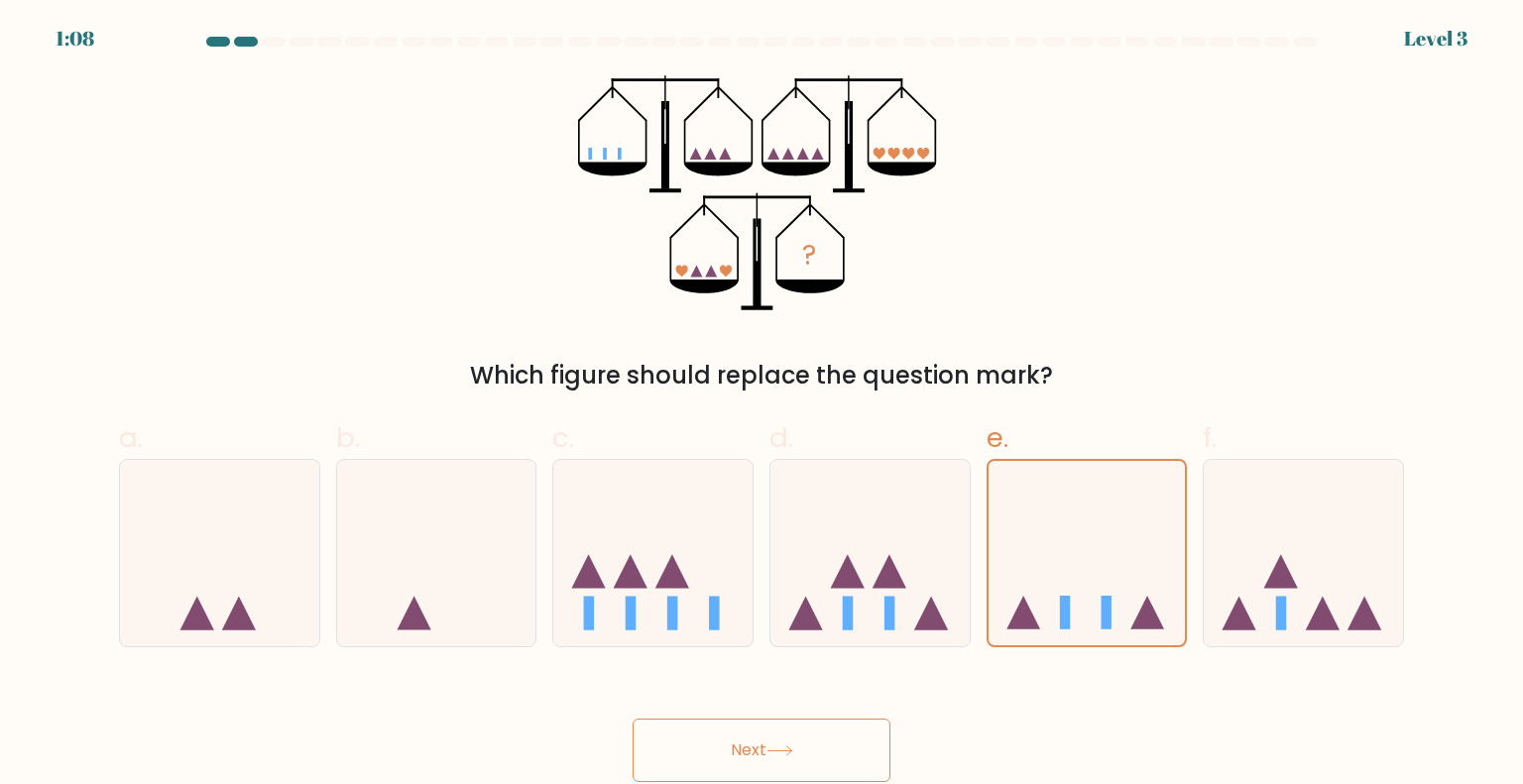 click on "Next" at bounding box center (762, 750) 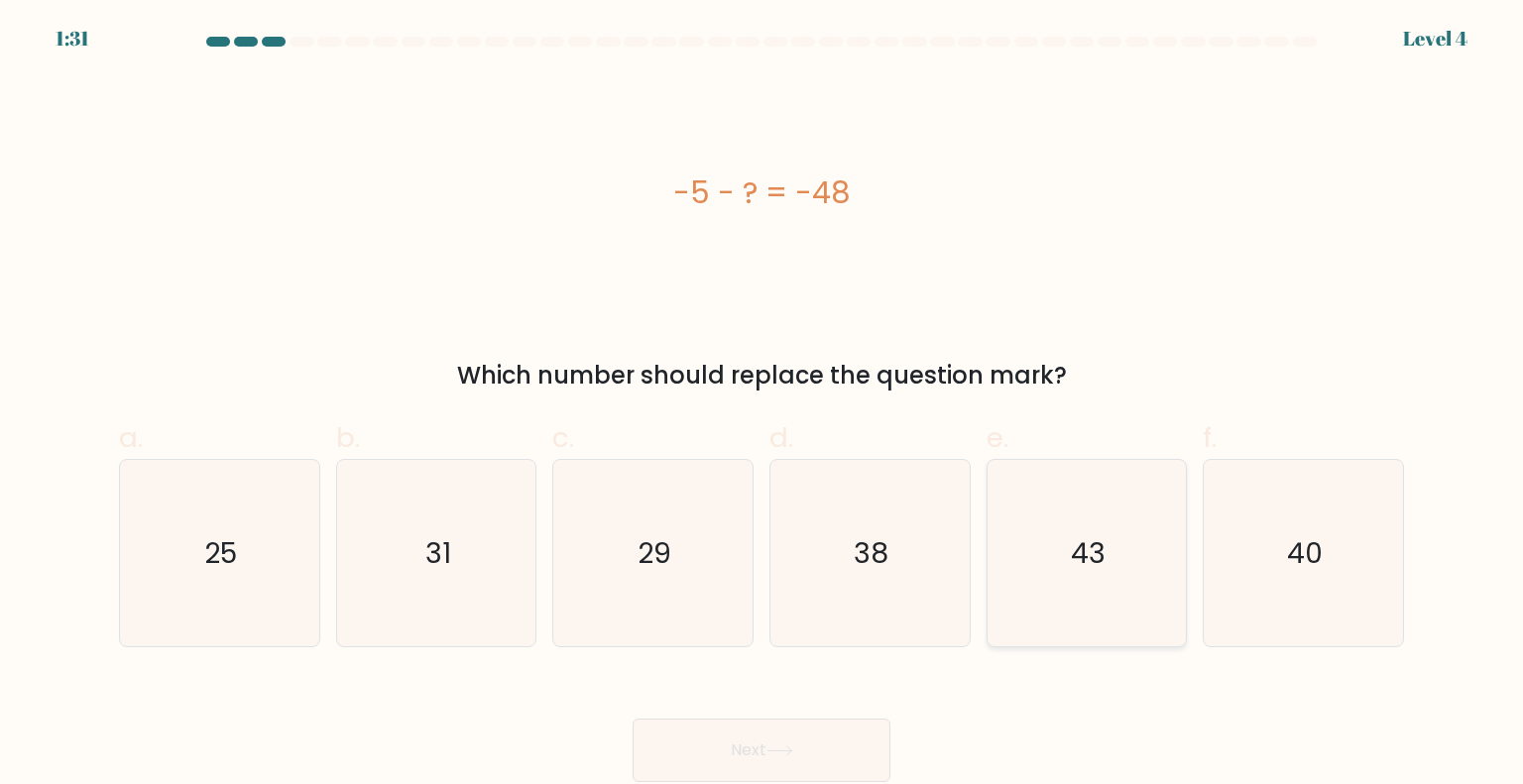 click on "43" 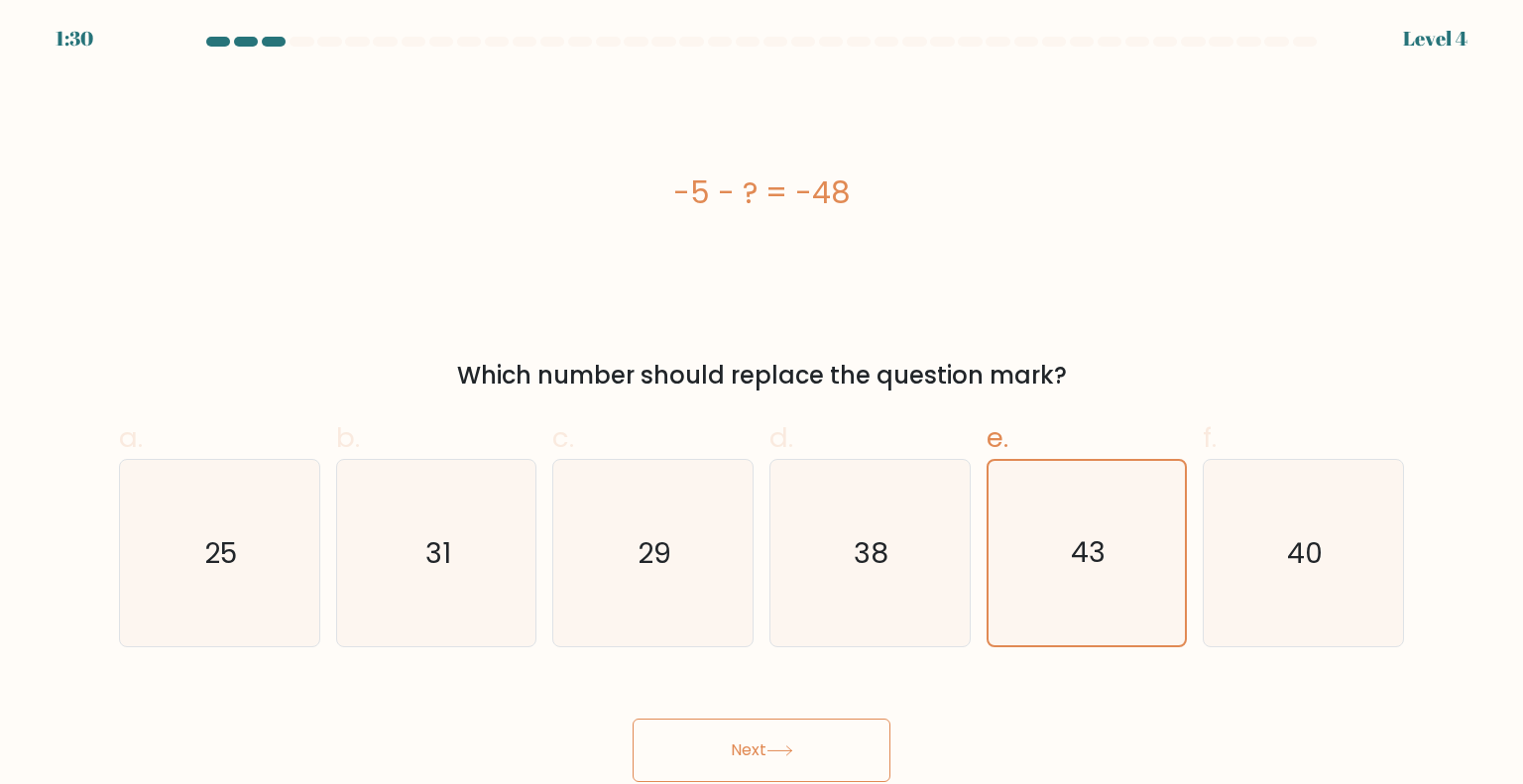 click on "Next" at bounding box center (762, 750) 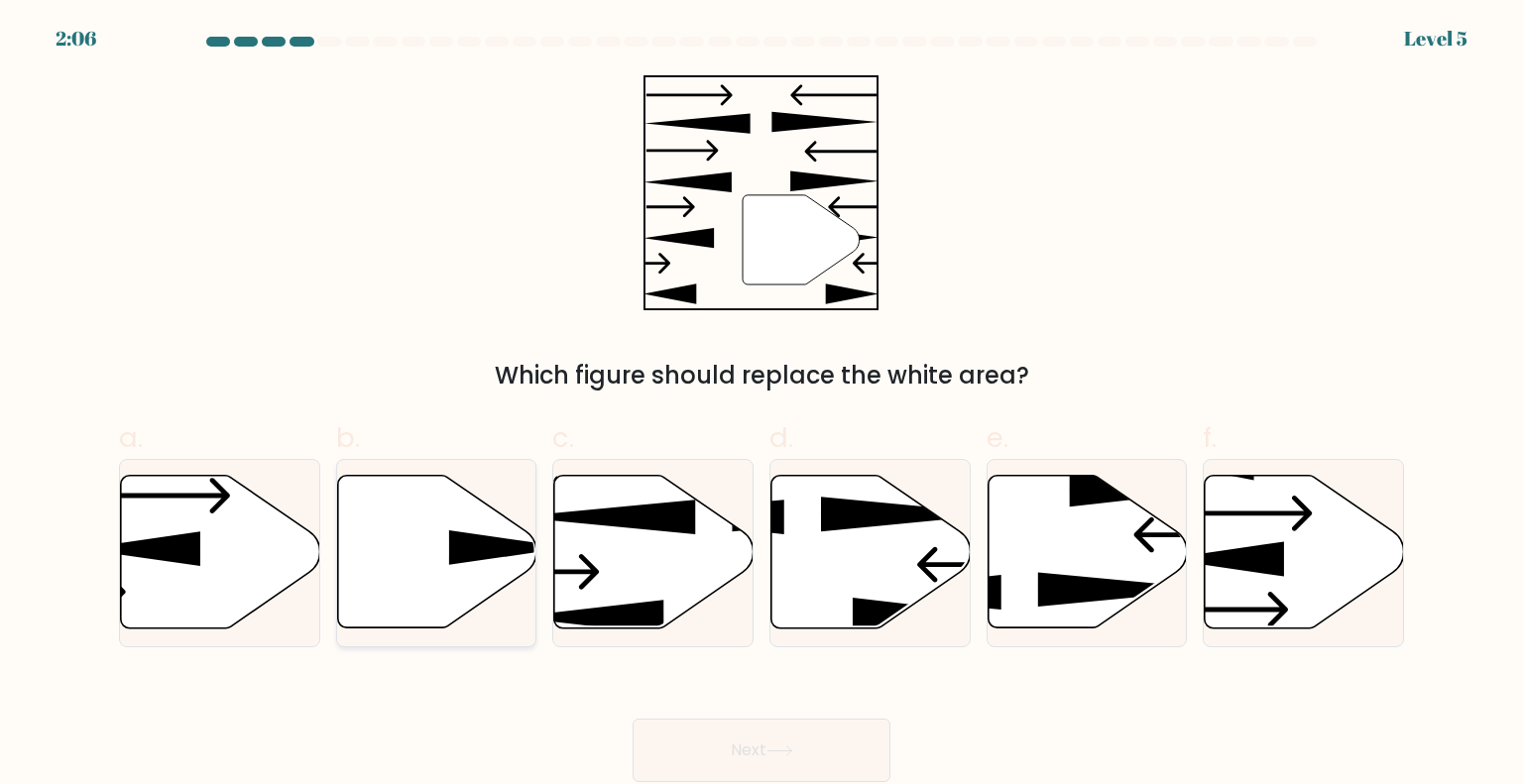 click 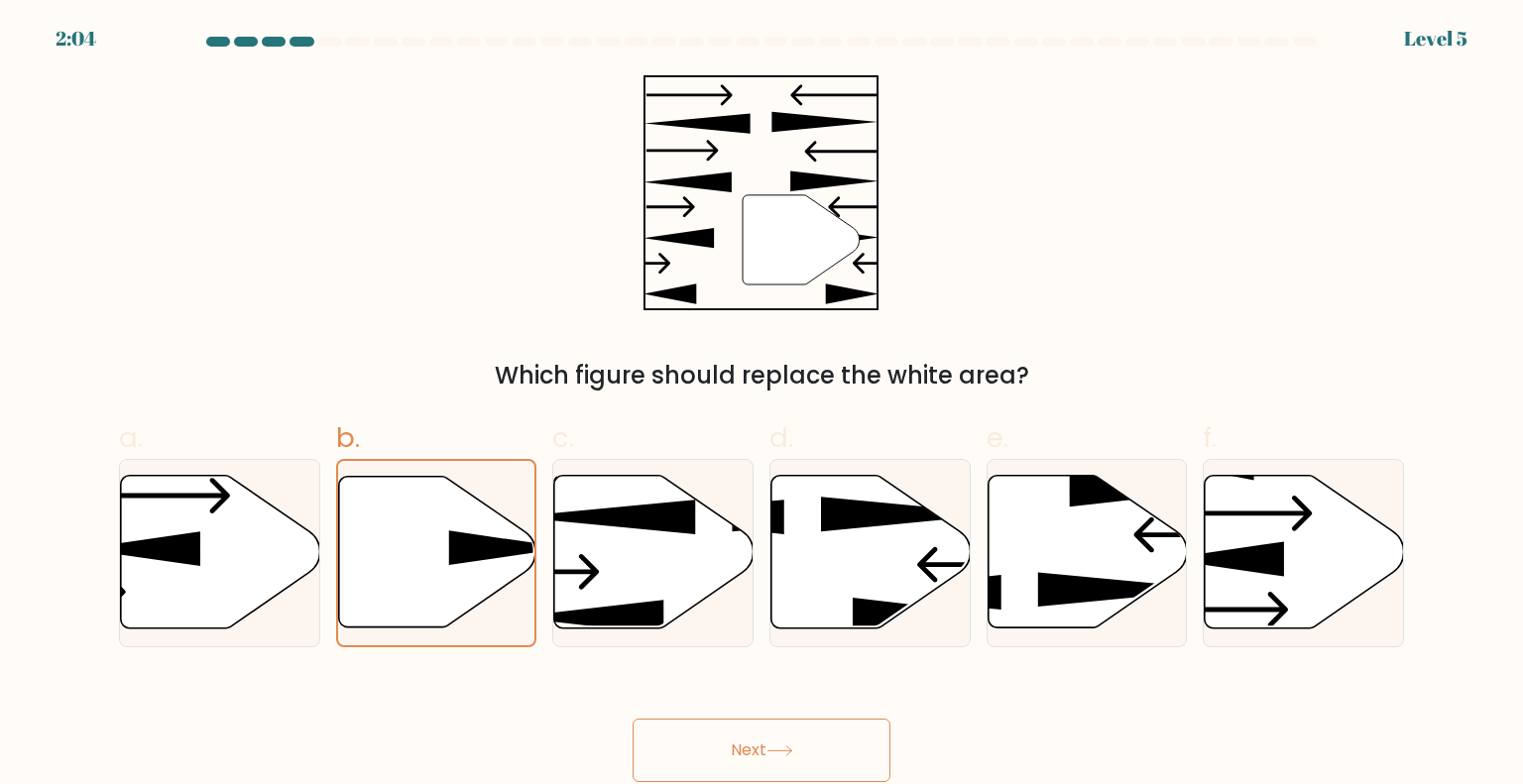 click on "Next" at bounding box center [762, 750] 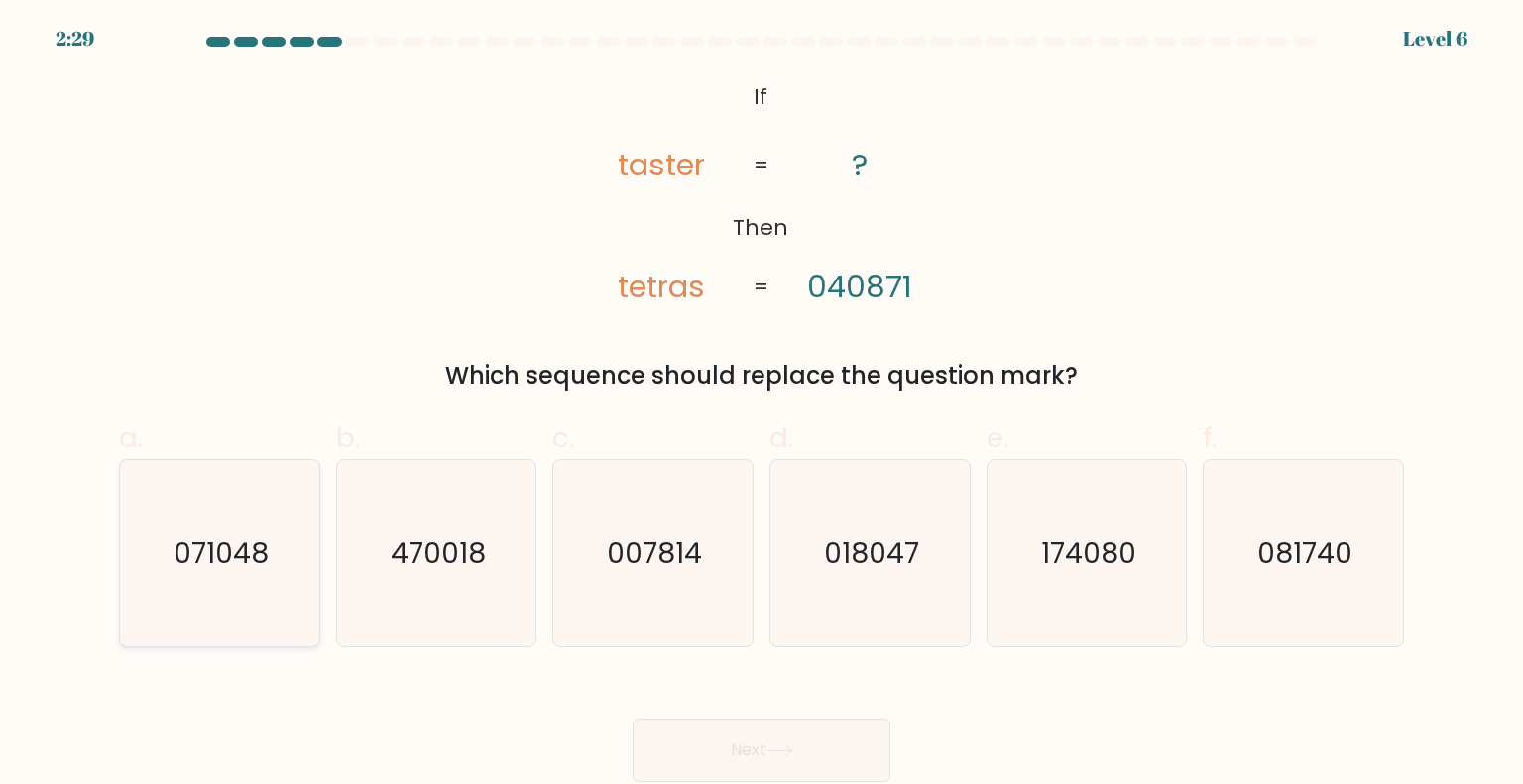 click on "071048" 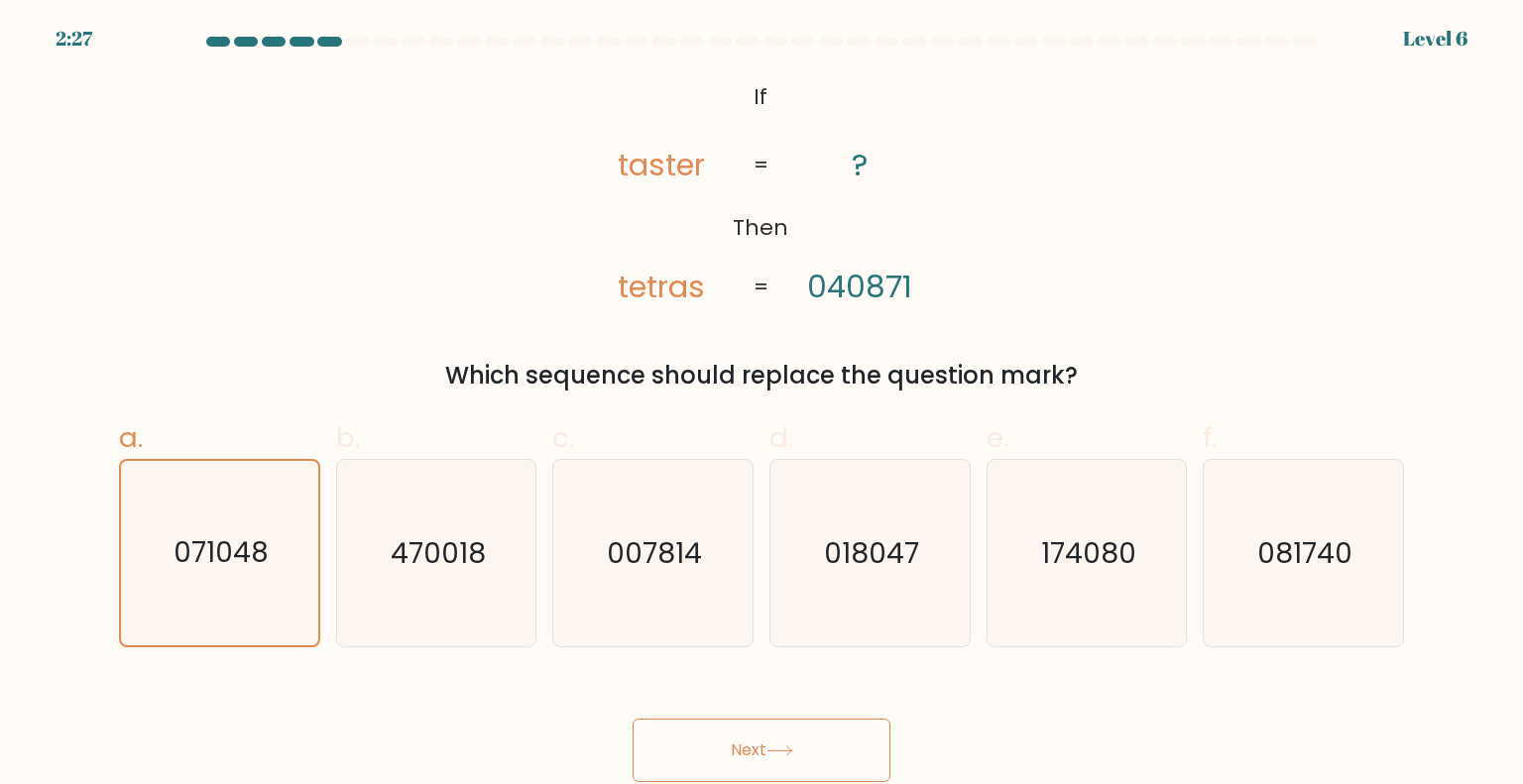 click on "Next" at bounding box center [762, 750] 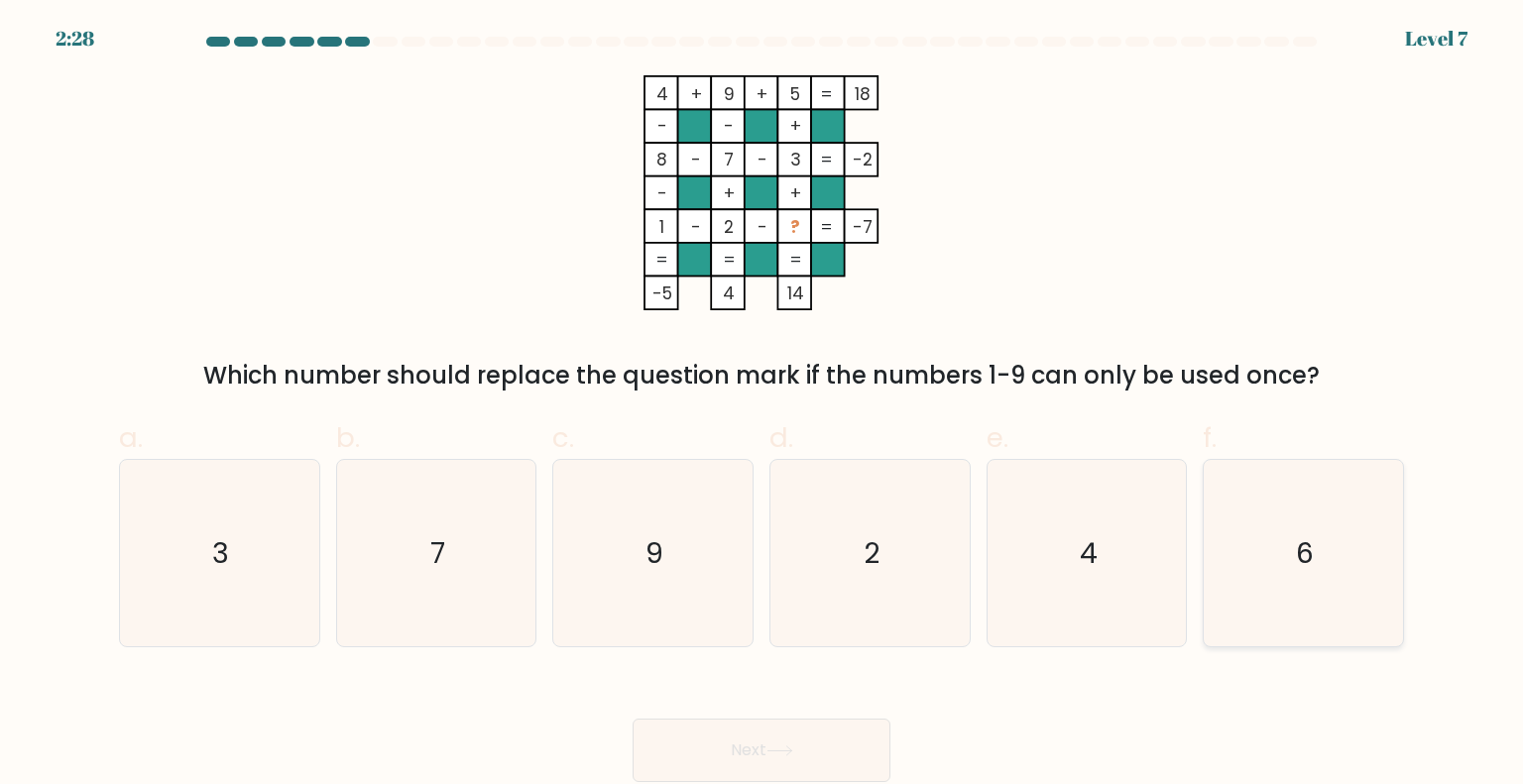click on "6" 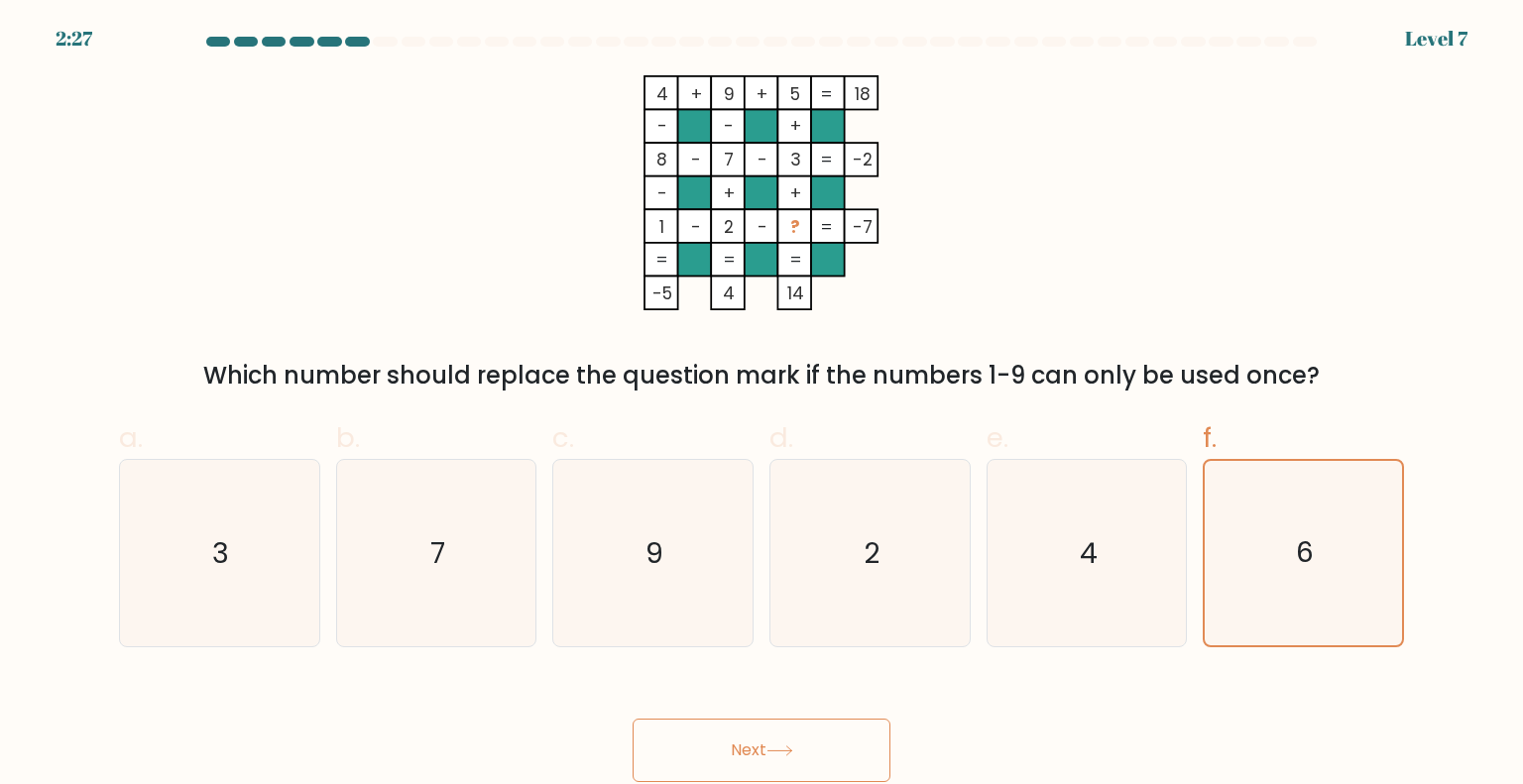 click on "Next" at bounding box center (762, 750) 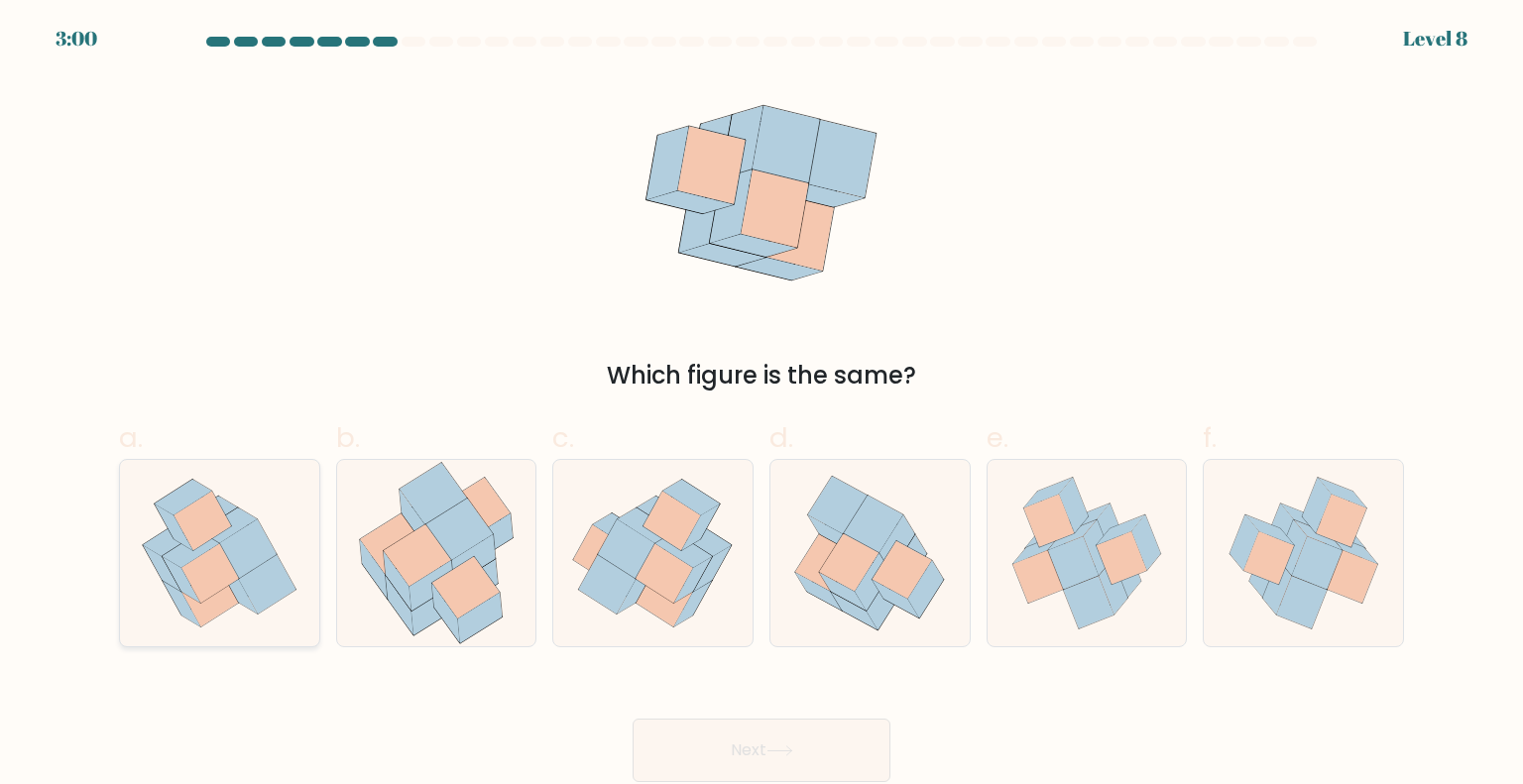 click 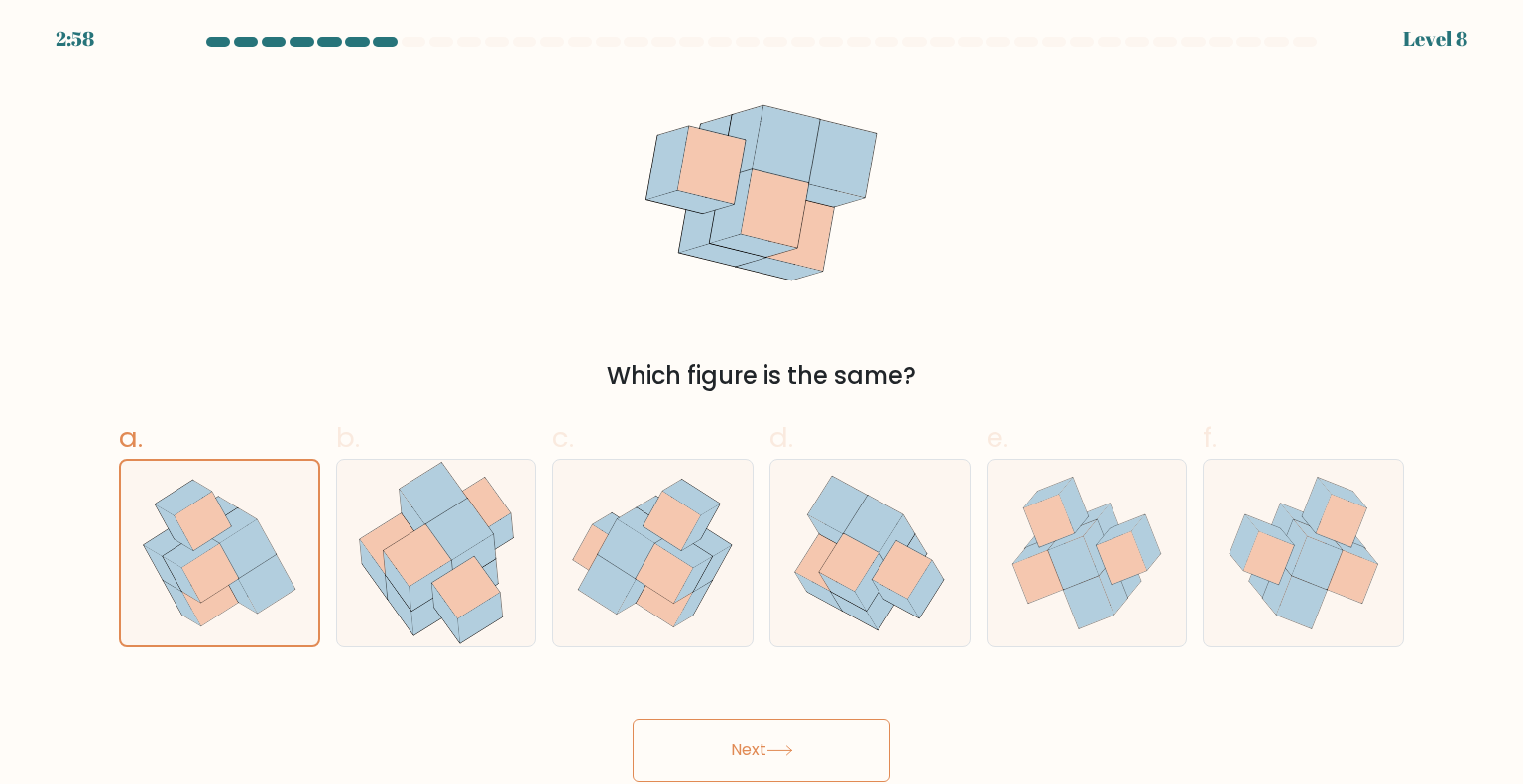 click on "Next" at bounding box center (762, 750) 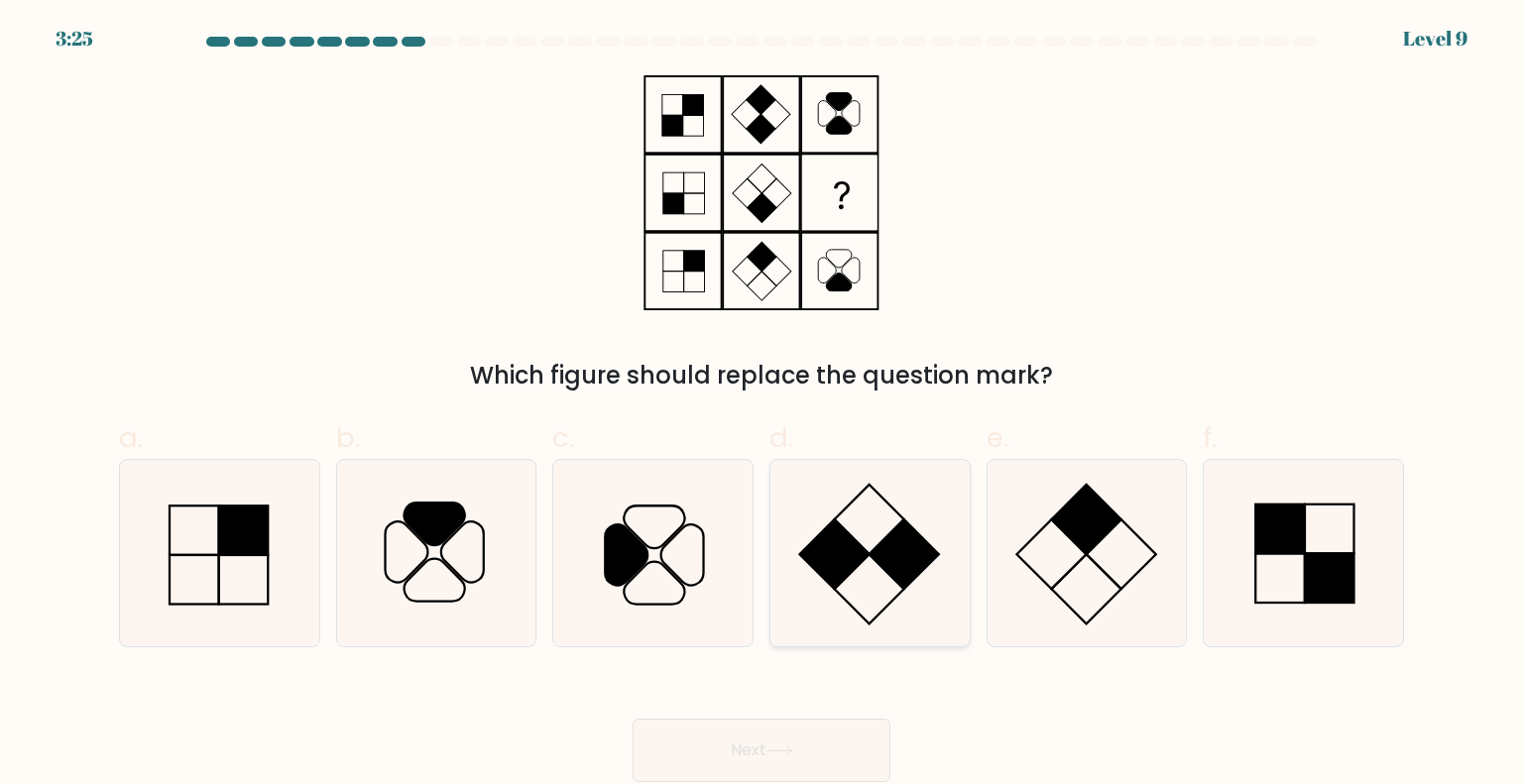 click 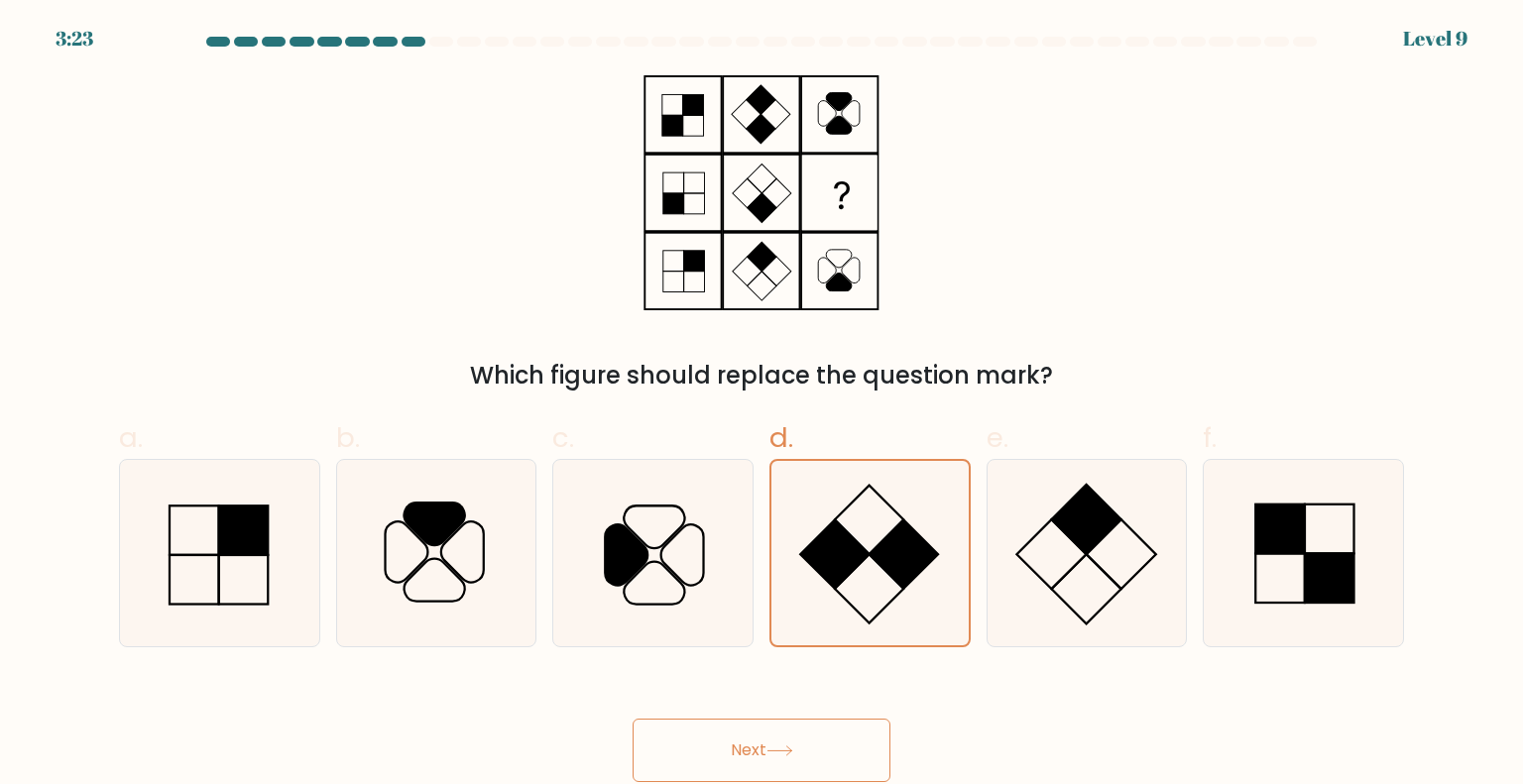 click on "Next" at bounding box center [762, 750] 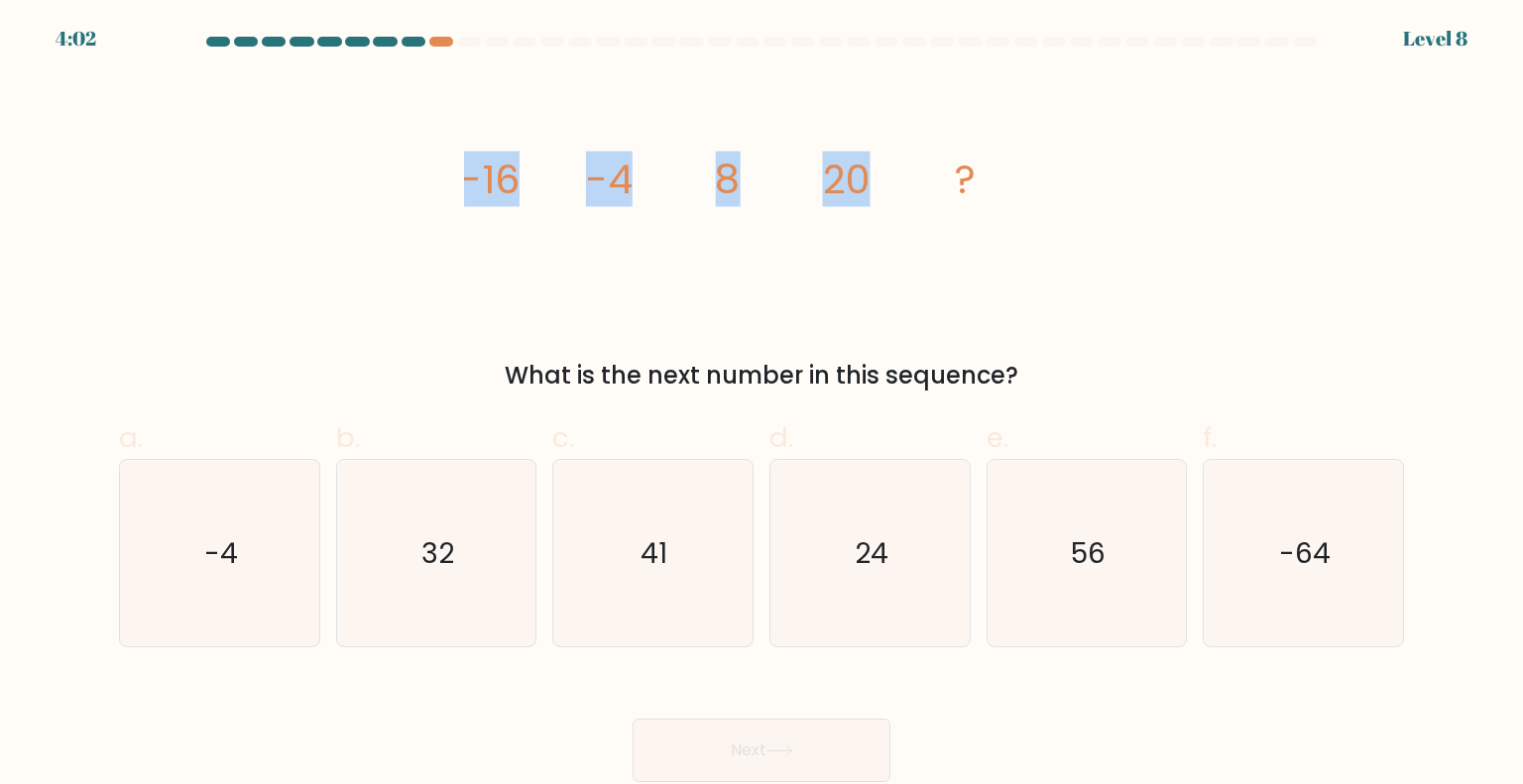 drag, startPoint x: 453, startPoint y: 173, endPoint x: 953, endPoint y: 163, distance: 500.09999 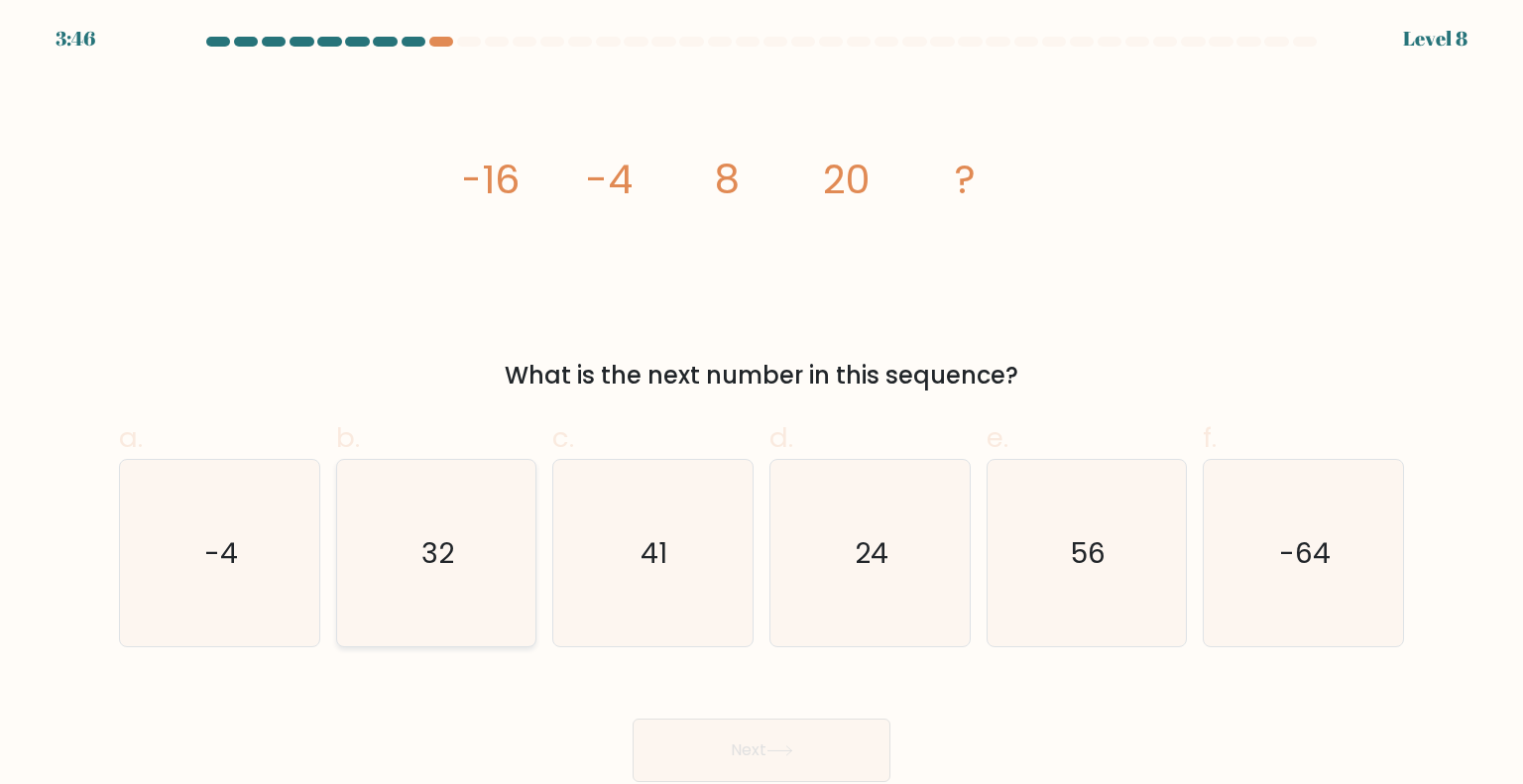 click on "32" 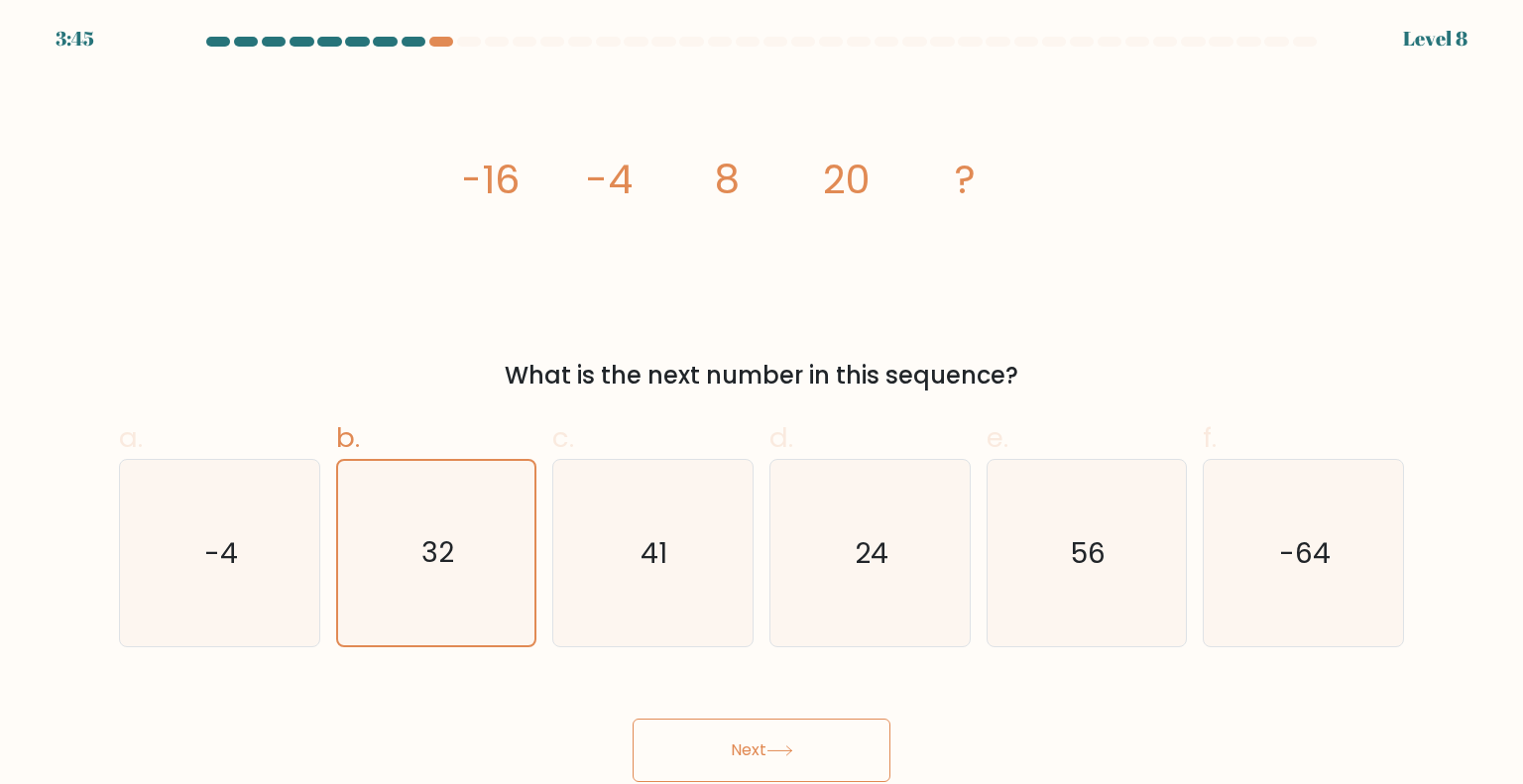 click 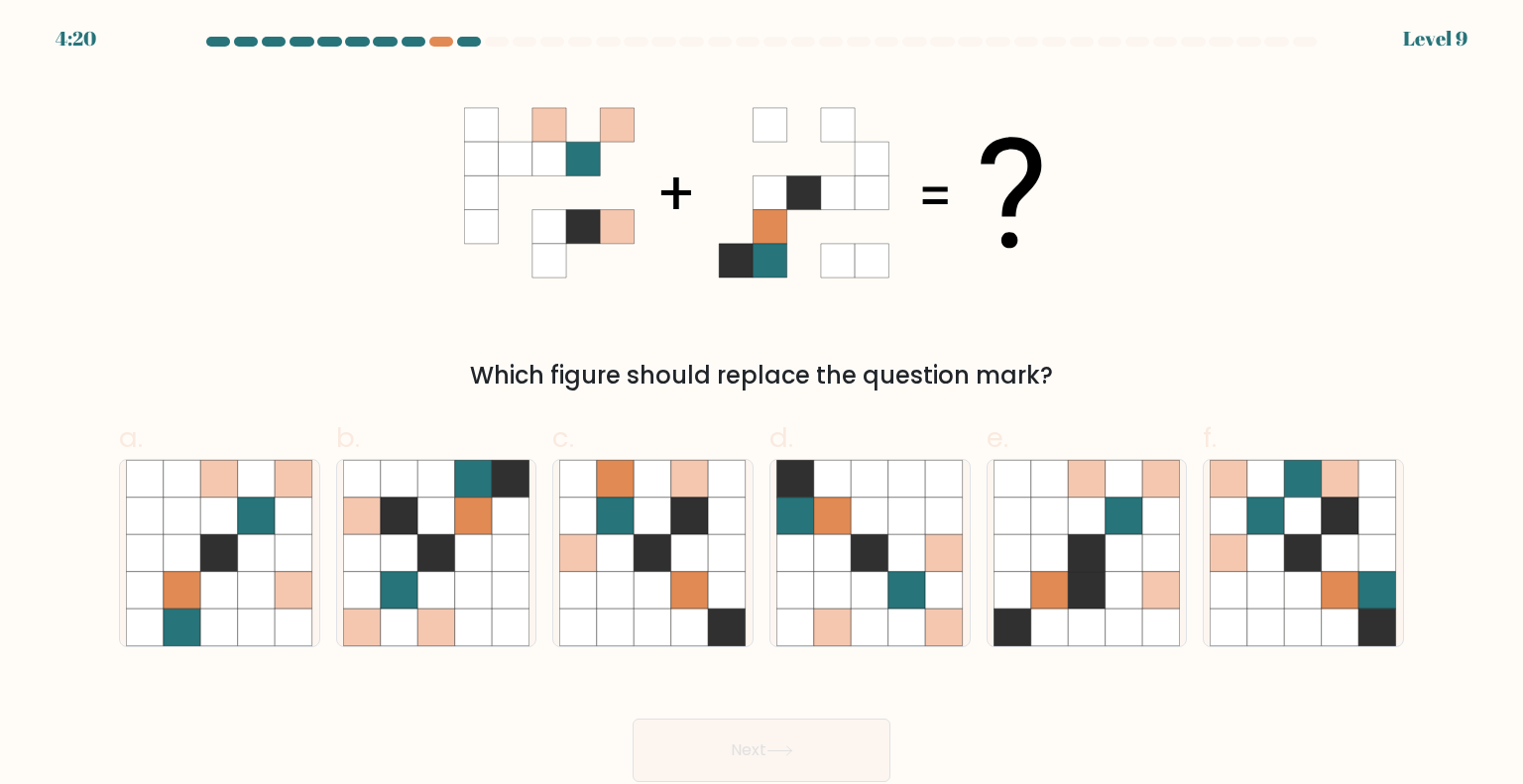 click 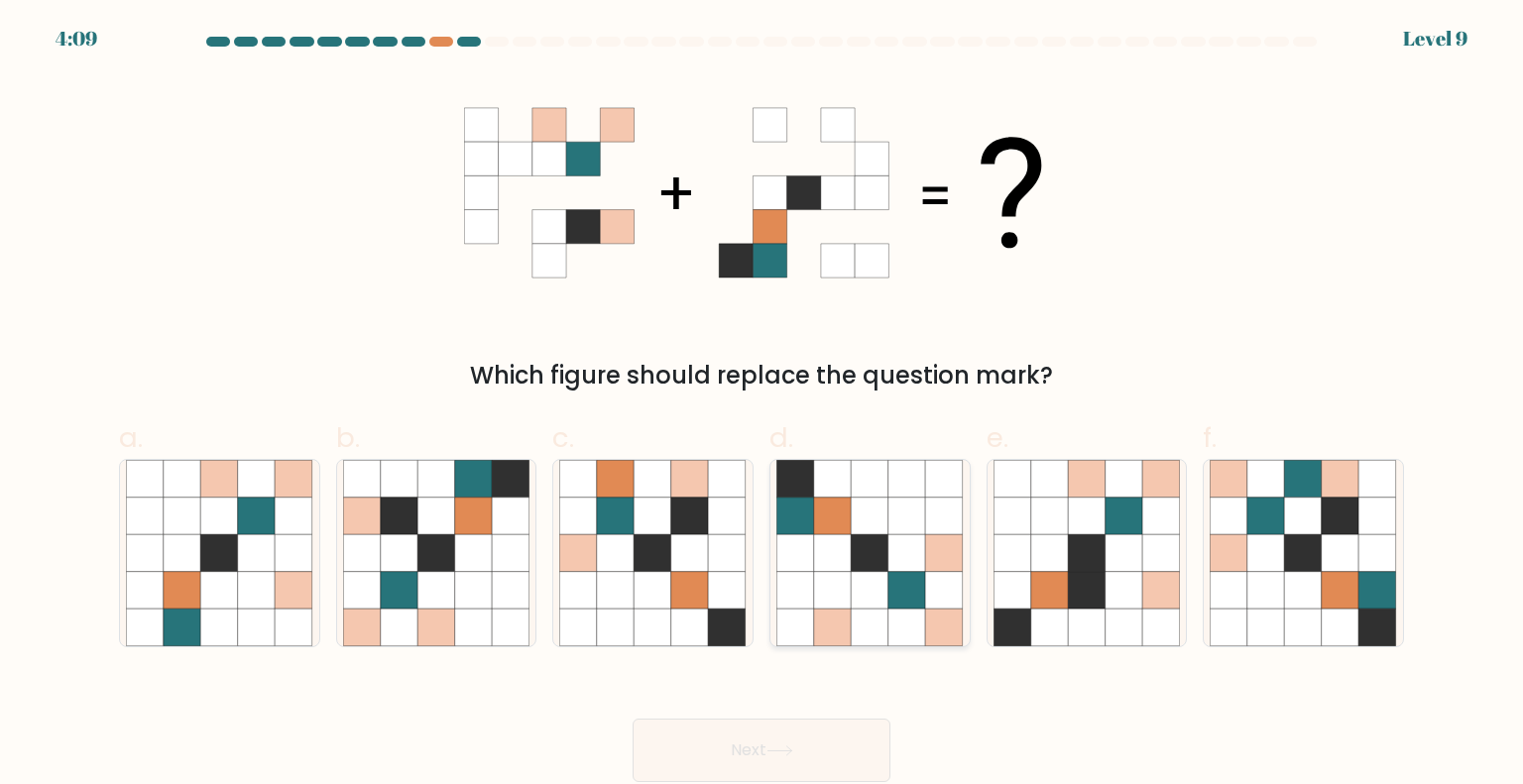 click 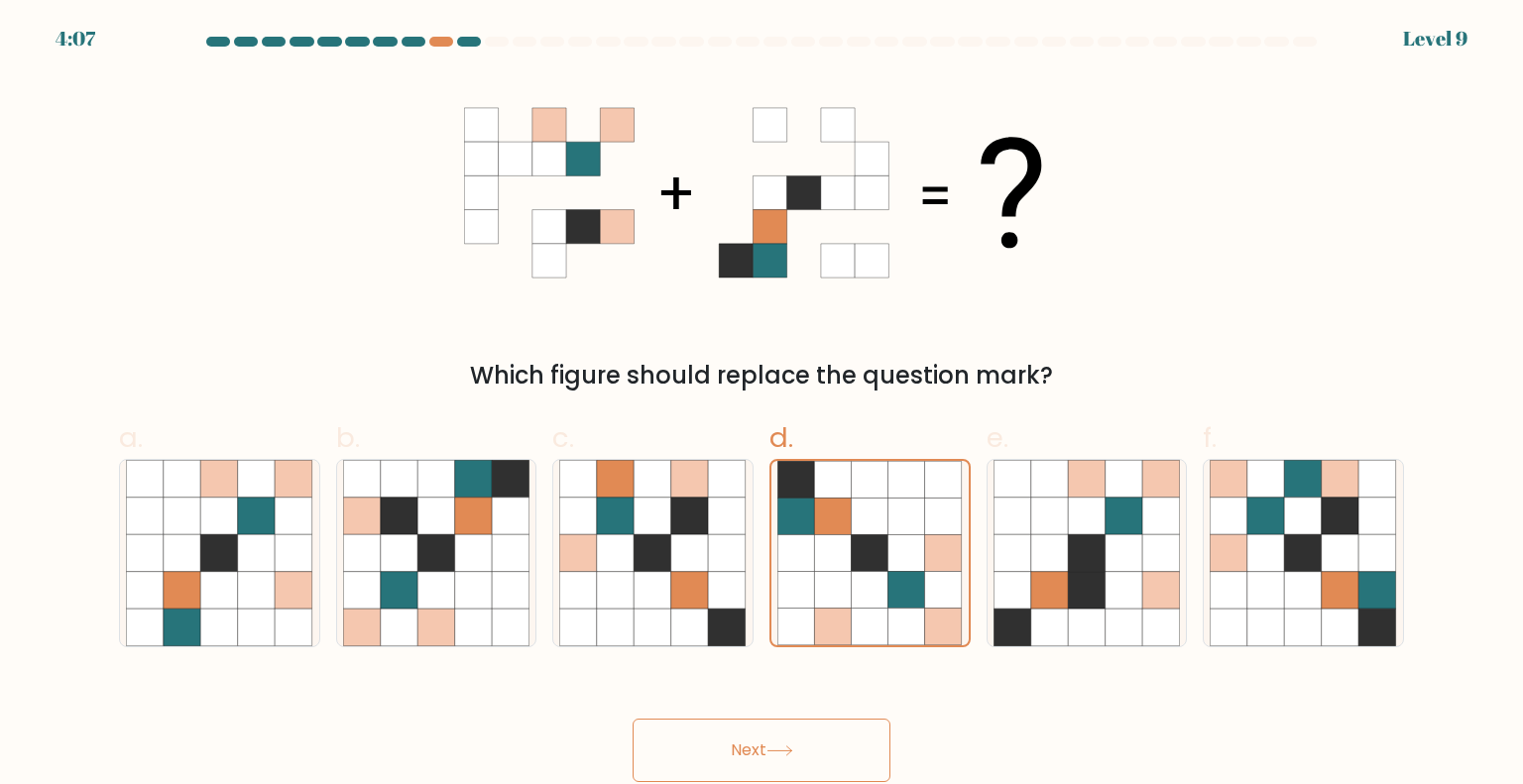 click on "Next" at bounding box center (762, 750) 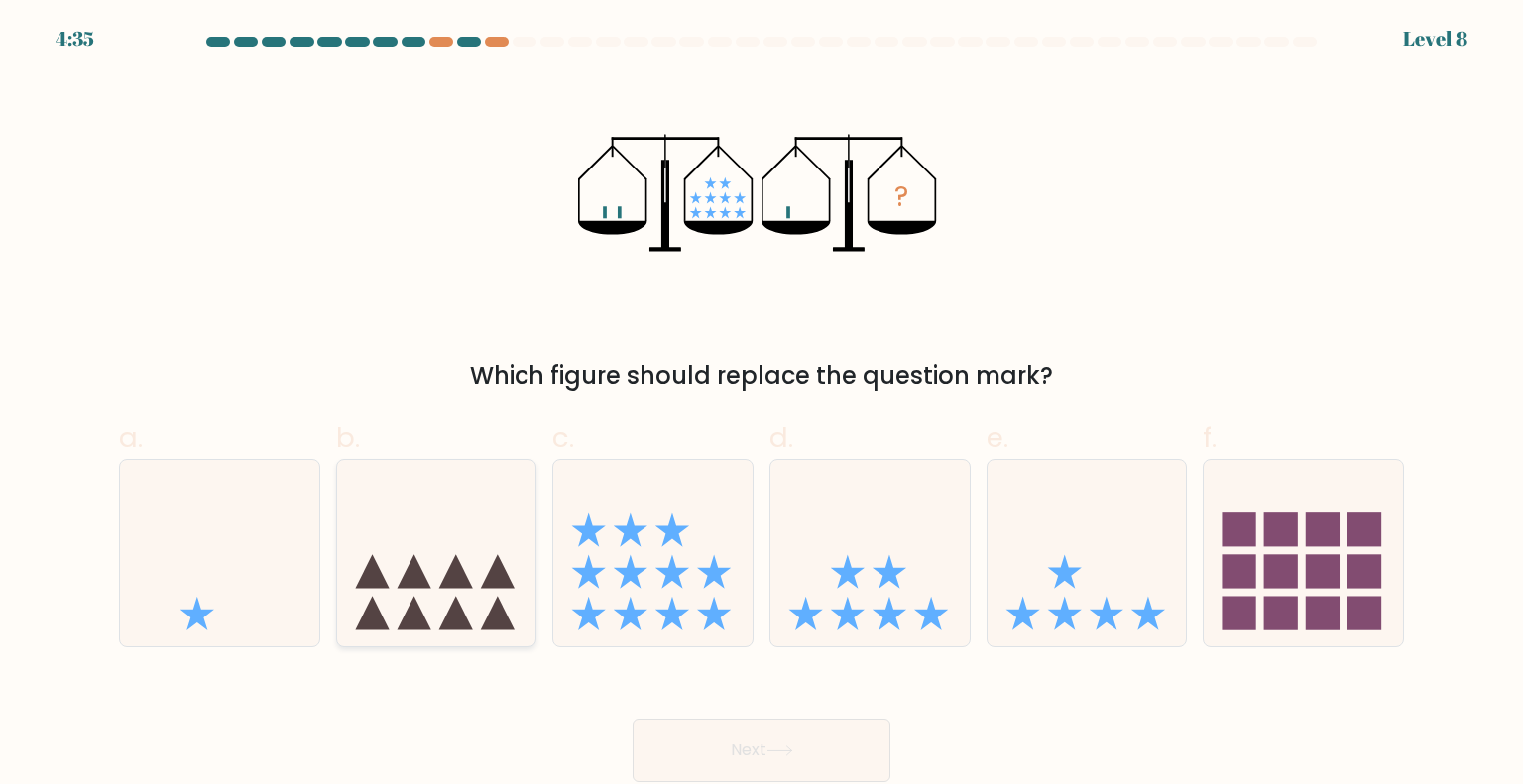 click 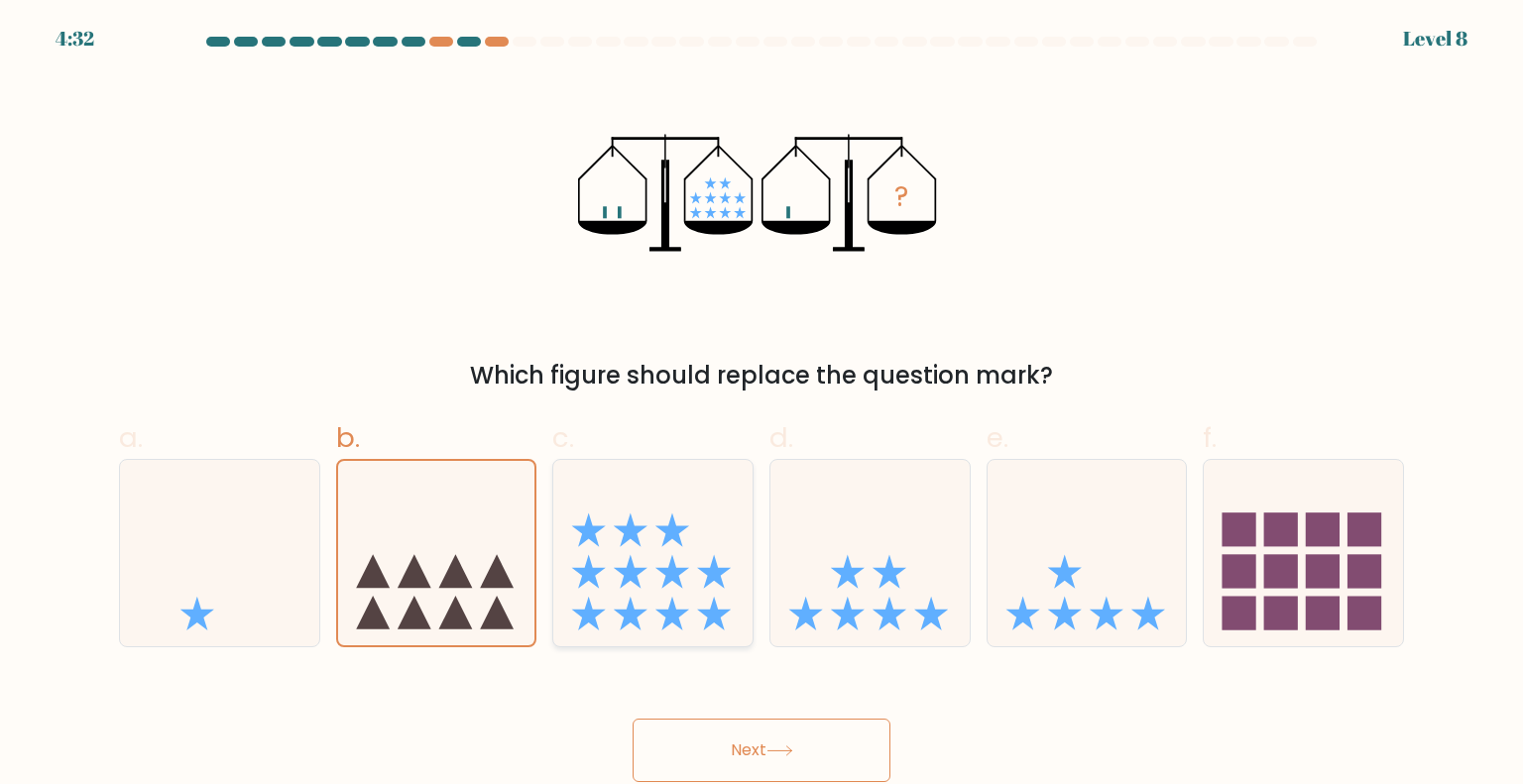 click 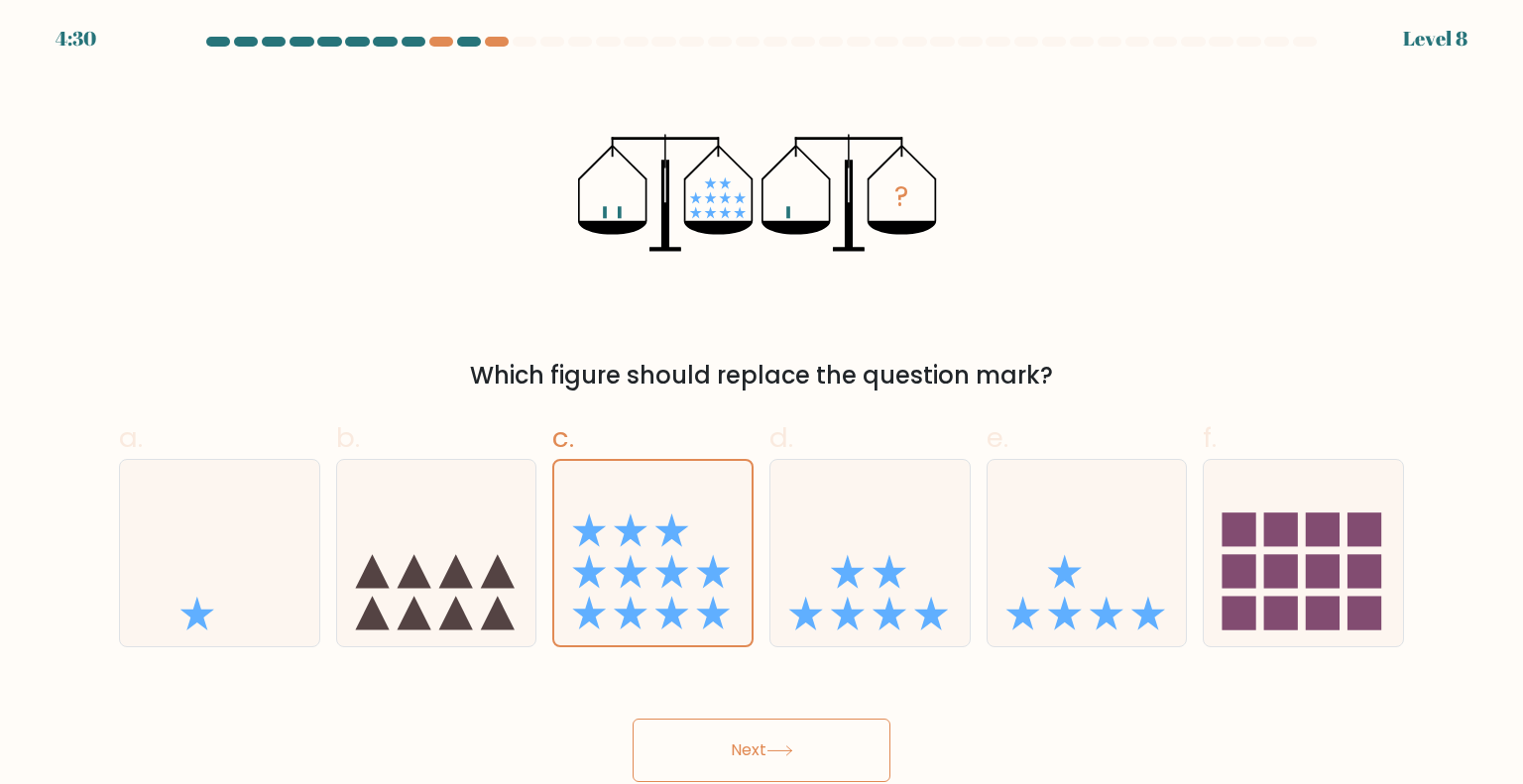 click on "Next" at bounding box center (762, 750) 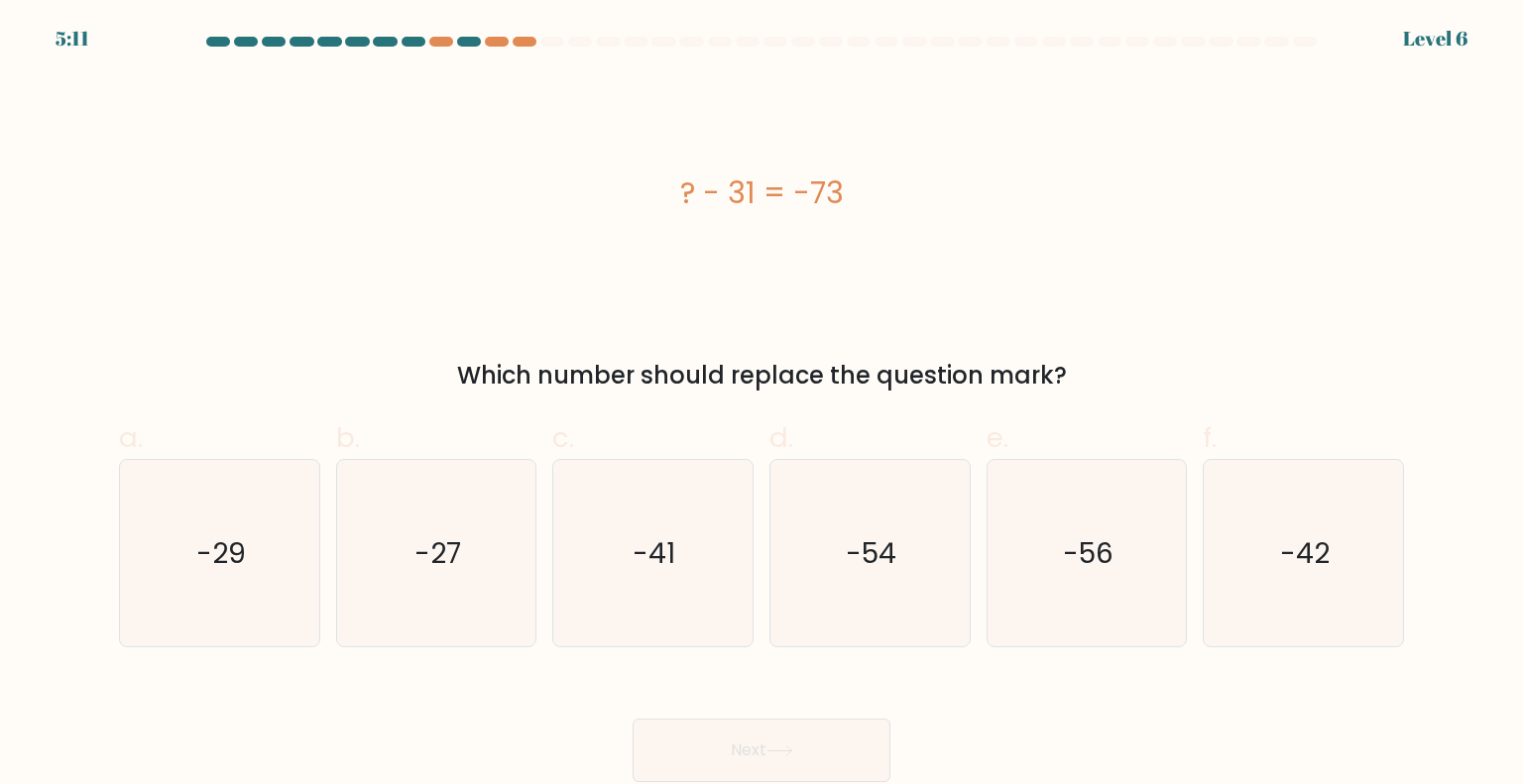 drag, startPoint x: 668, startPoint y: 193, endPoint x: 992, endPoint y: 206, distance: 324.2607 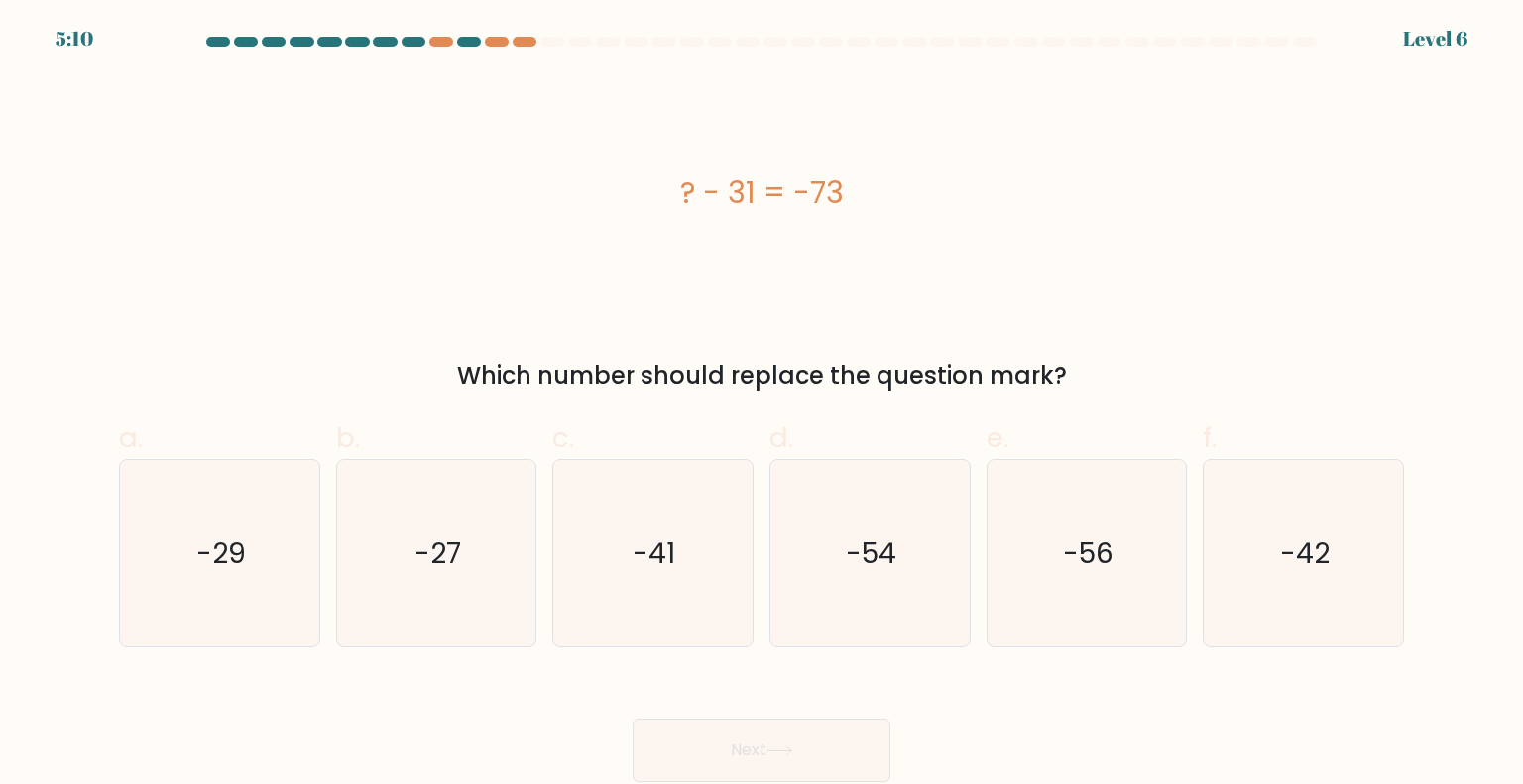 copy on "? - 31 = -73" 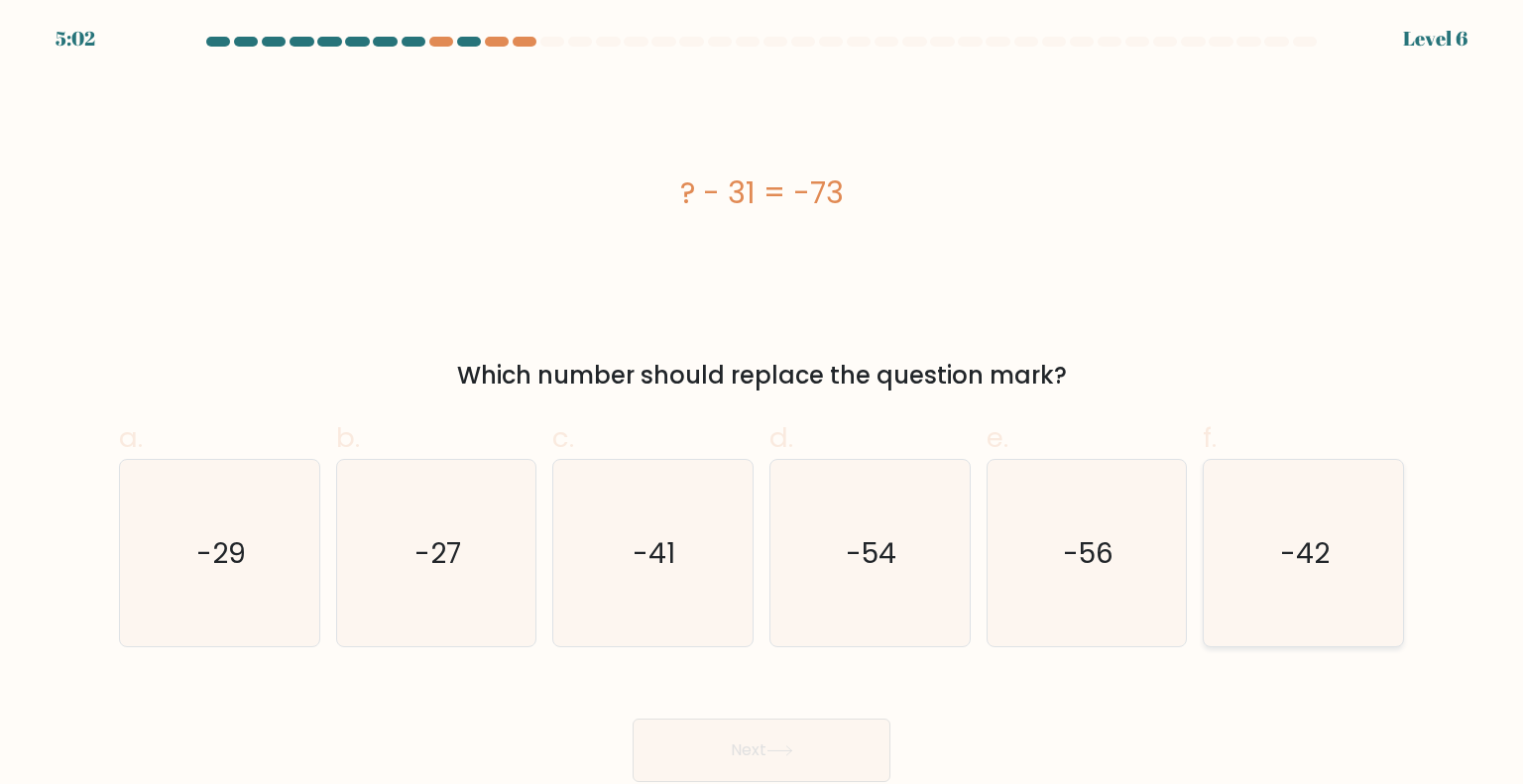 click on "-42" 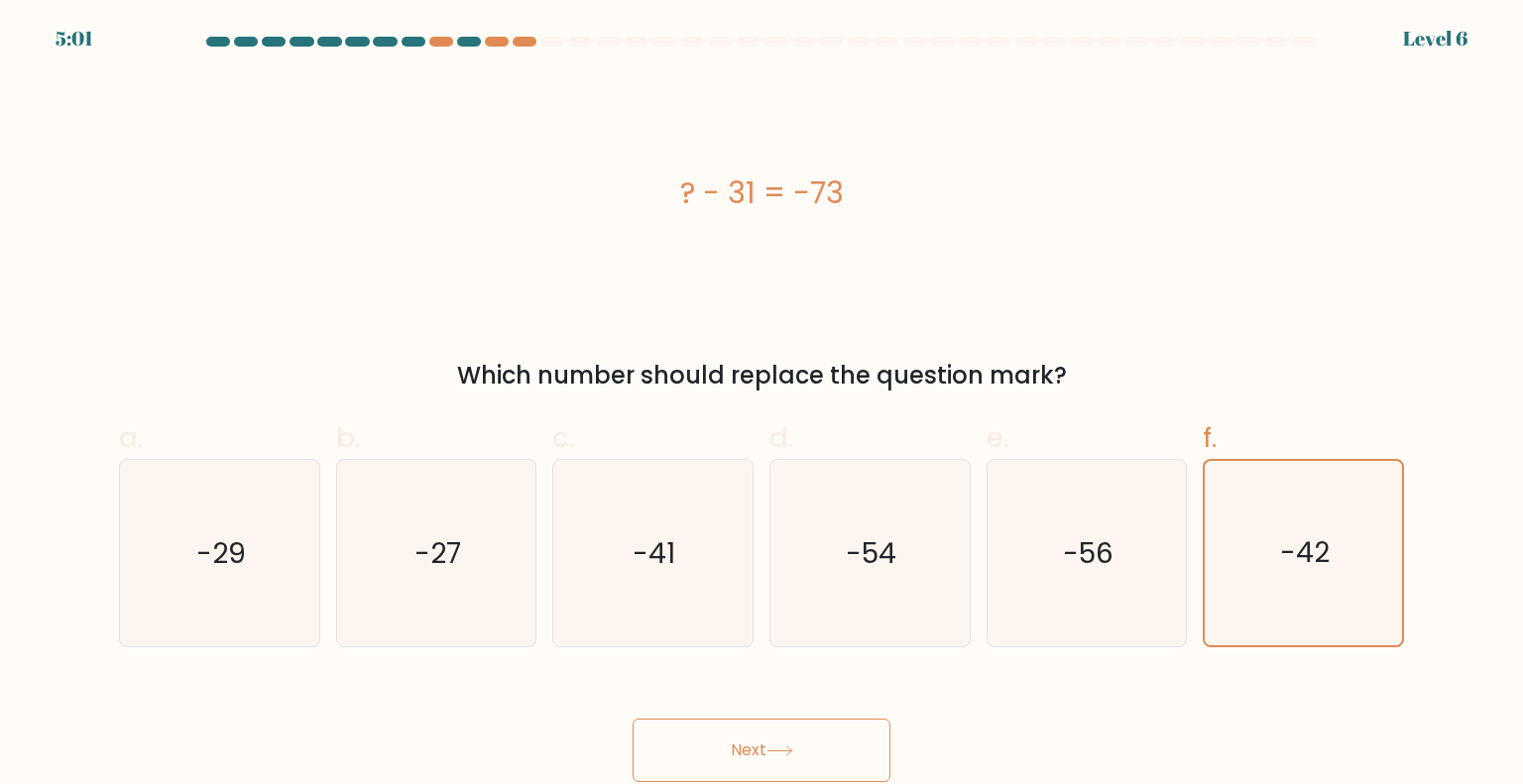 click 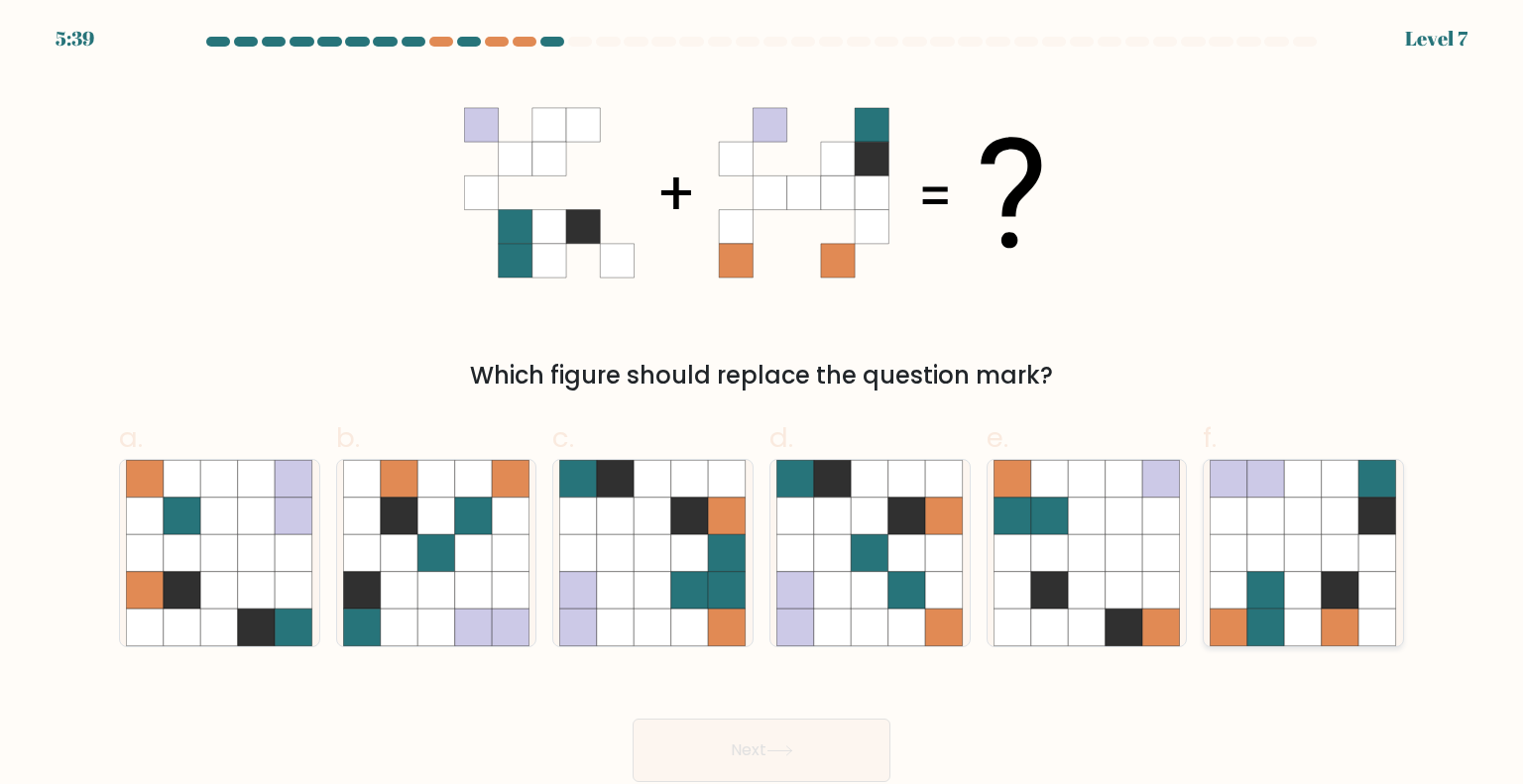 click 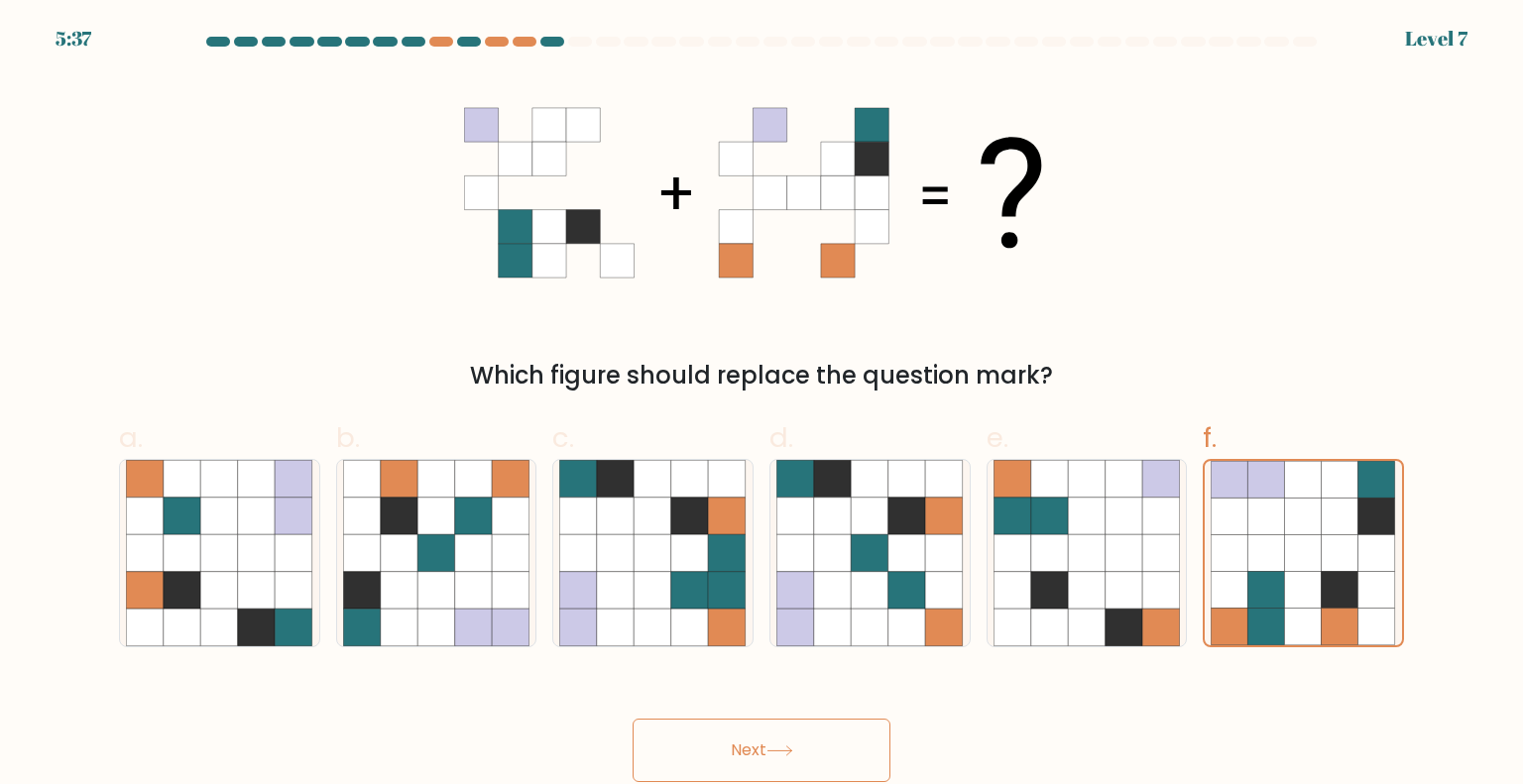 click on "Next" at bounding box center (762, 750) 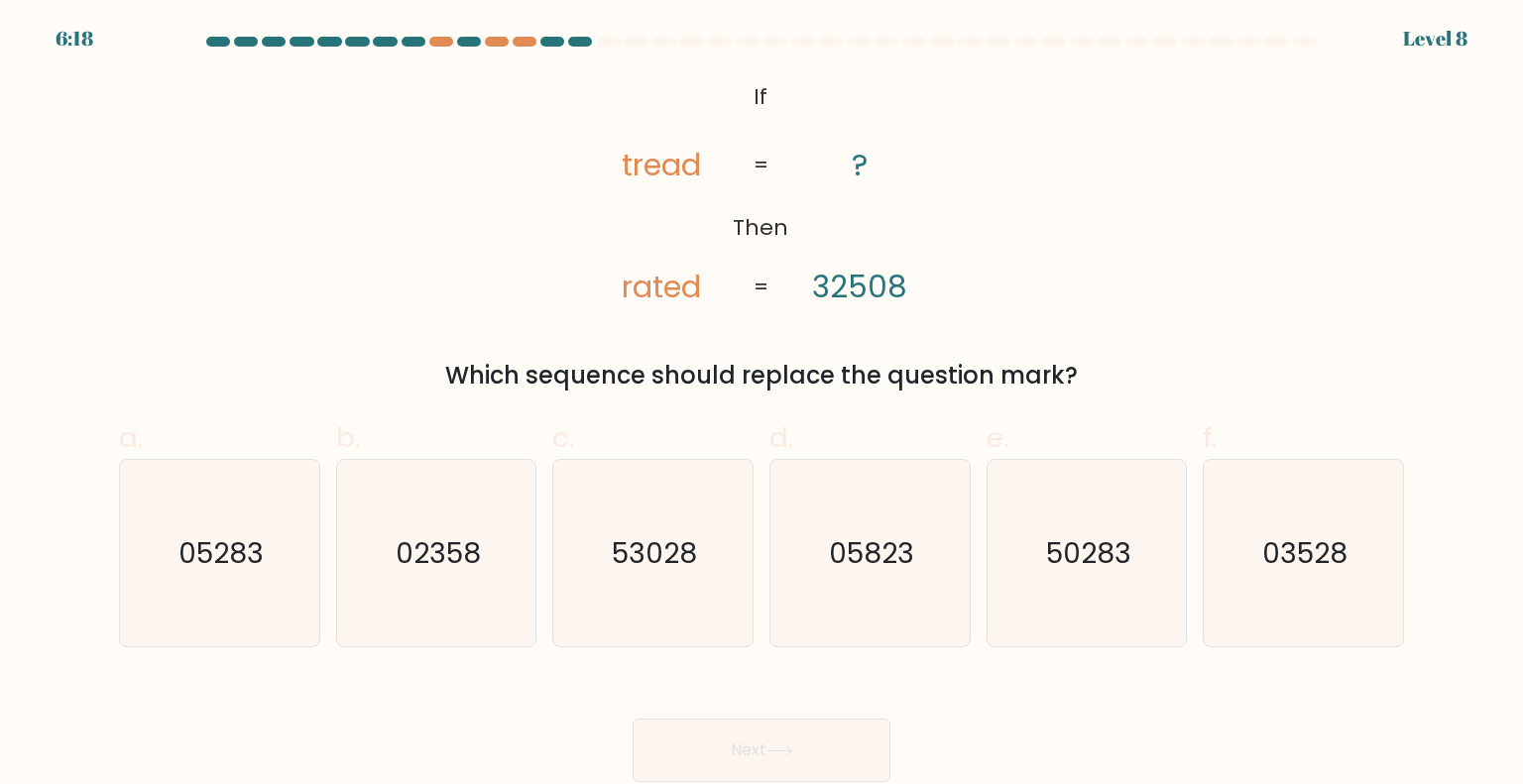 drag, startPoint x: 750, startPoint y: 94, endPoint x: 1120, endPoint y: 389, distance: 473.20714 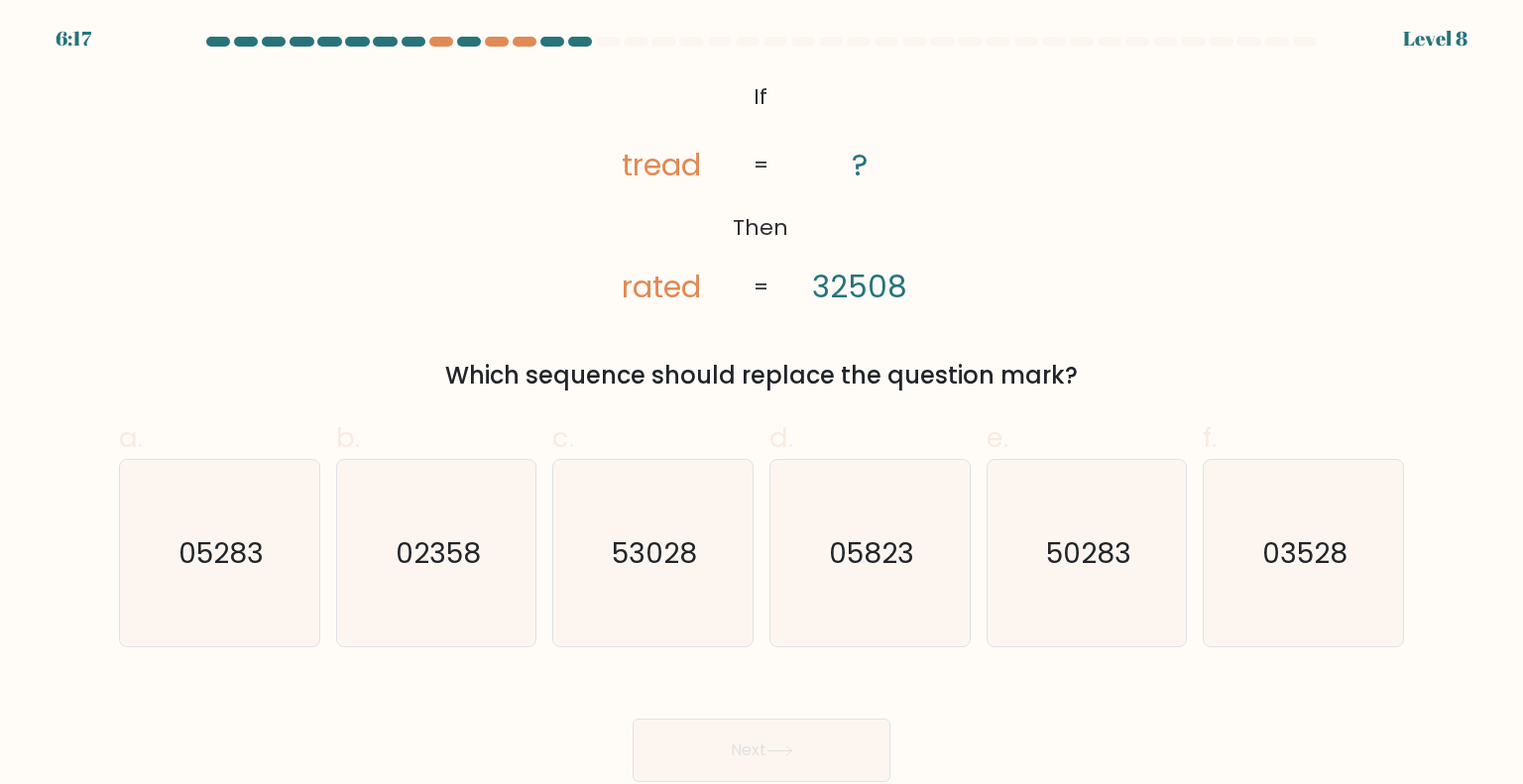 copy on "If       Then       tread       rated       ?       32508       =       =
Which sequence should replace the question mark?" 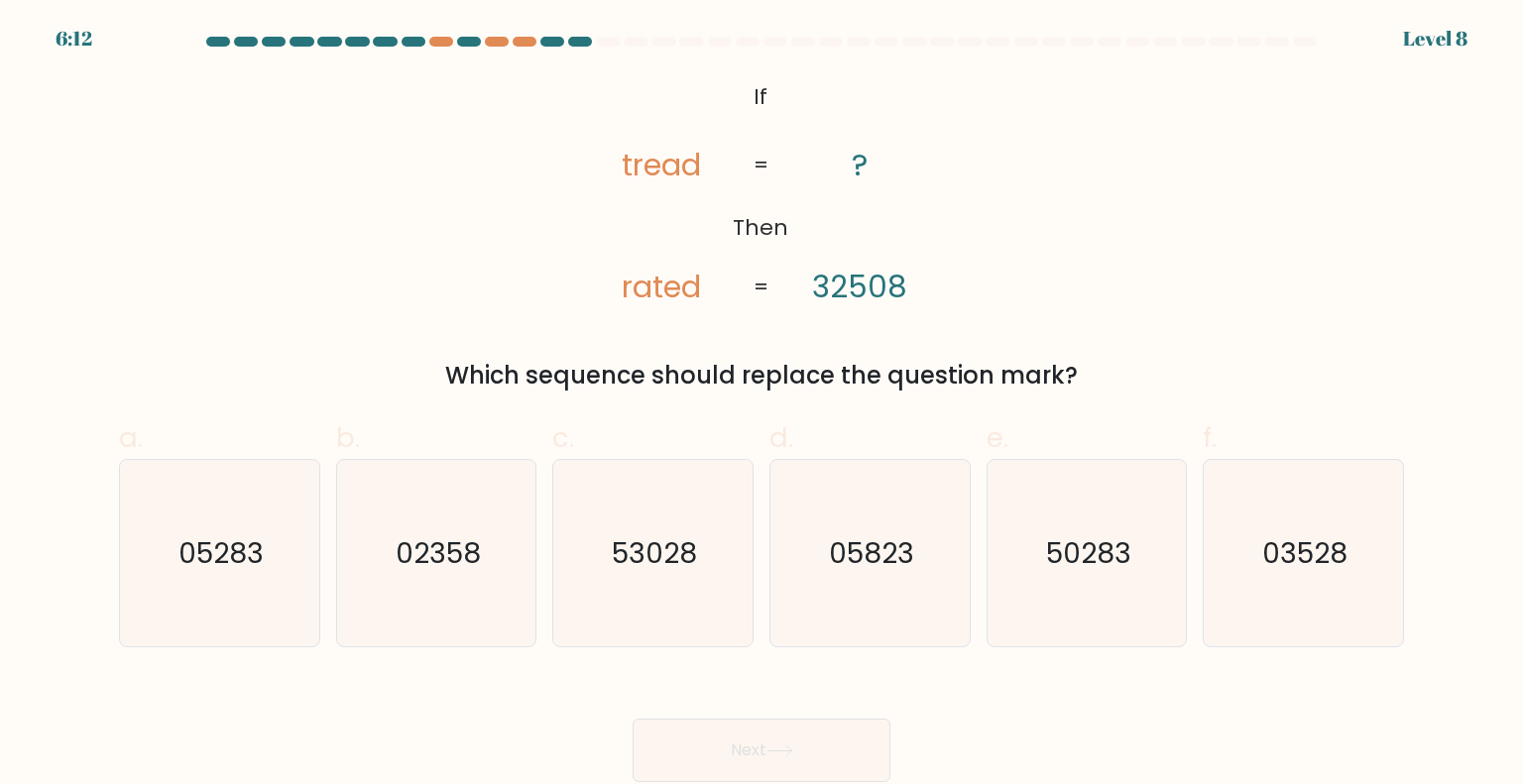 click on "@import url('https://fonts.googleapis.com/css?family=Abril+Fatface:400,100,100italic,300,300italic,400italic,500,500italic,700,700italic,900,900italic');           If       Then       tread       rated       ?       32508       =       =
Which sequence should replace the question mark?" at bounding box center (762, 234) 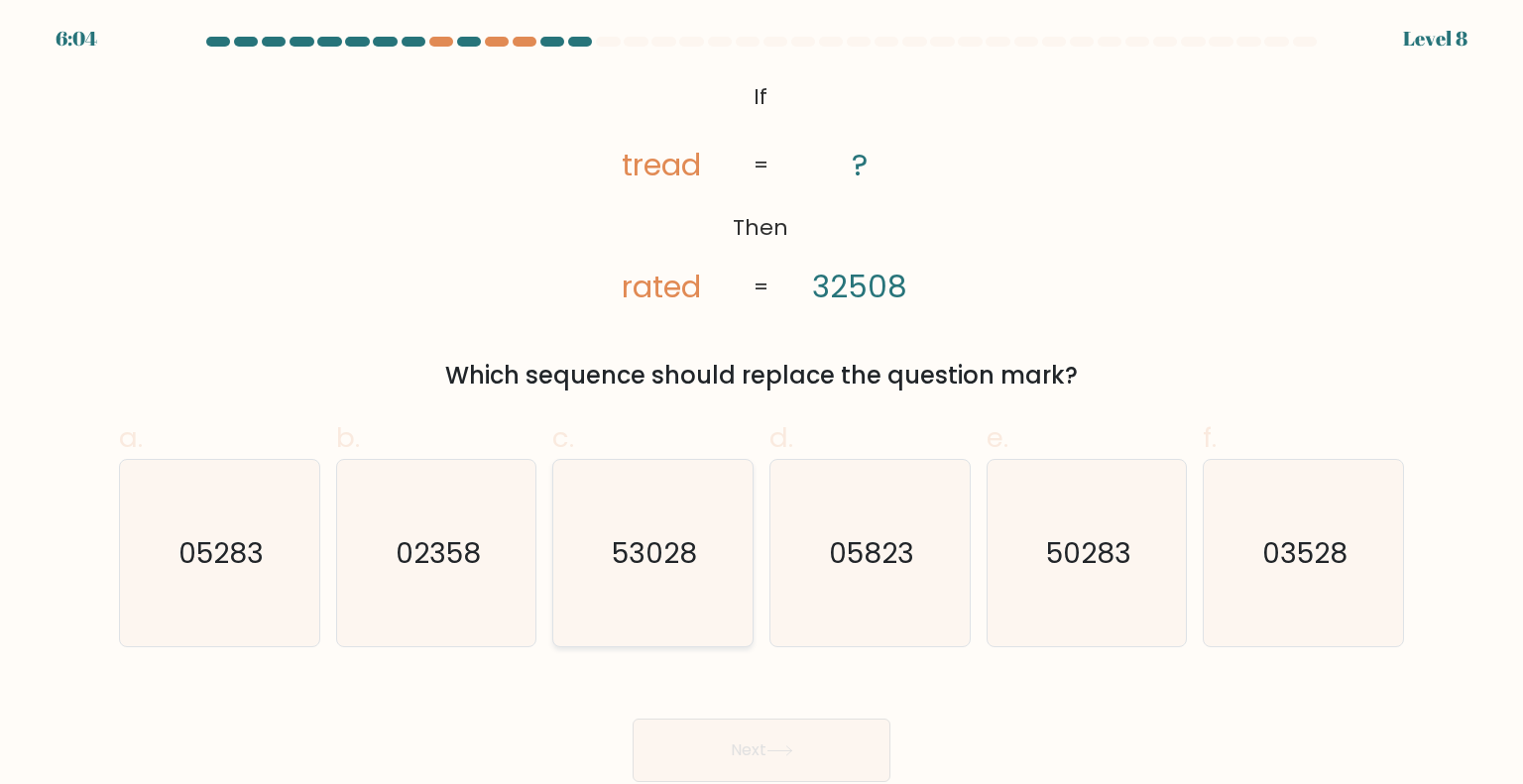 click on "53028" 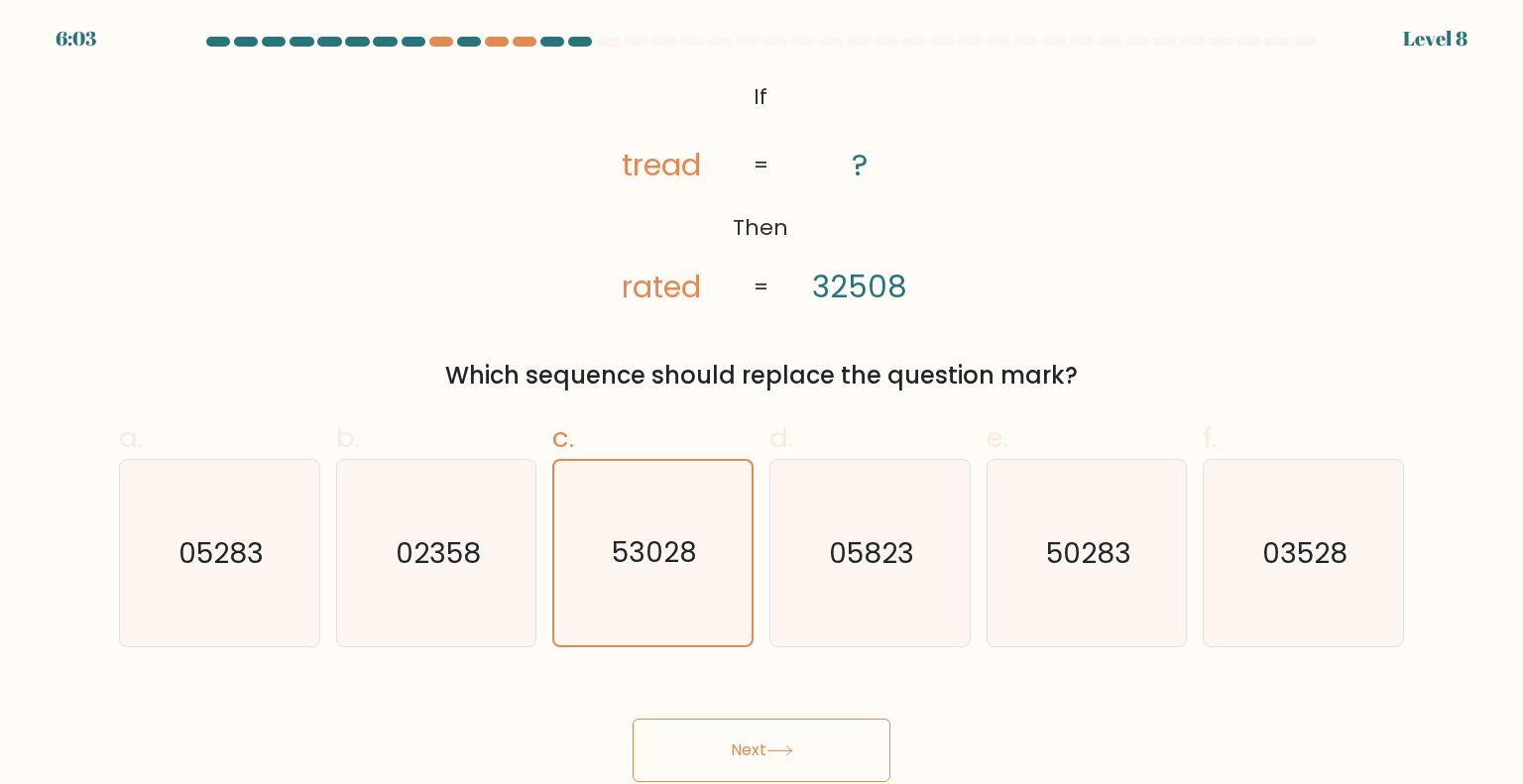 click on "Next" at bounding box center (762, 750) 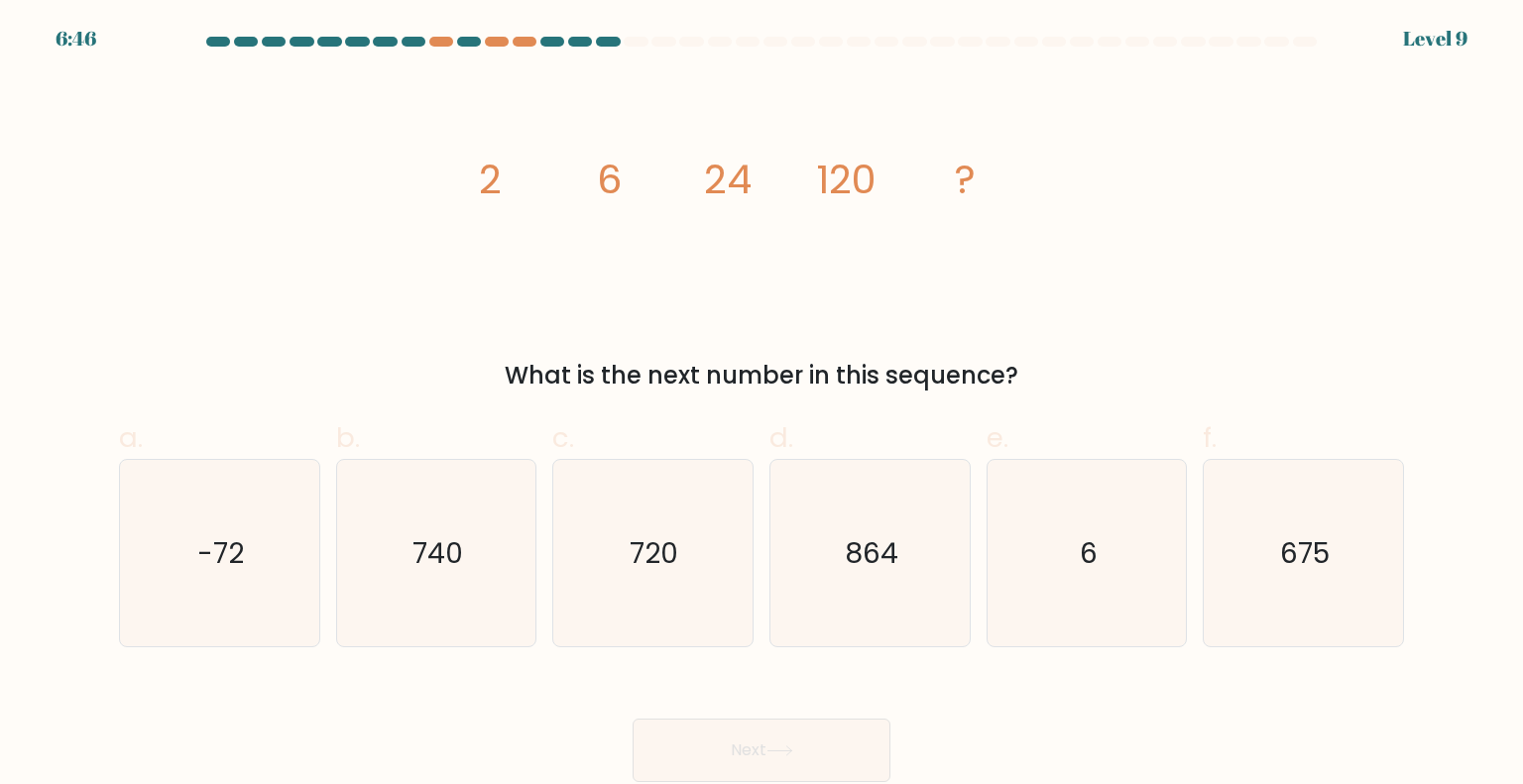 drag, startPoint x: 476, startPoint y: 185, endPoint x: 1083, endPoint y: 361, distance: 632.0008 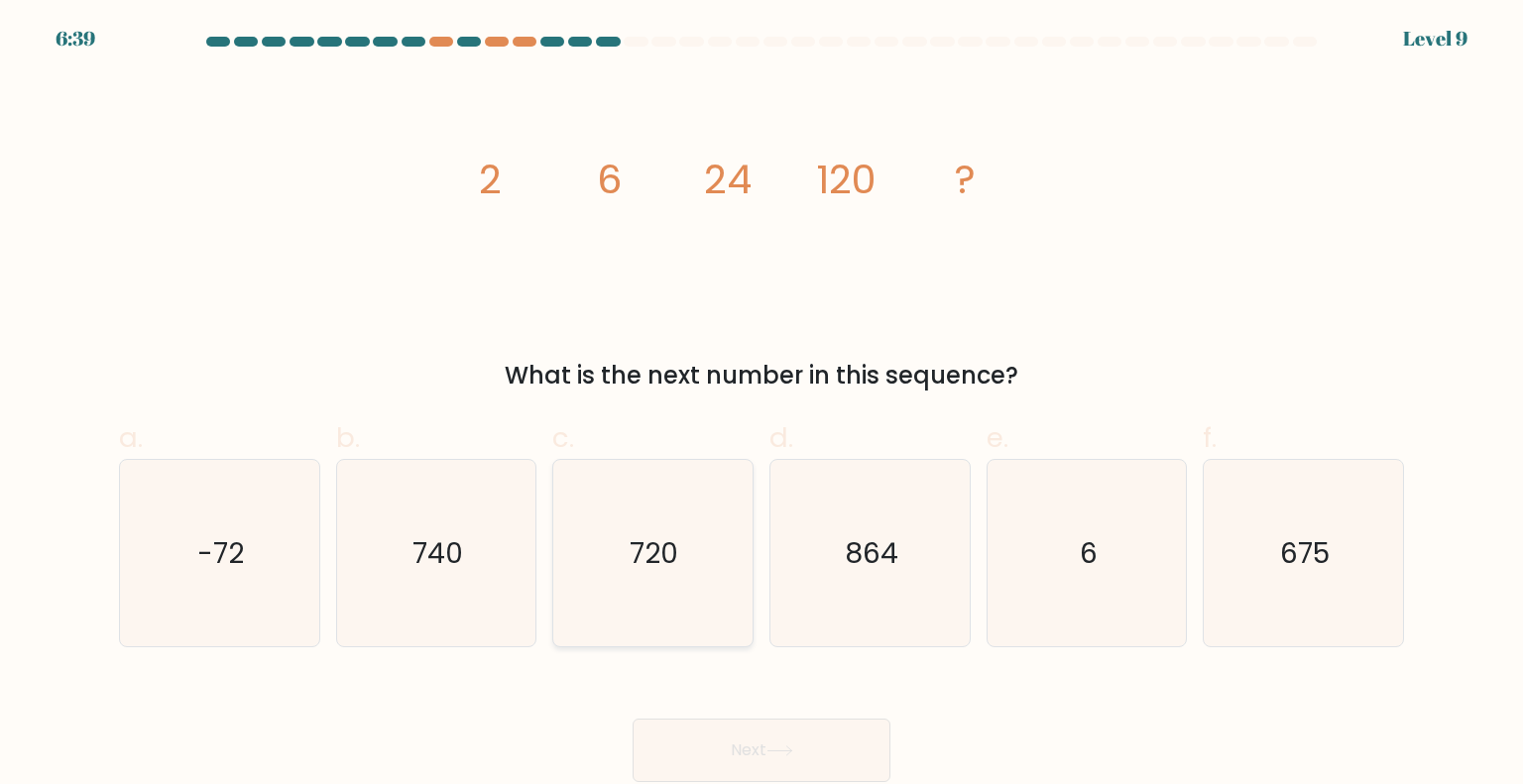 click on "720" 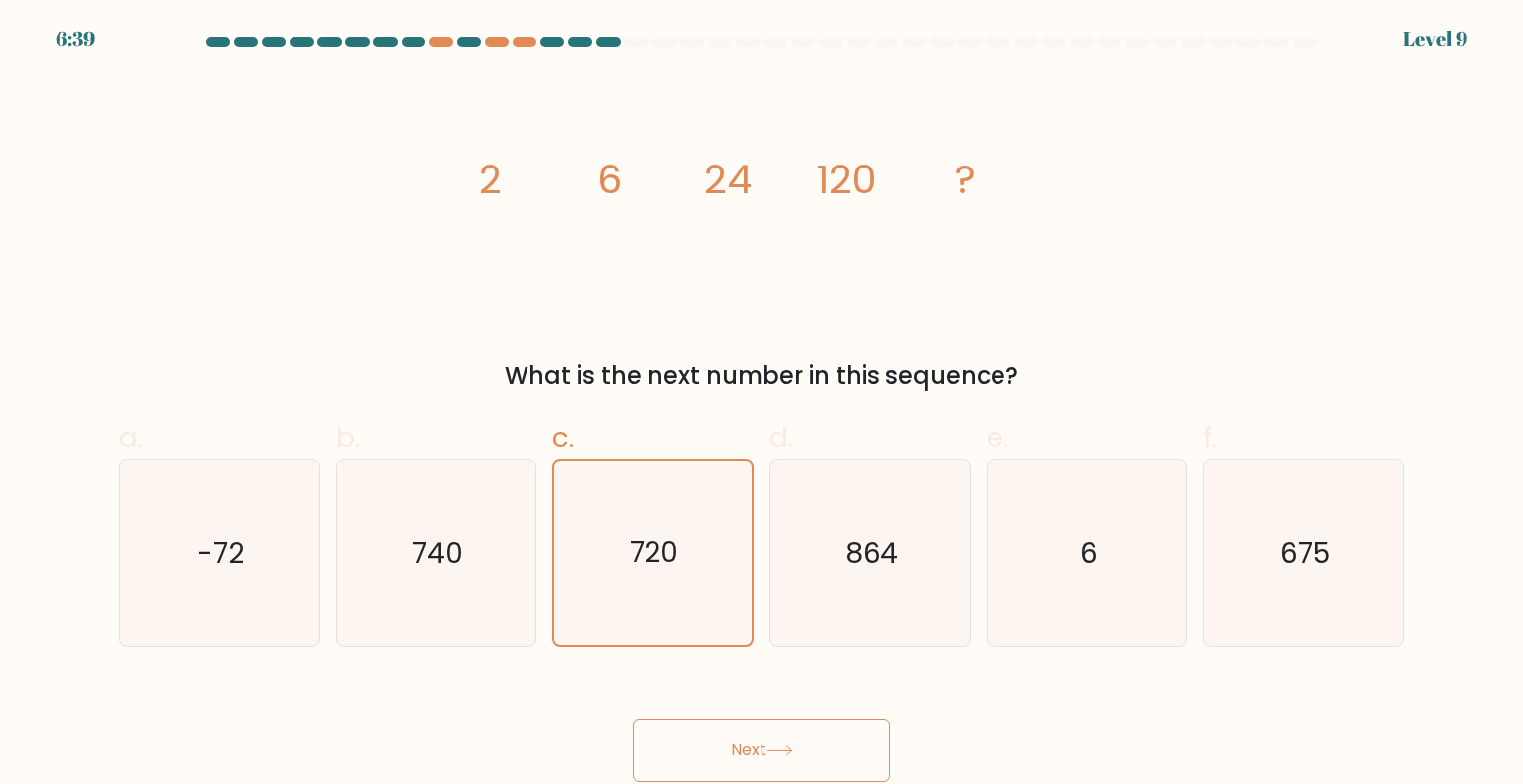 click on "Next" at bounding box center [762, 750] 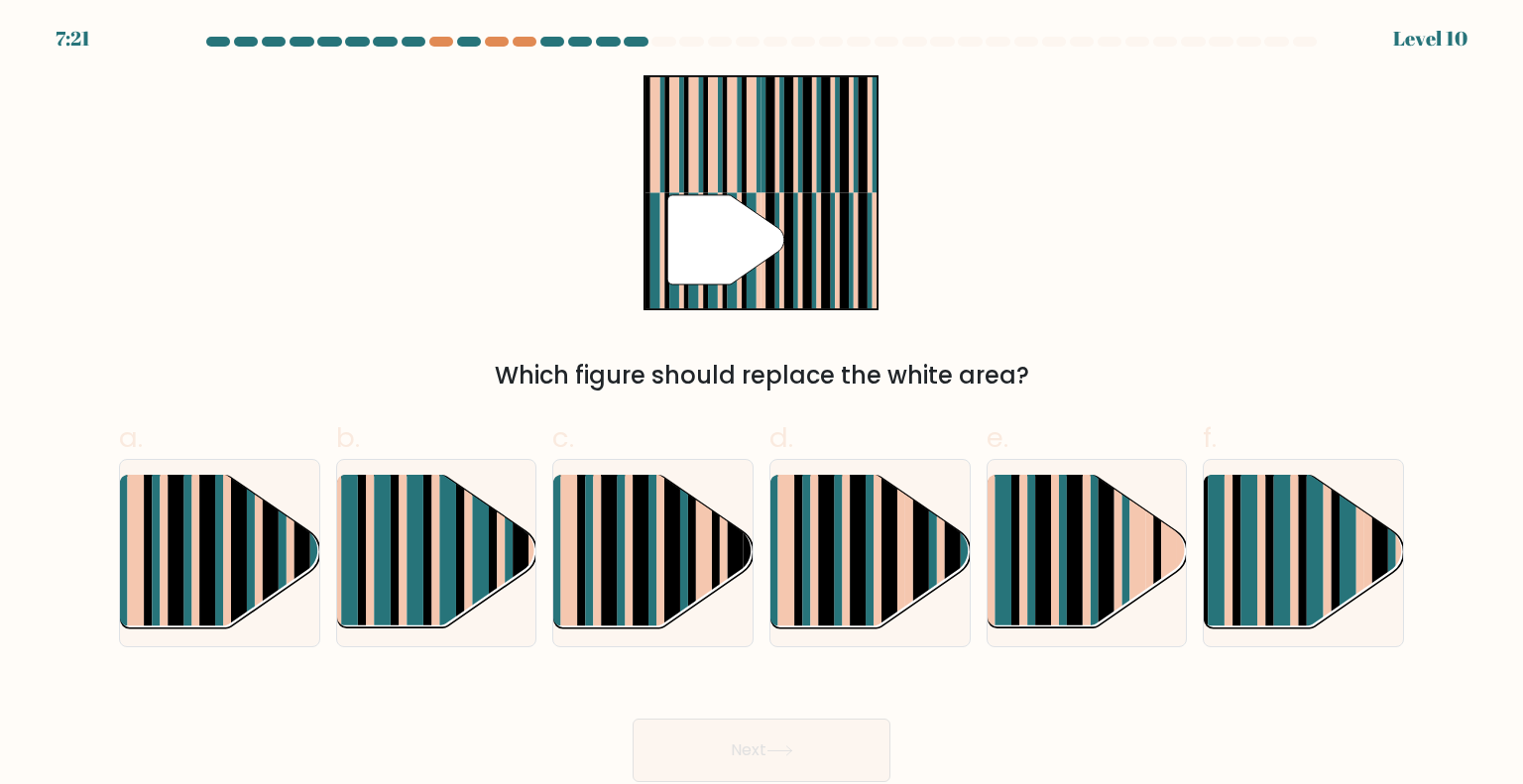drag, startPoint x: 622, startPoint y: 219, endPoint x: 854, endPoint y: 270, distance: 237.53947 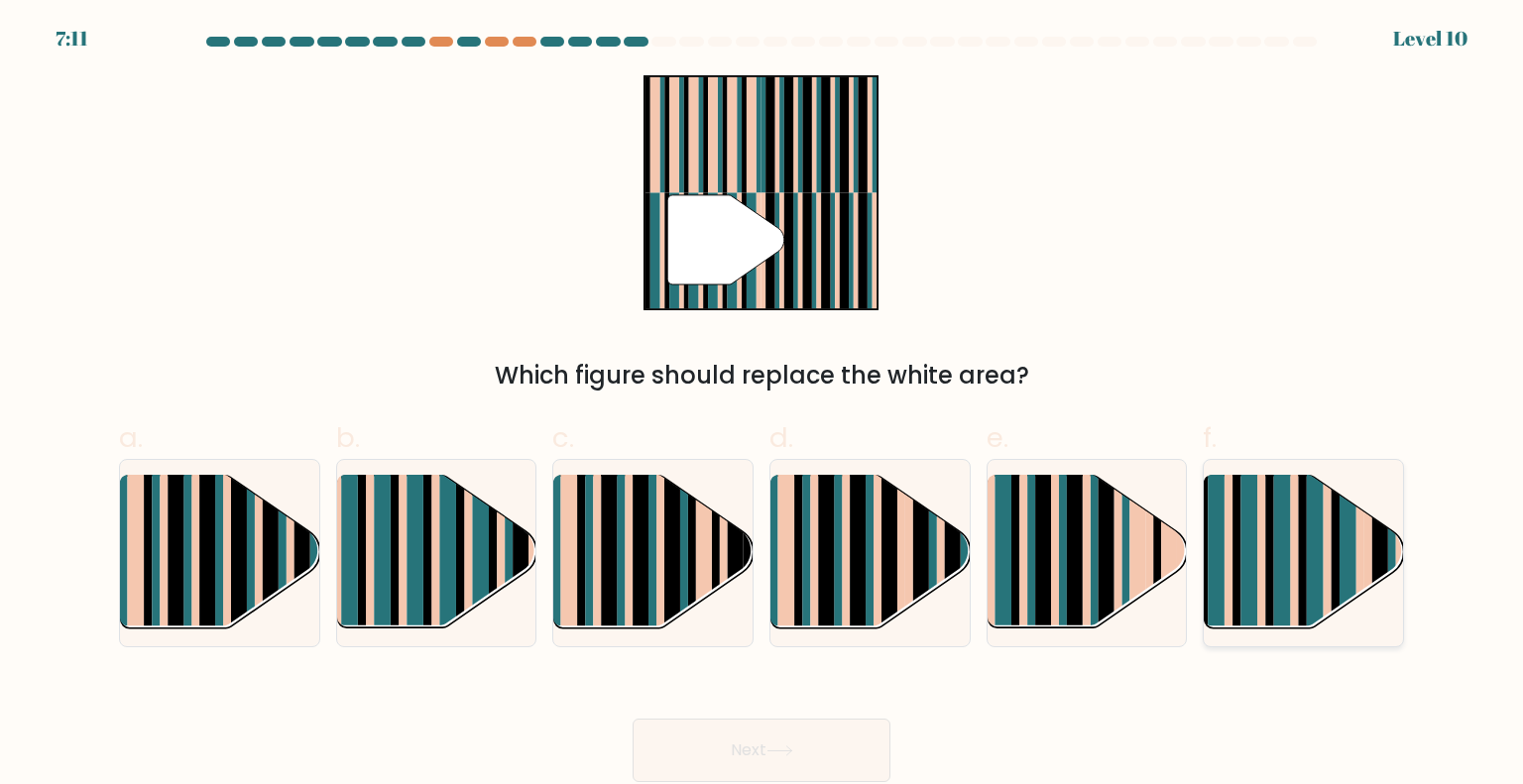 click 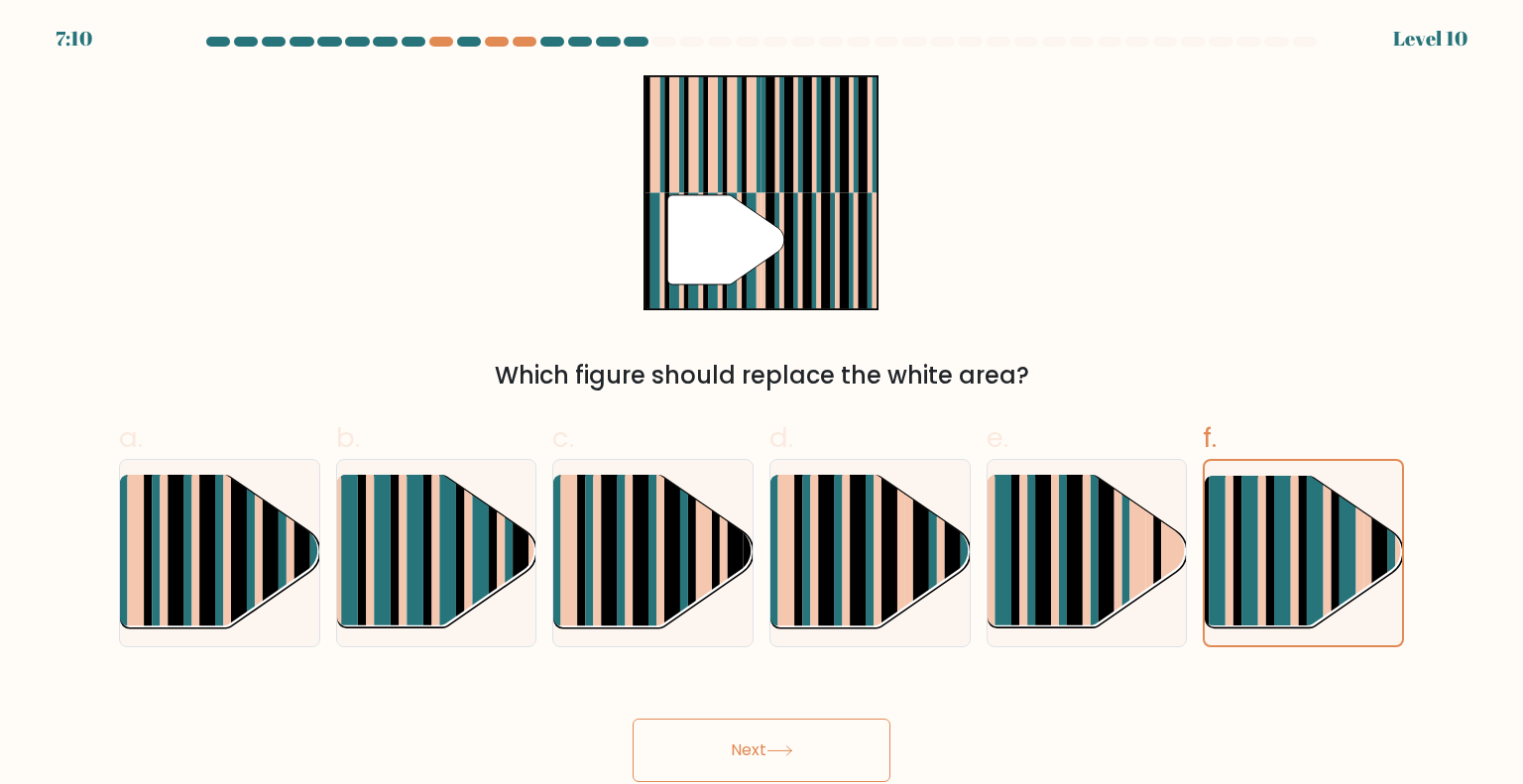 click on "Next" at bounding box center (762, 750) 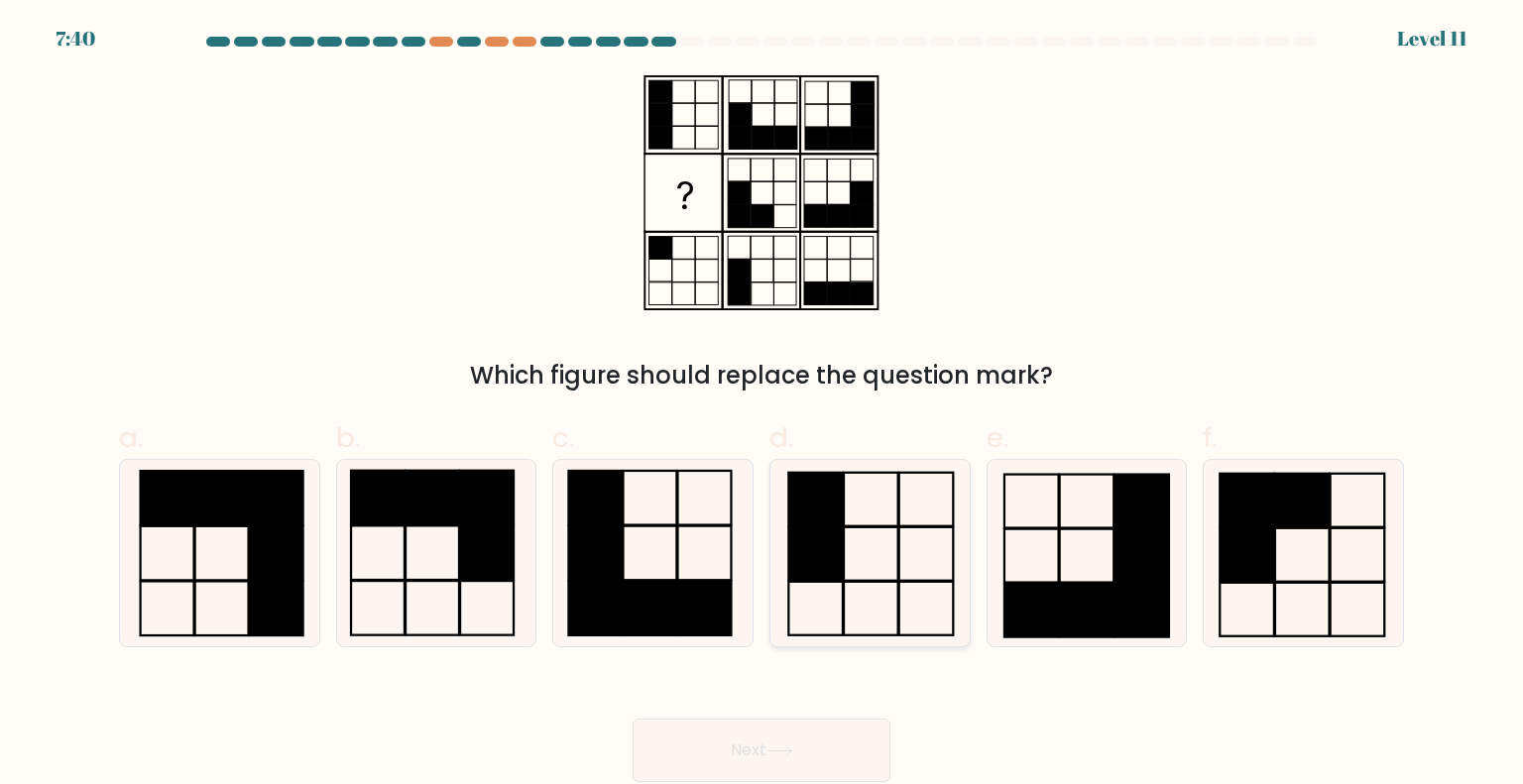 click 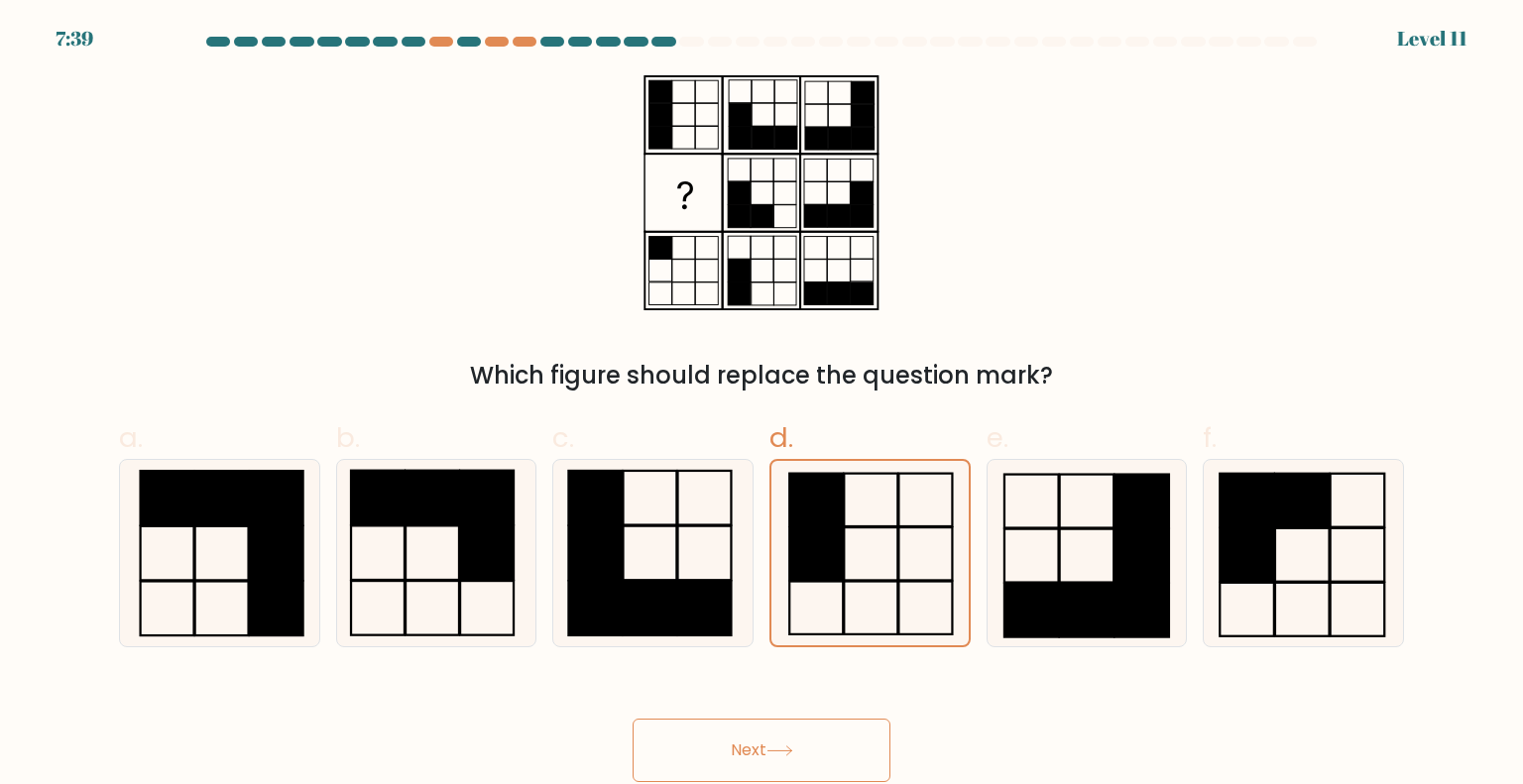 click on "Next" at bounding box center [762, 750] 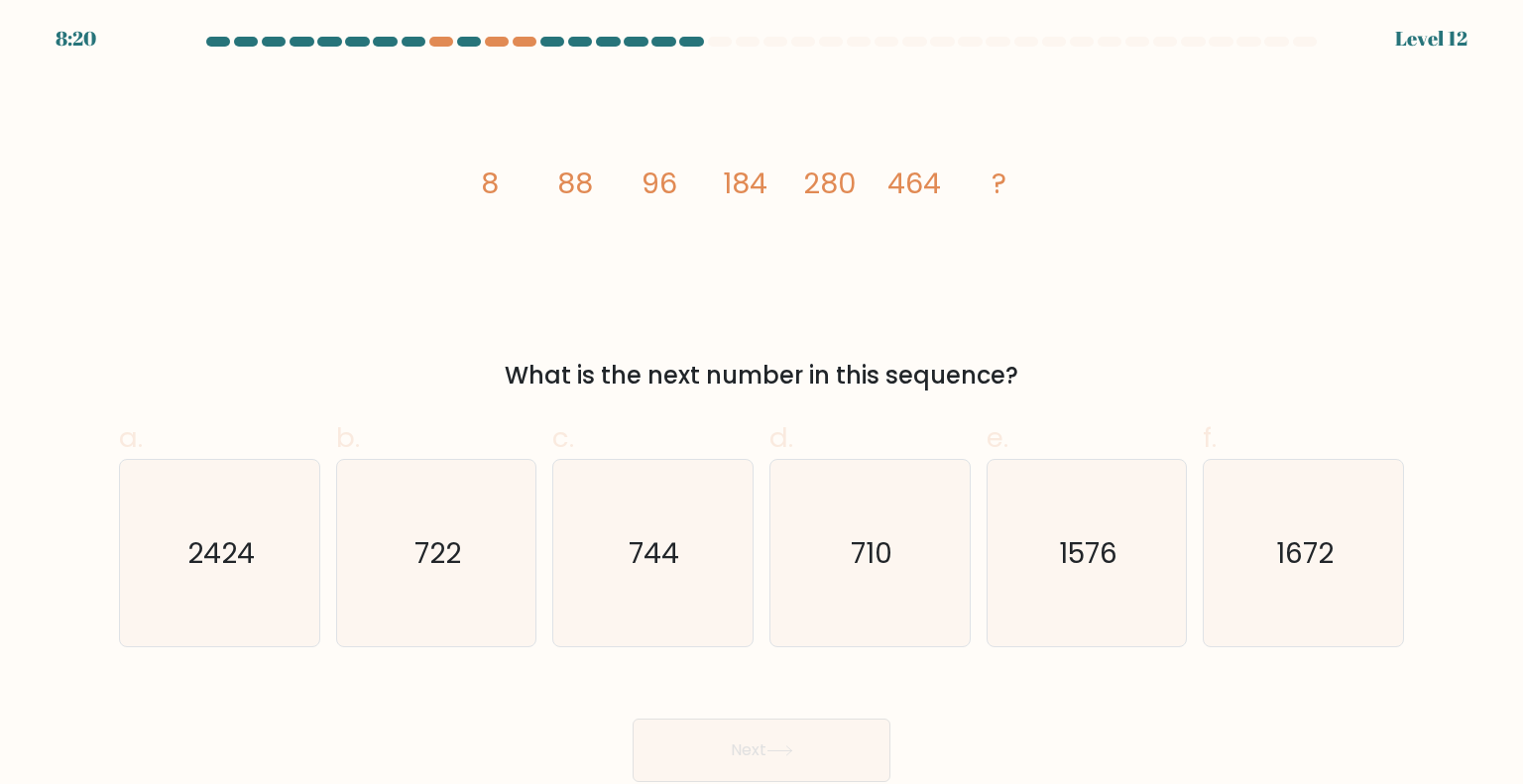 drag, startPoint x: 460, startPoint y: 170, endPoint x: 1070, endPoint y: 363, distance: 639.80388 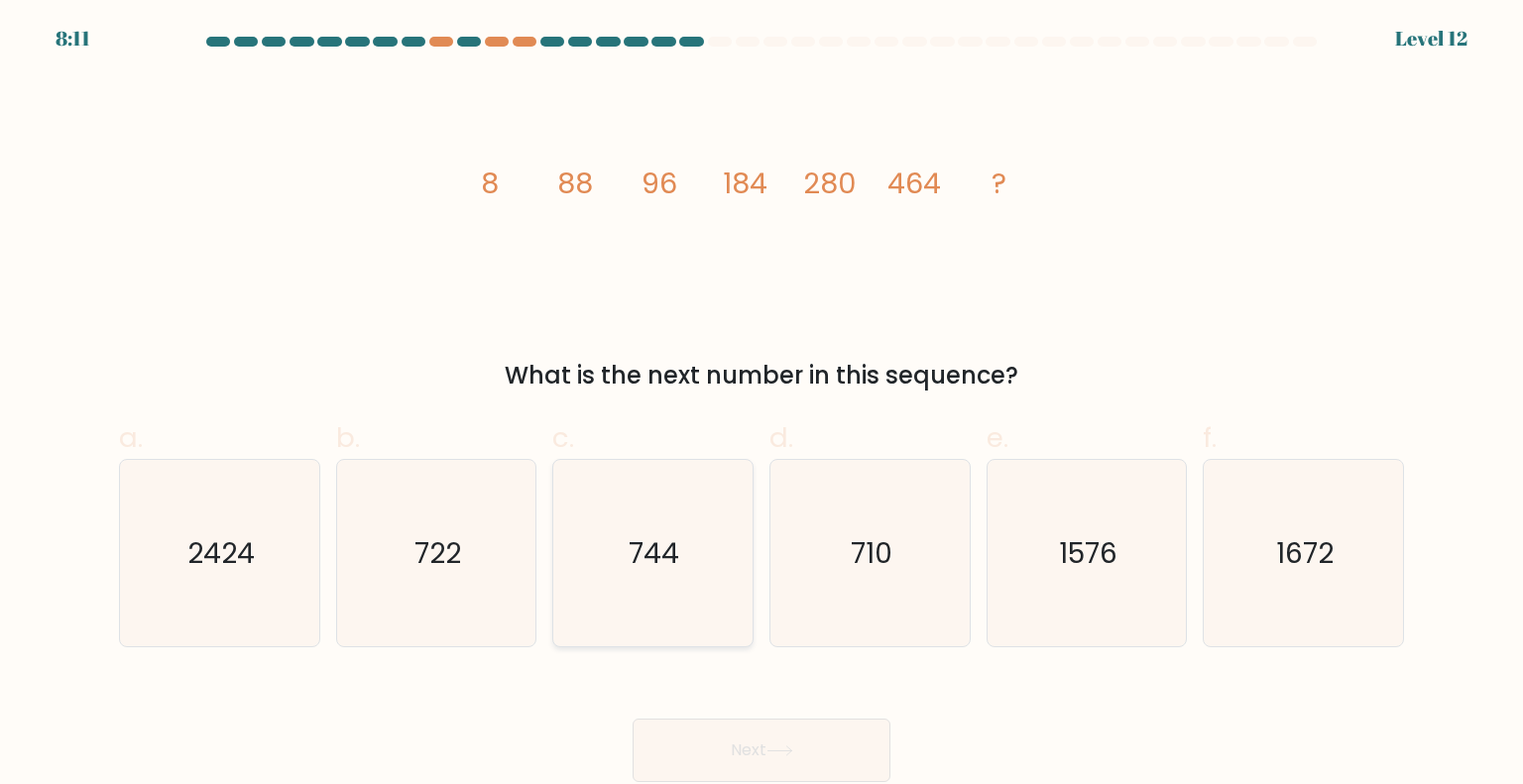 click on "744" 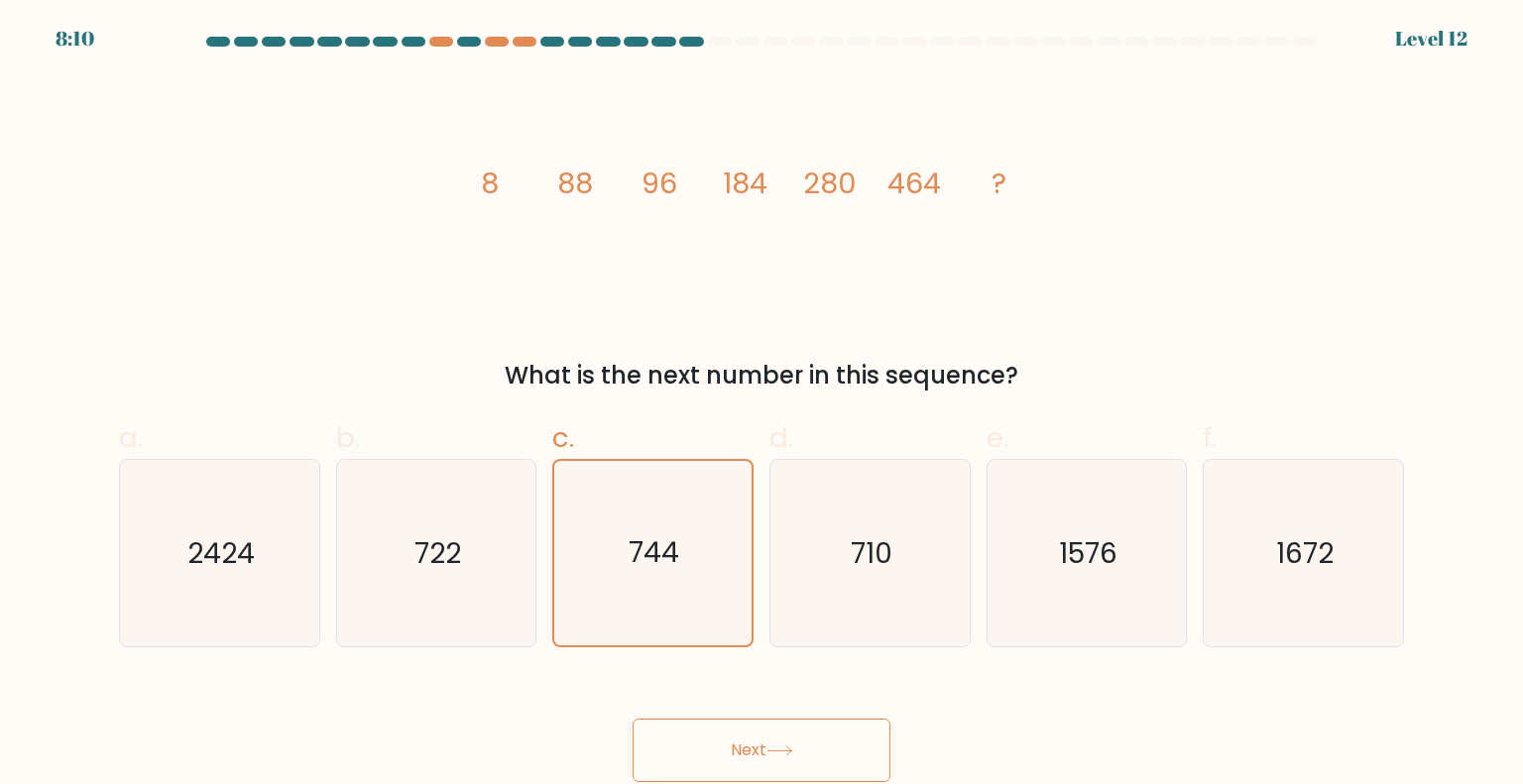 click 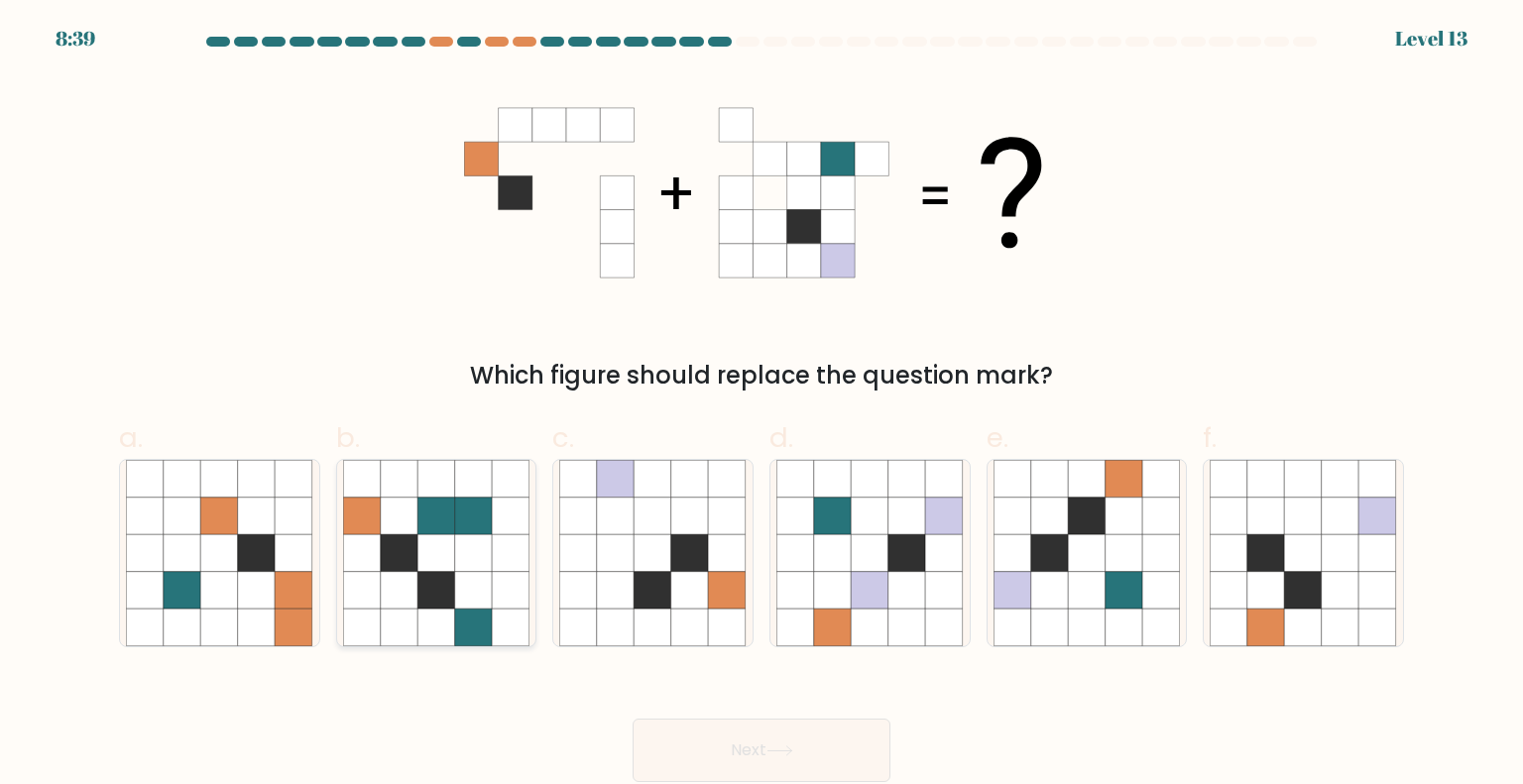click 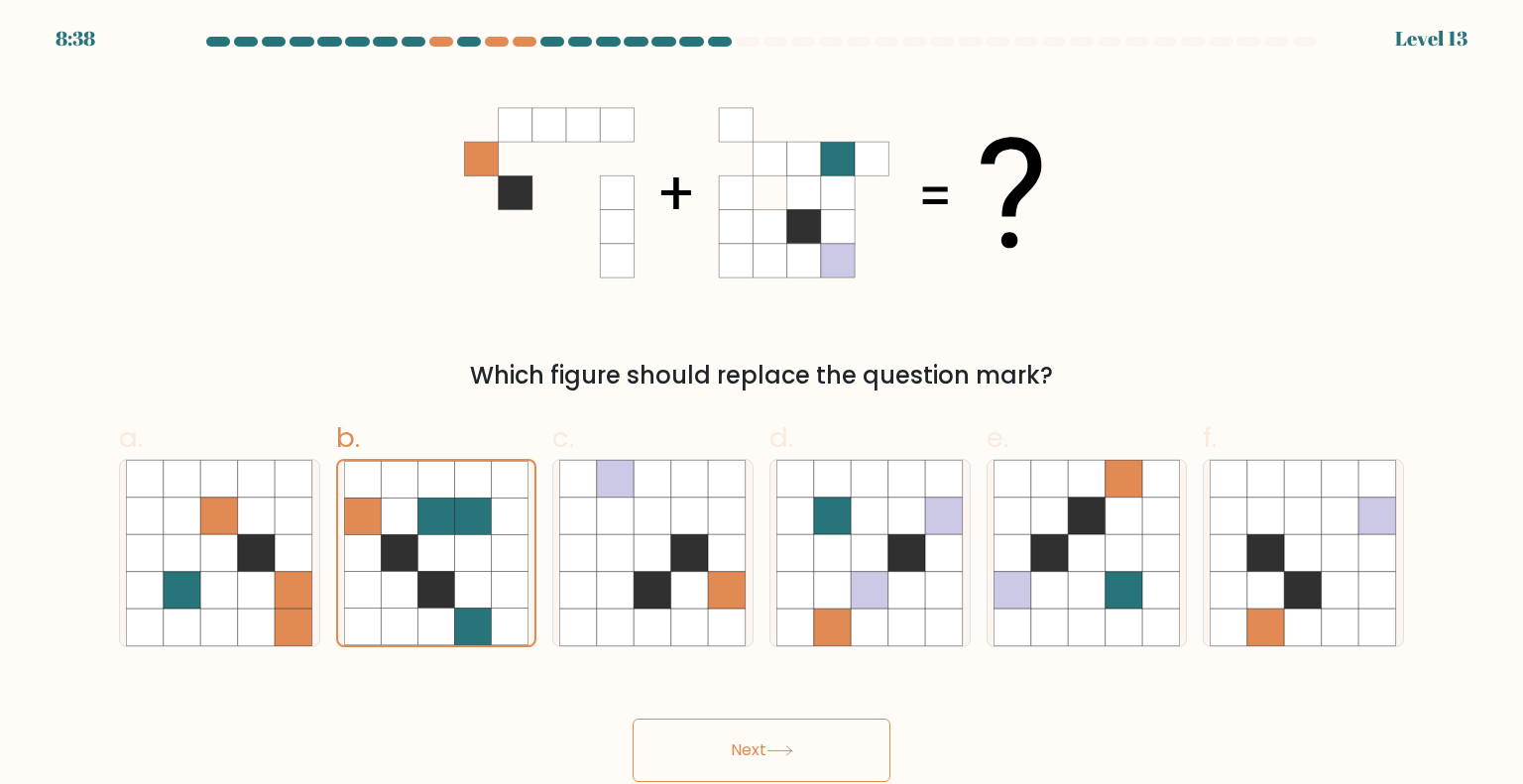 click on "Next" at bounding box center (762, 750) 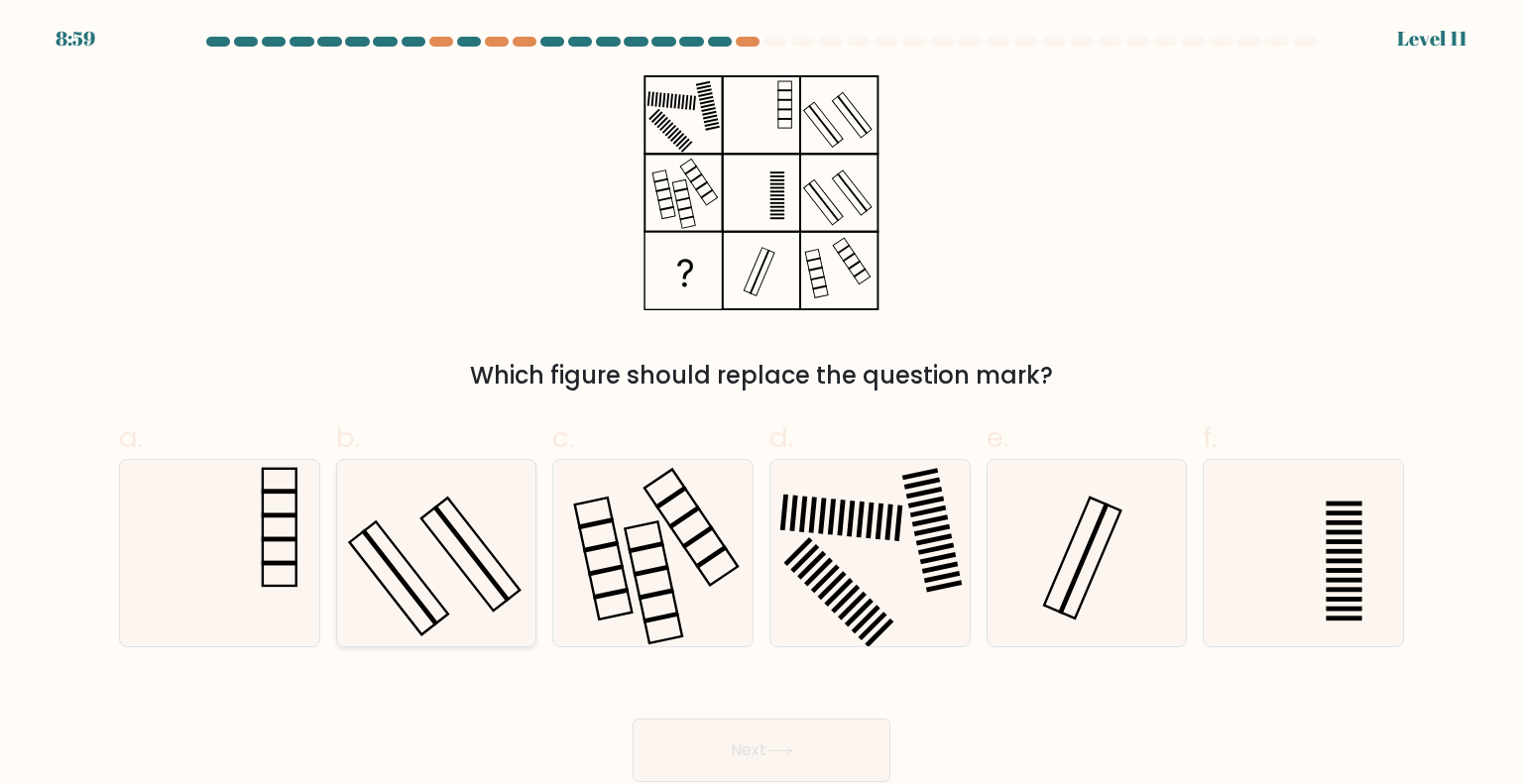 click 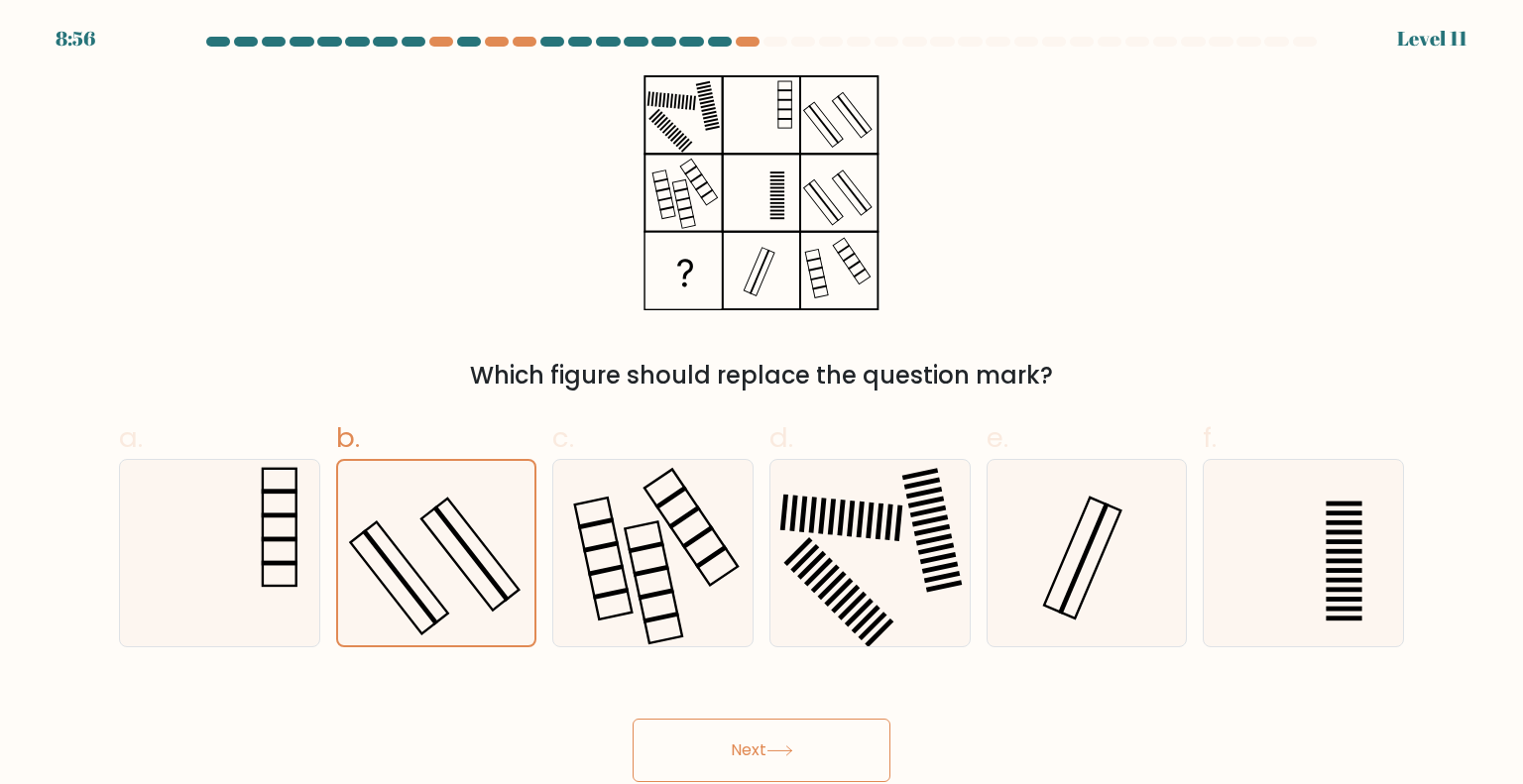 click on "Next" at bounding box center [762, 750] 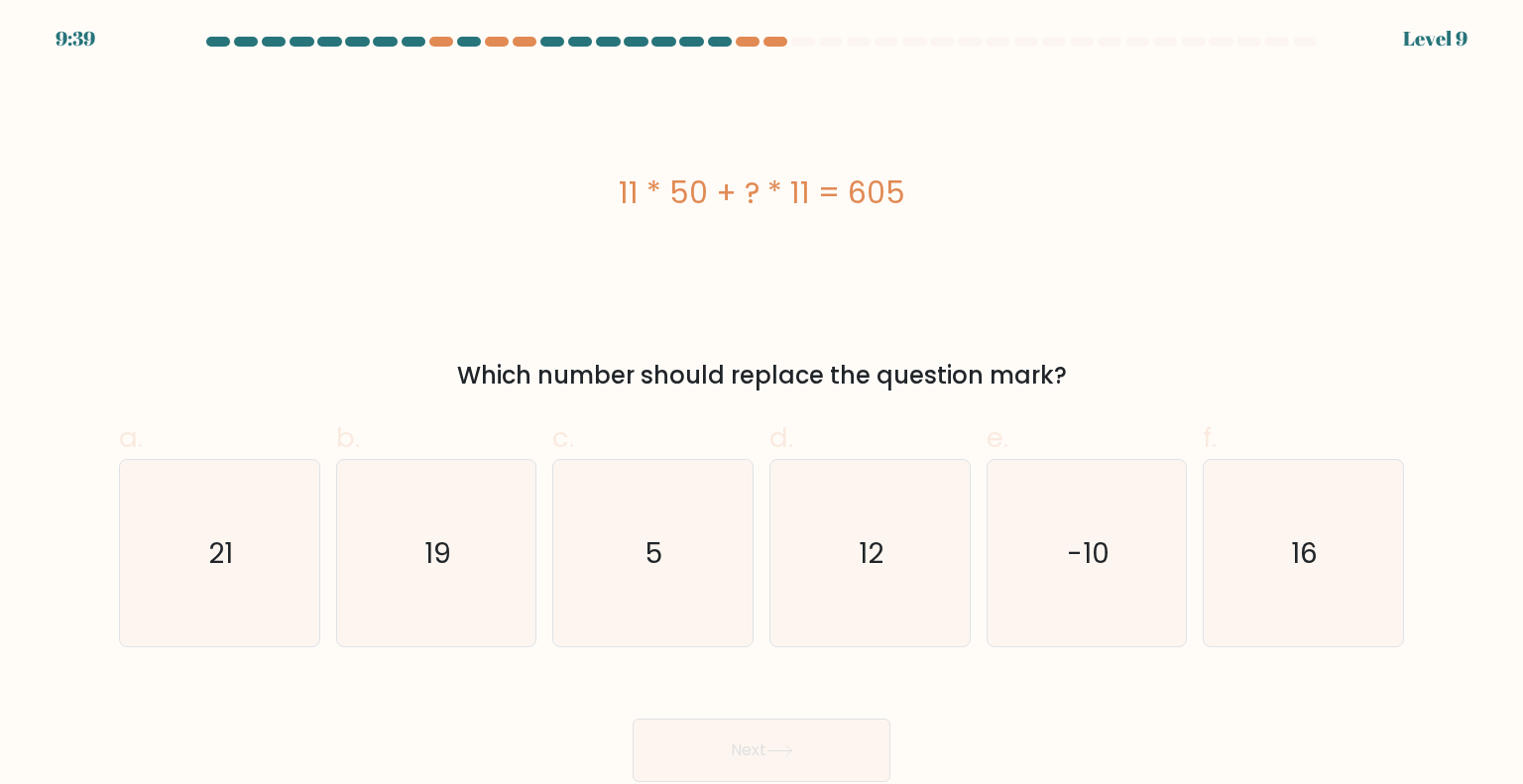 drag, startPoint x: 617, startPoint y: 185, endPoint x: 1079, endPoint y: 348, distance: 489.9112 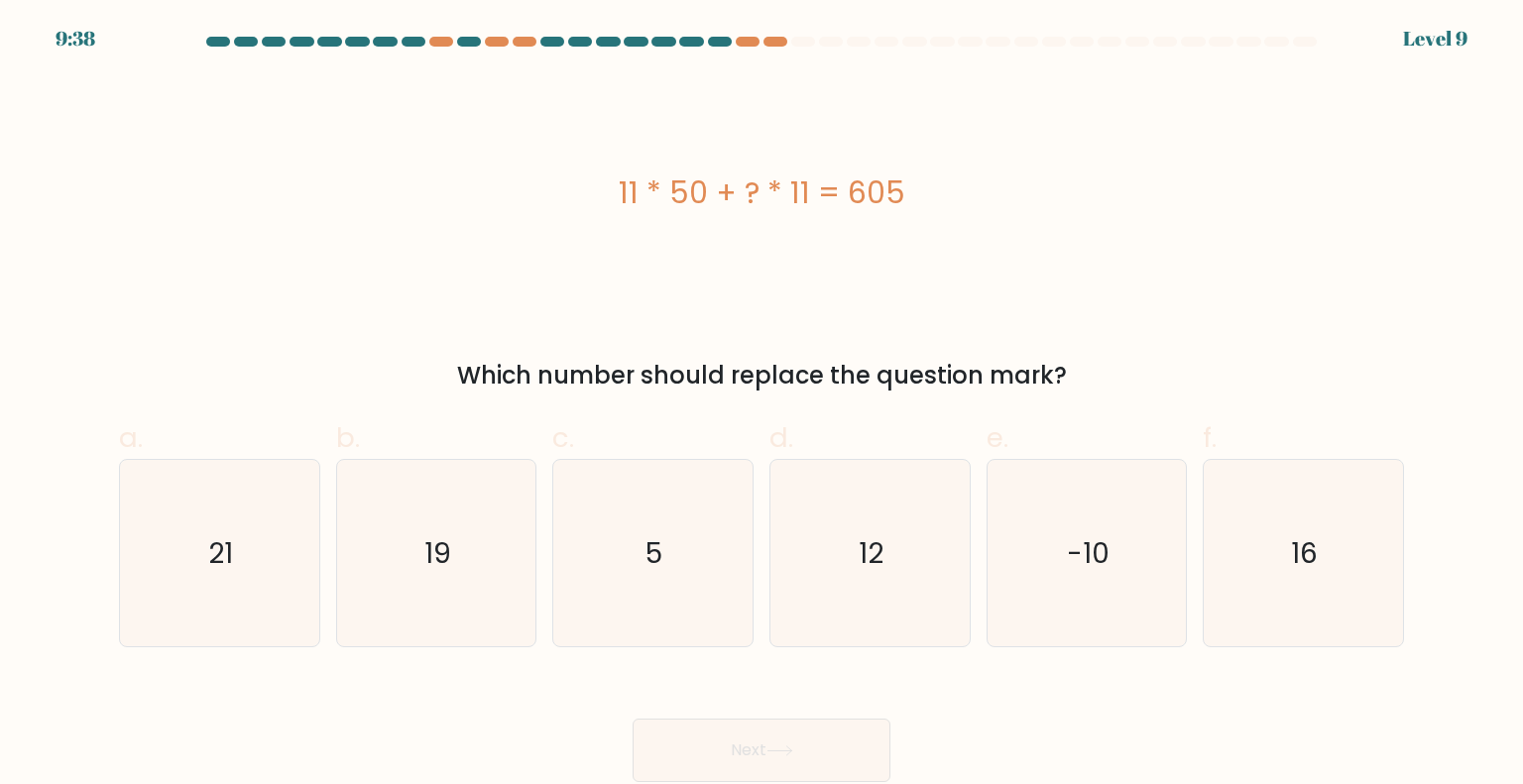 copy on "11 * 50 + ? * 11 = 605
Which number should replace the question mark?" 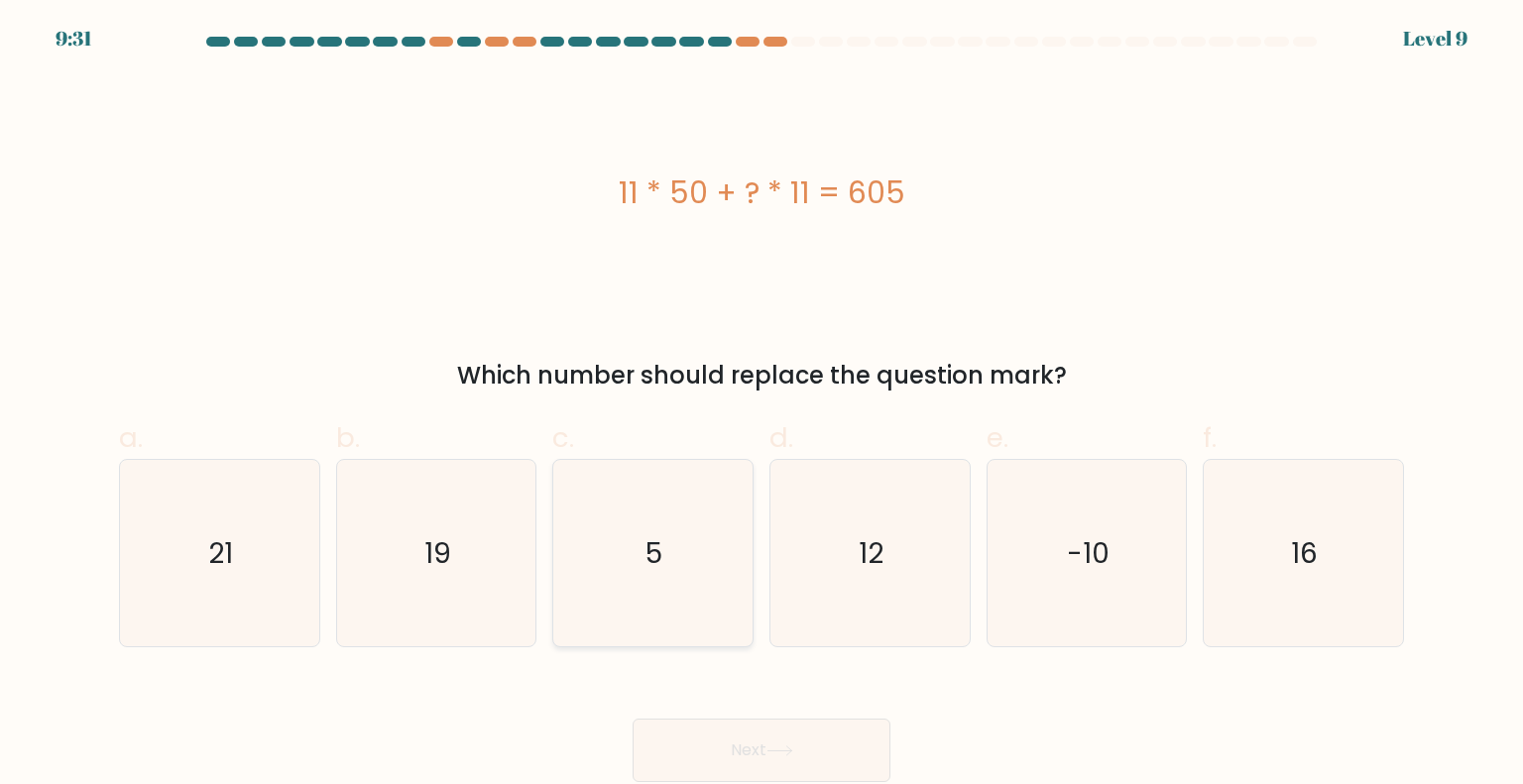 click on "5" 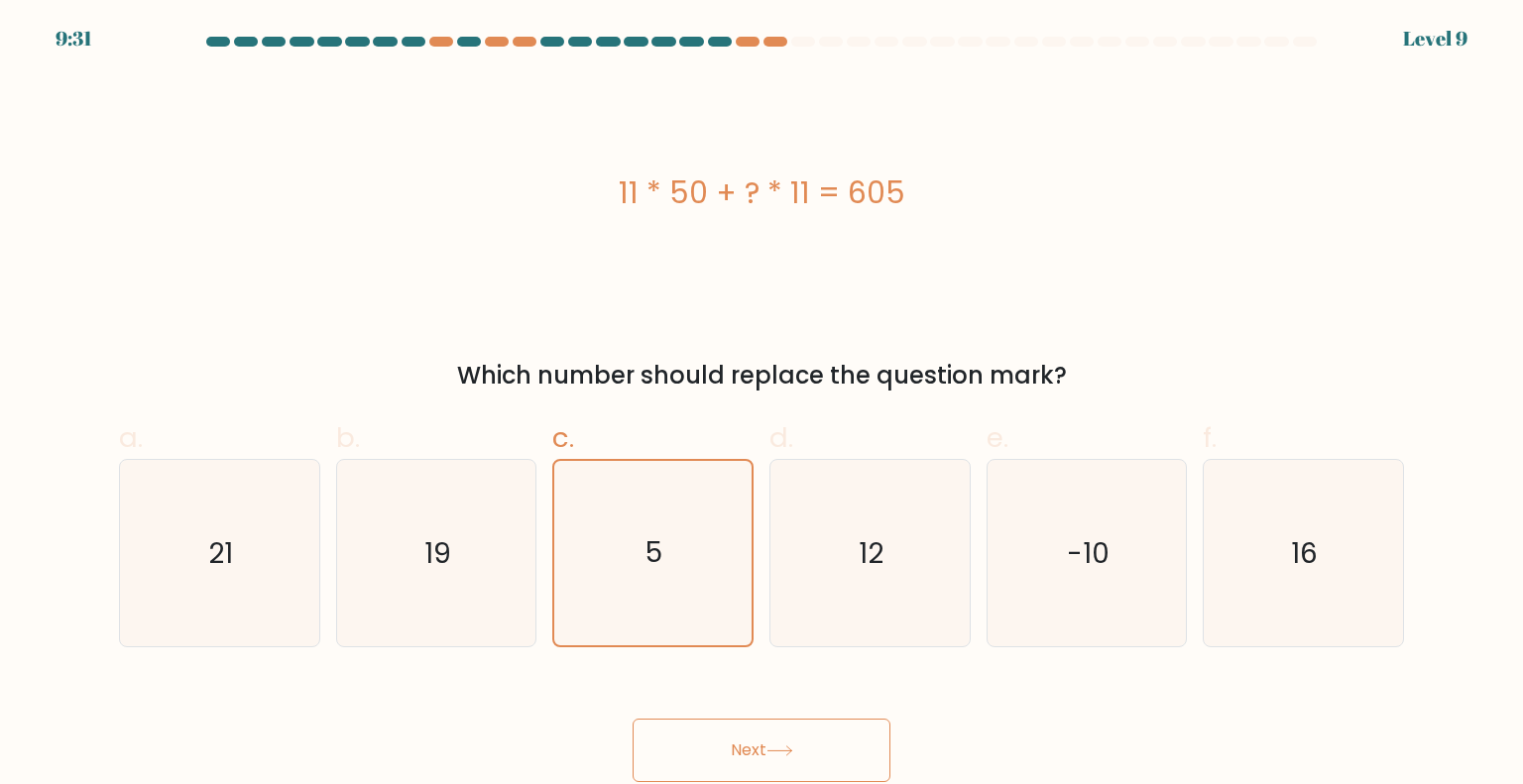 click on "Next" at bounding box center (762, 750) 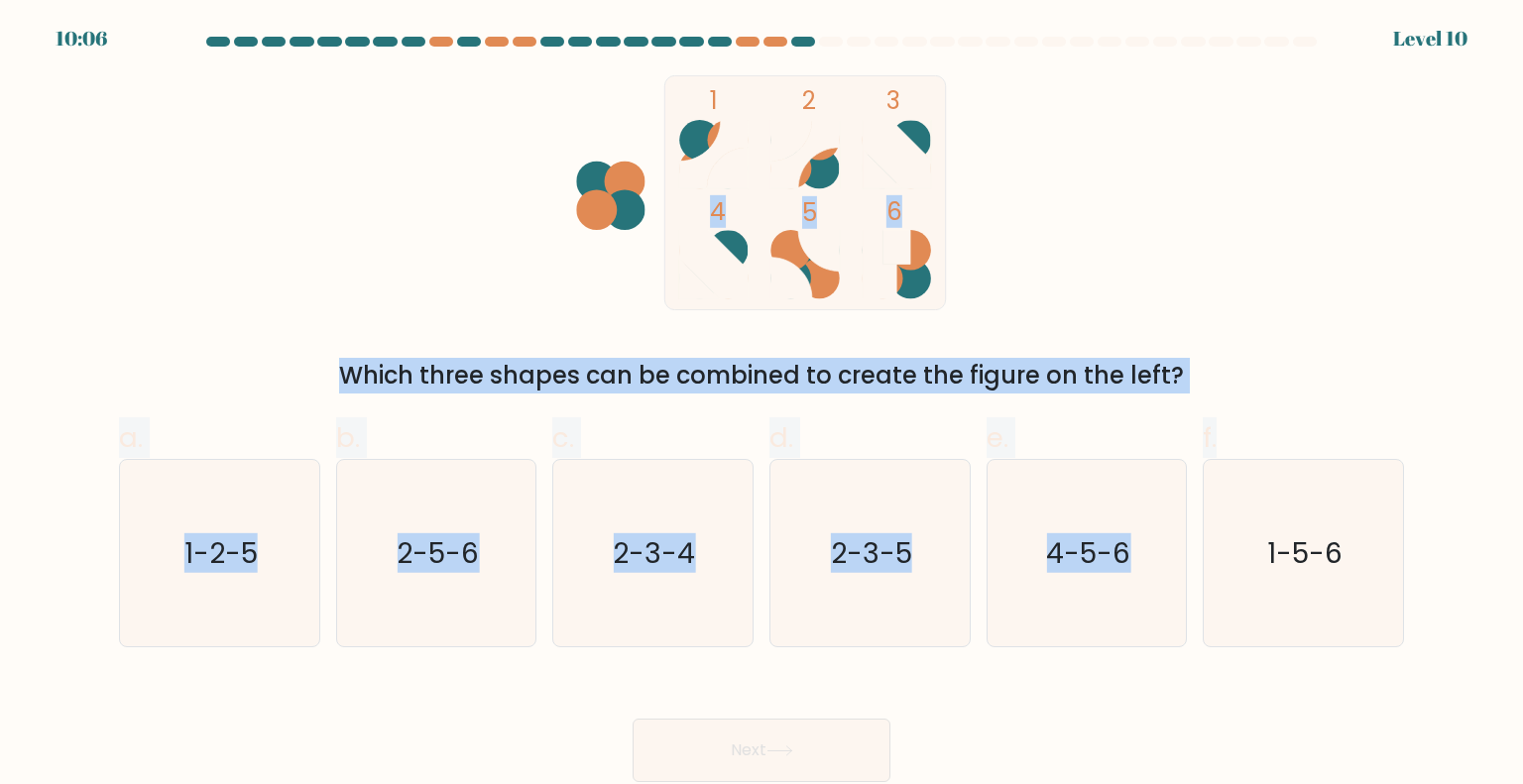 drag, startPoint x: 538, startPoint y: 184, endPoint x: 1218, endPoint y: 395, distance: 711.98385 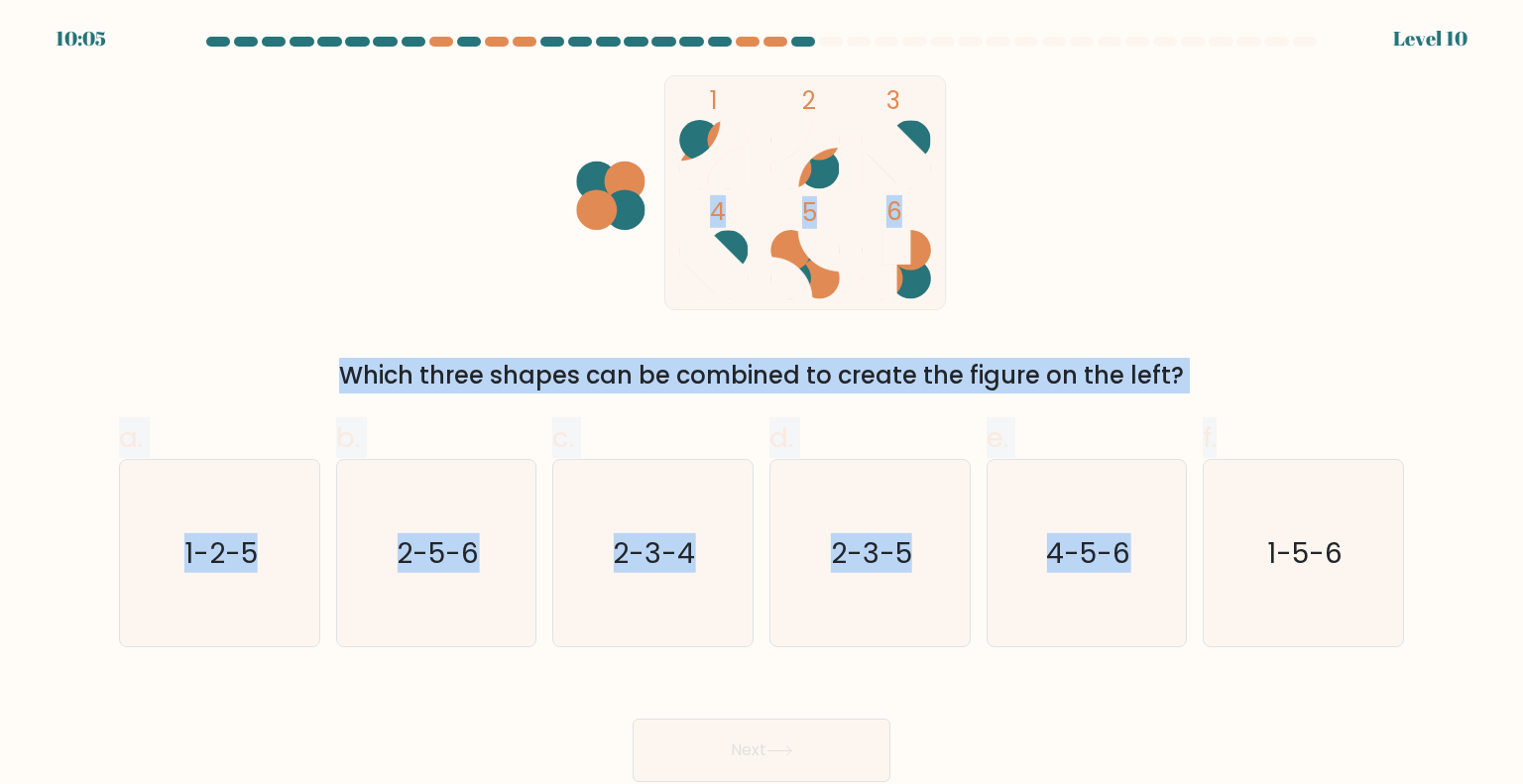 click on "1
2
3
4
5
6
Which three shapes can be combined to create the figure on the left?" at bounding box center [762, 234] 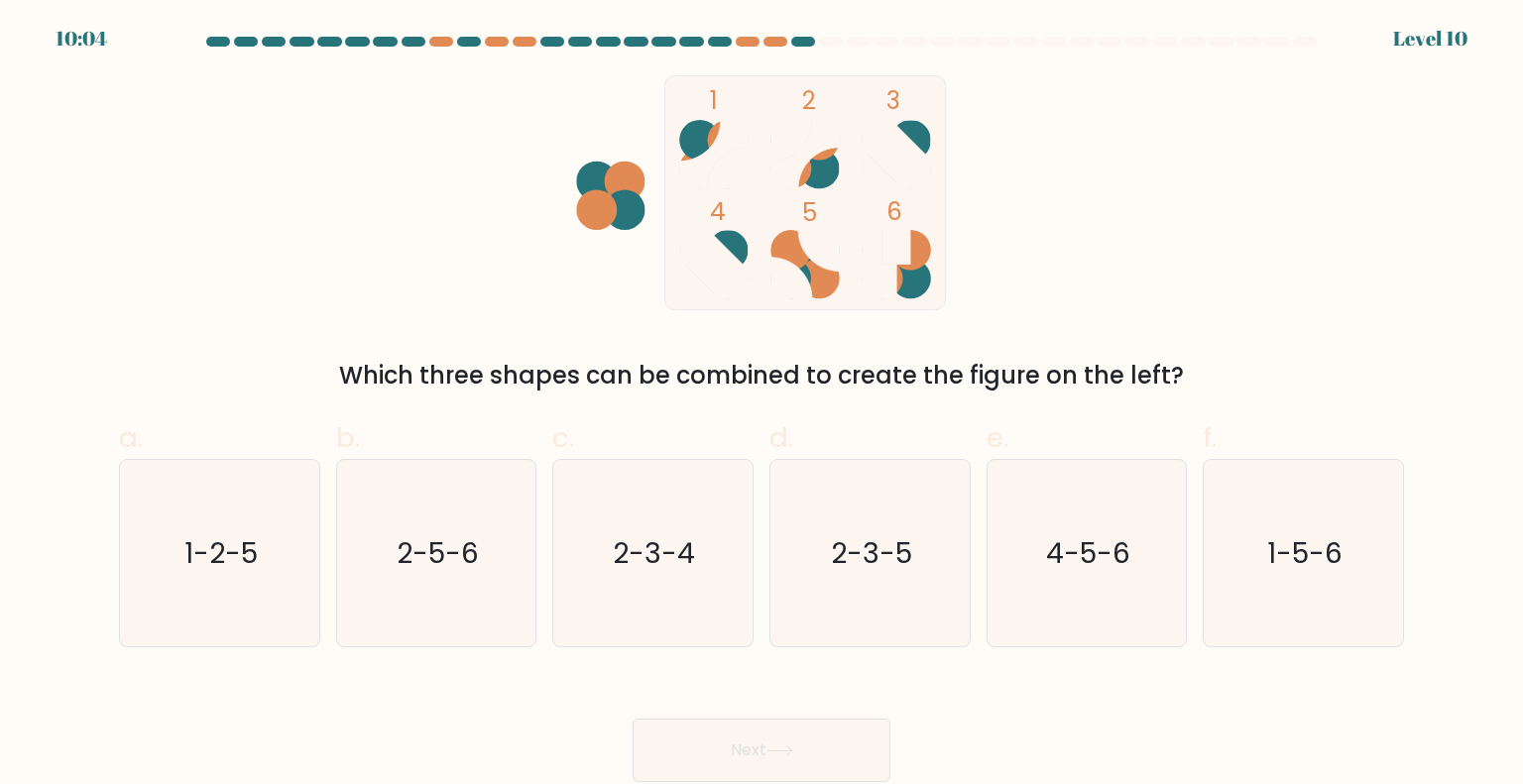 drag, startPoint x: 652, startPoint y: 69, endPoint x: 1218, endPoint y: 340, distance: 627.53247 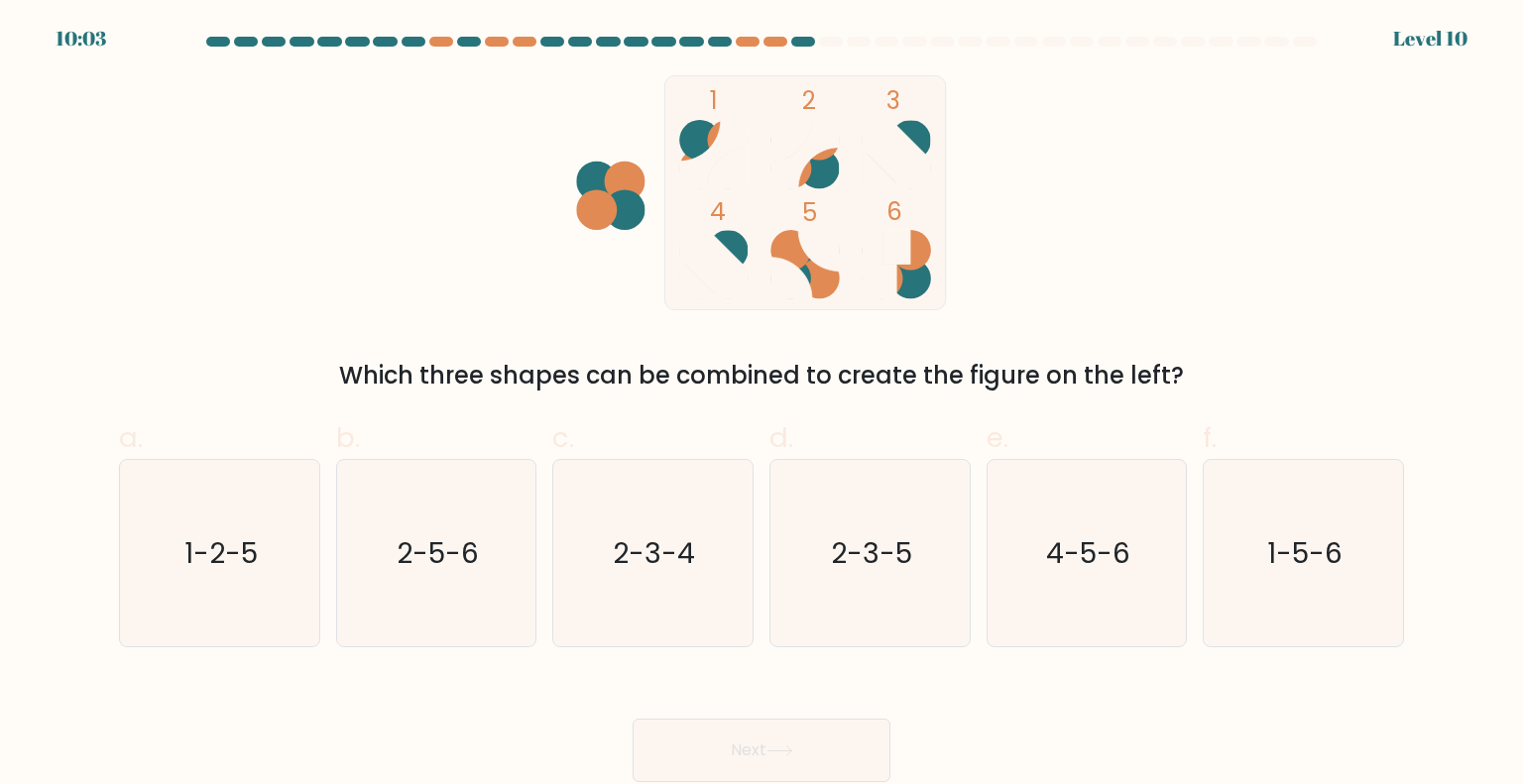 click on "1
2
3
4
5
6" 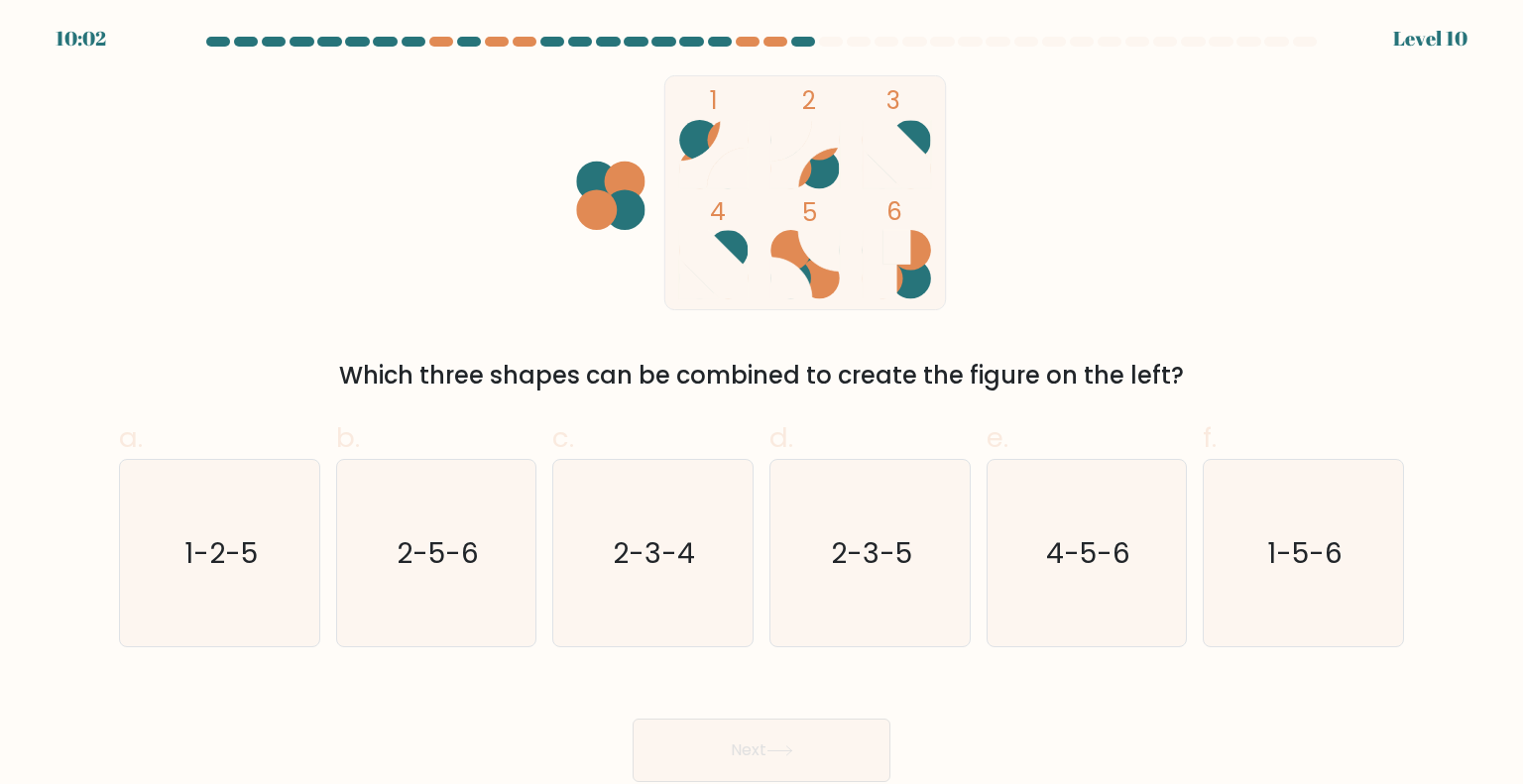 drag, startPoint x: 508, startPoint y: 102, endPoint x: 1208, endPoint y: 344, distance: 740.6511 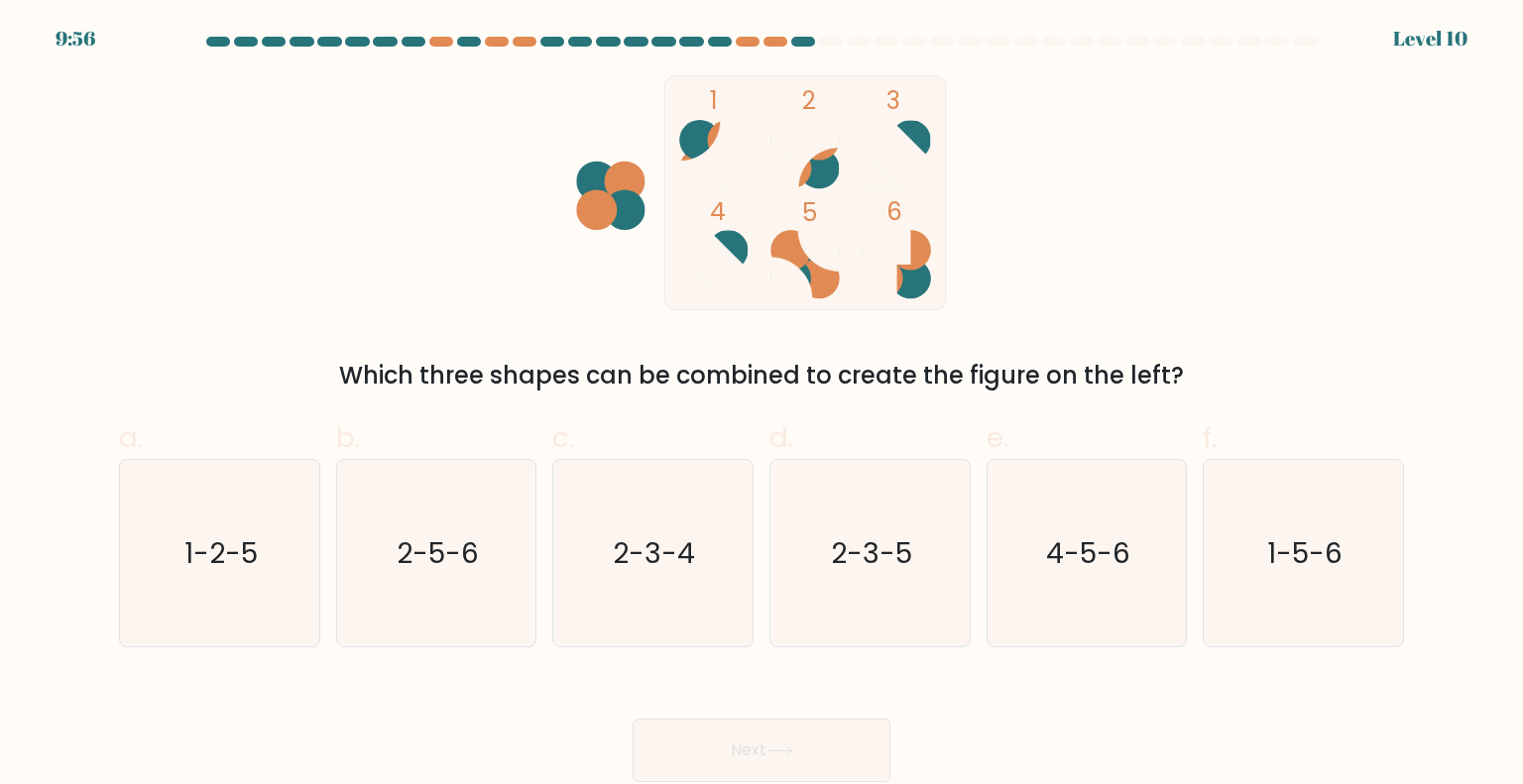 click on "1
2
3
4
5
6
Which three shapes can be combined to create the figure on the left?" at bounding box center (762, 234) 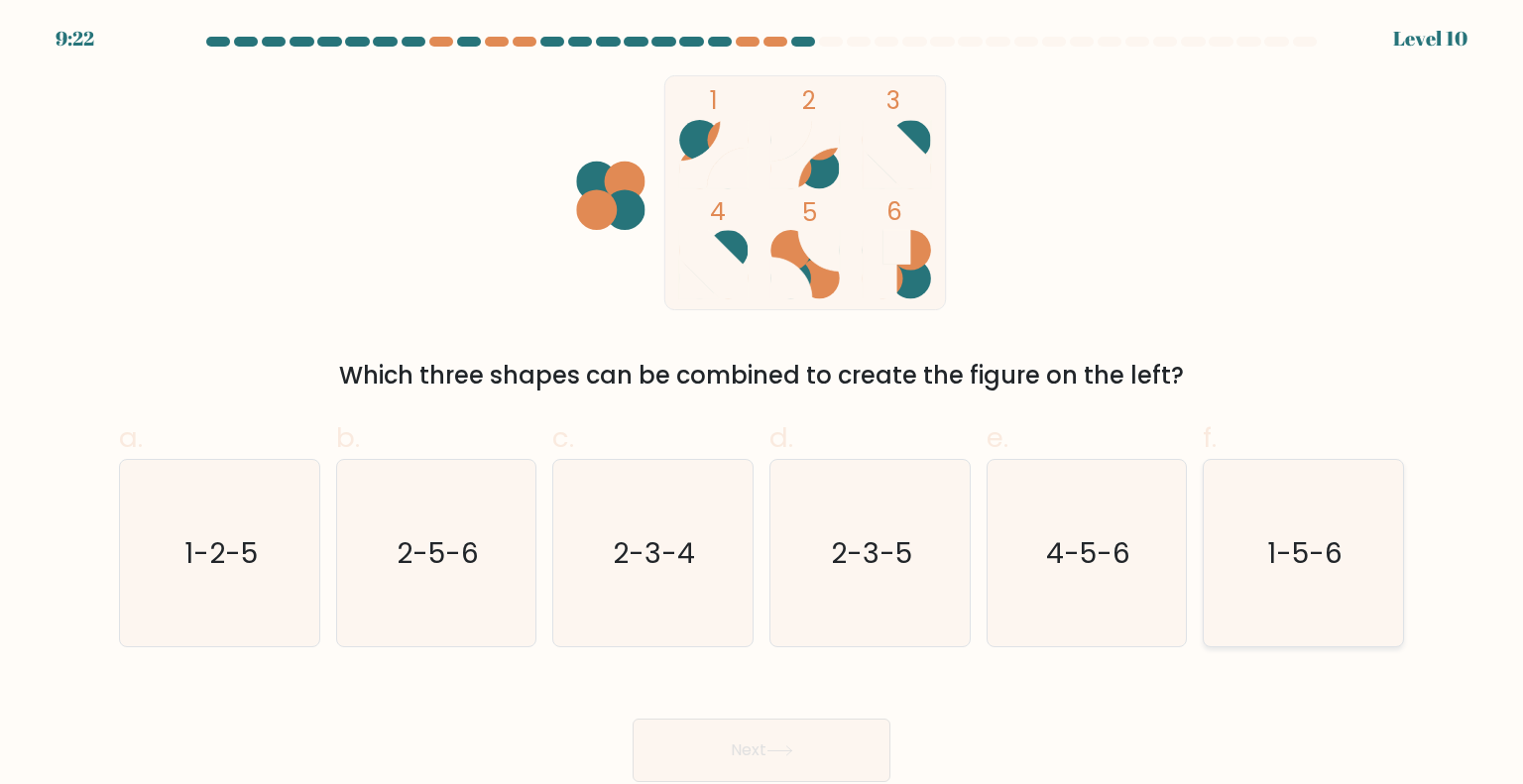 click on "1-5-6" 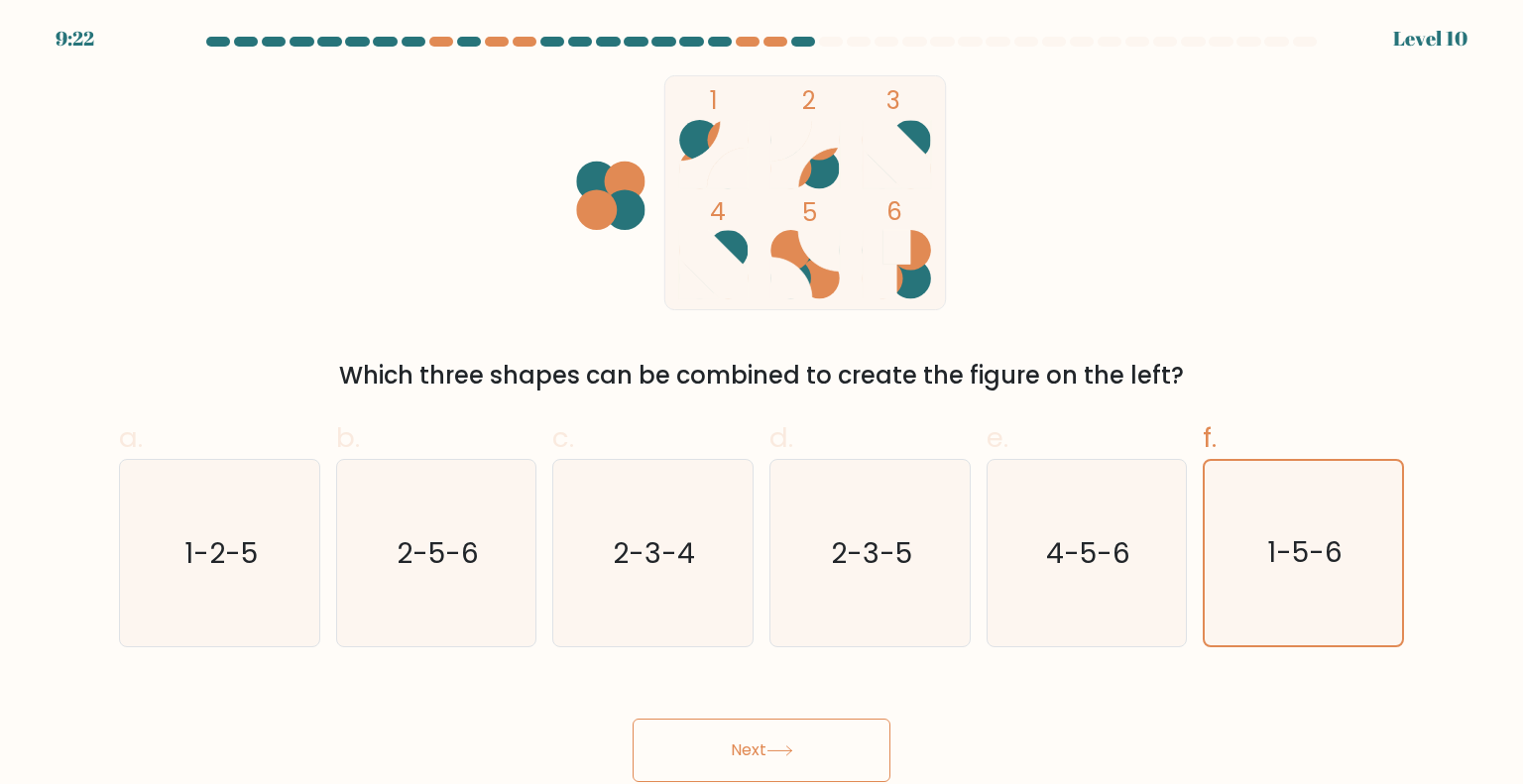 click on "Next" at bounding box center (762, 750) 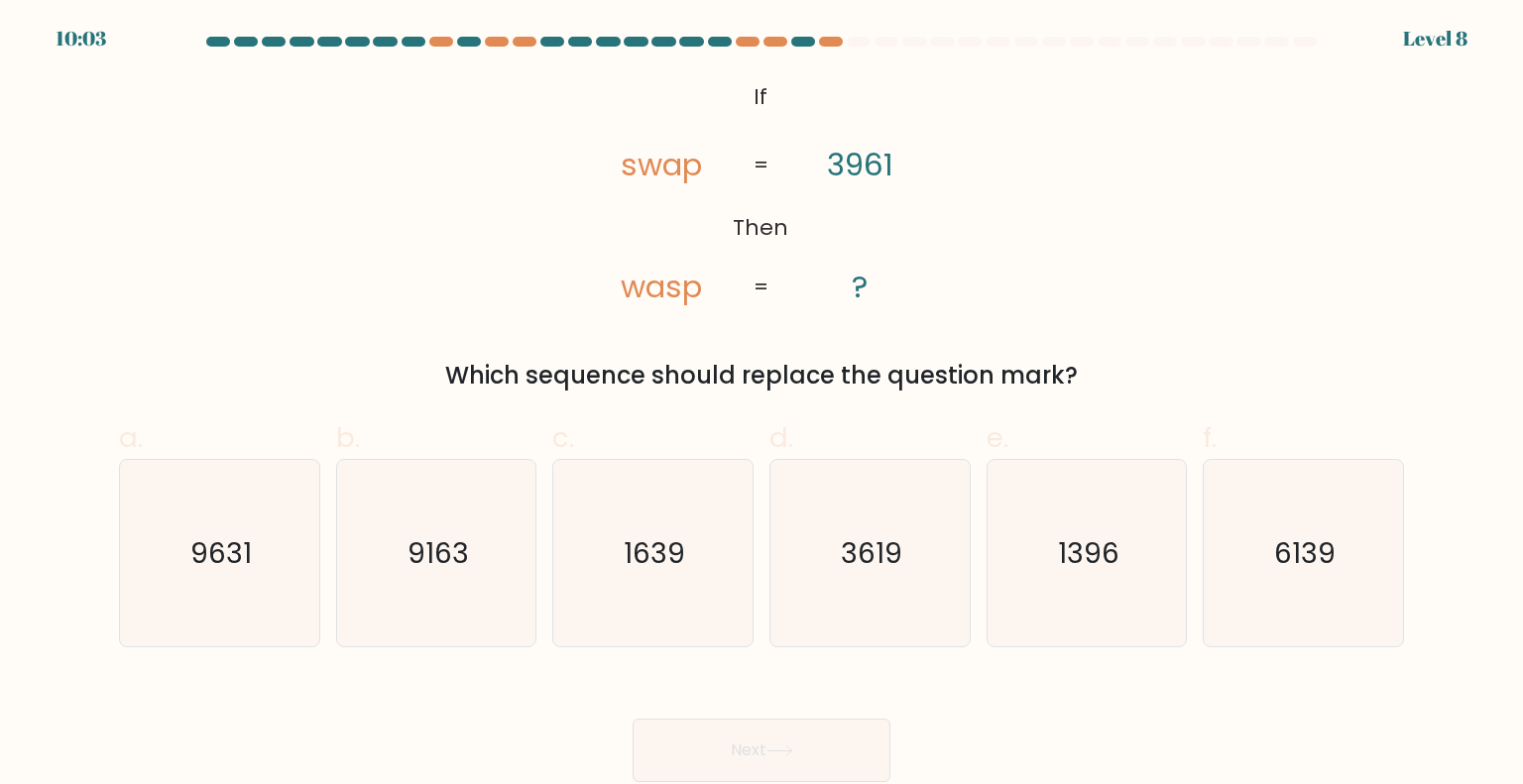 drag, startPoint x: 733, startPoint y: 94, endPoint x: 1096, endPoint y: 375, distance: 459.05337 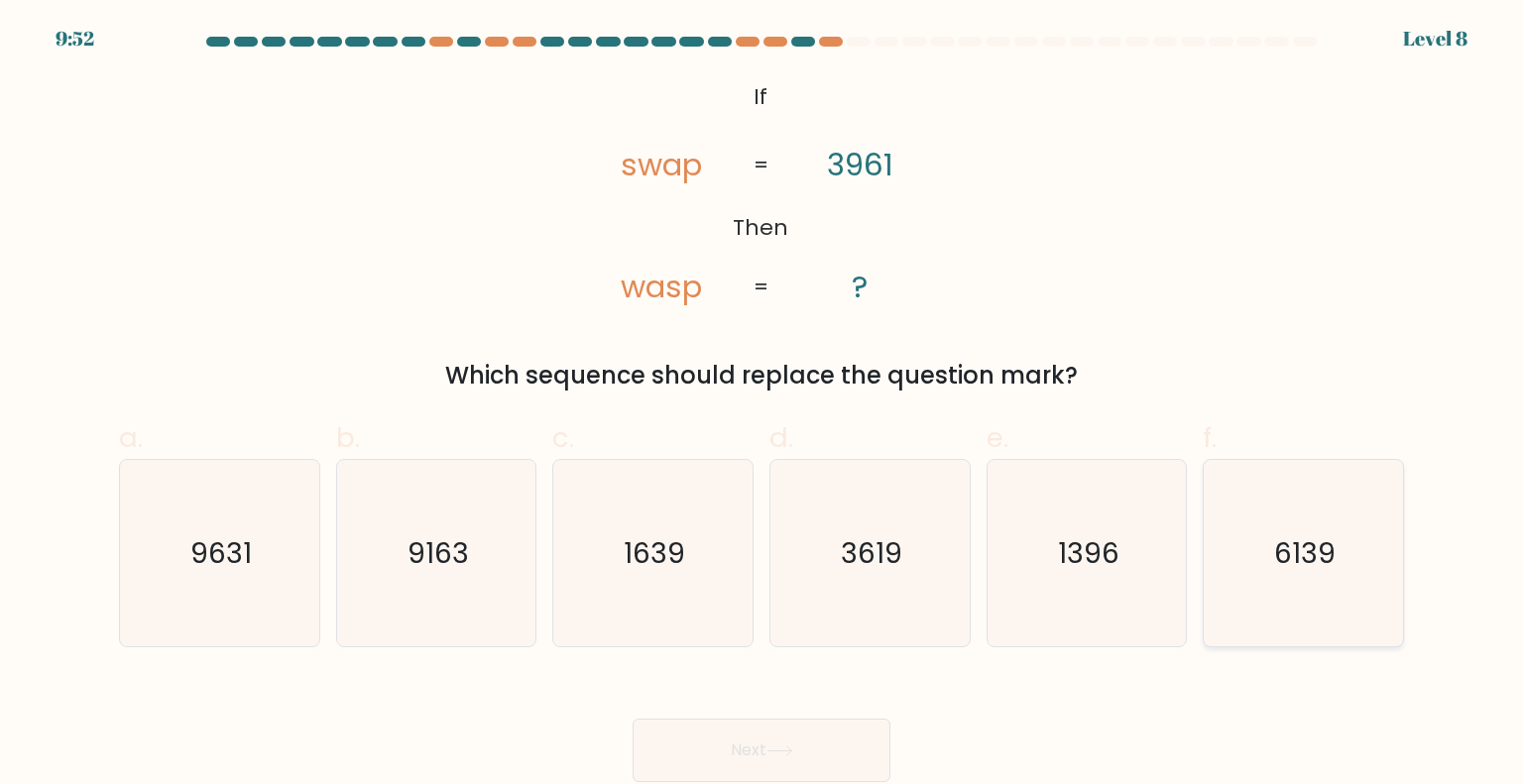click on "6139" 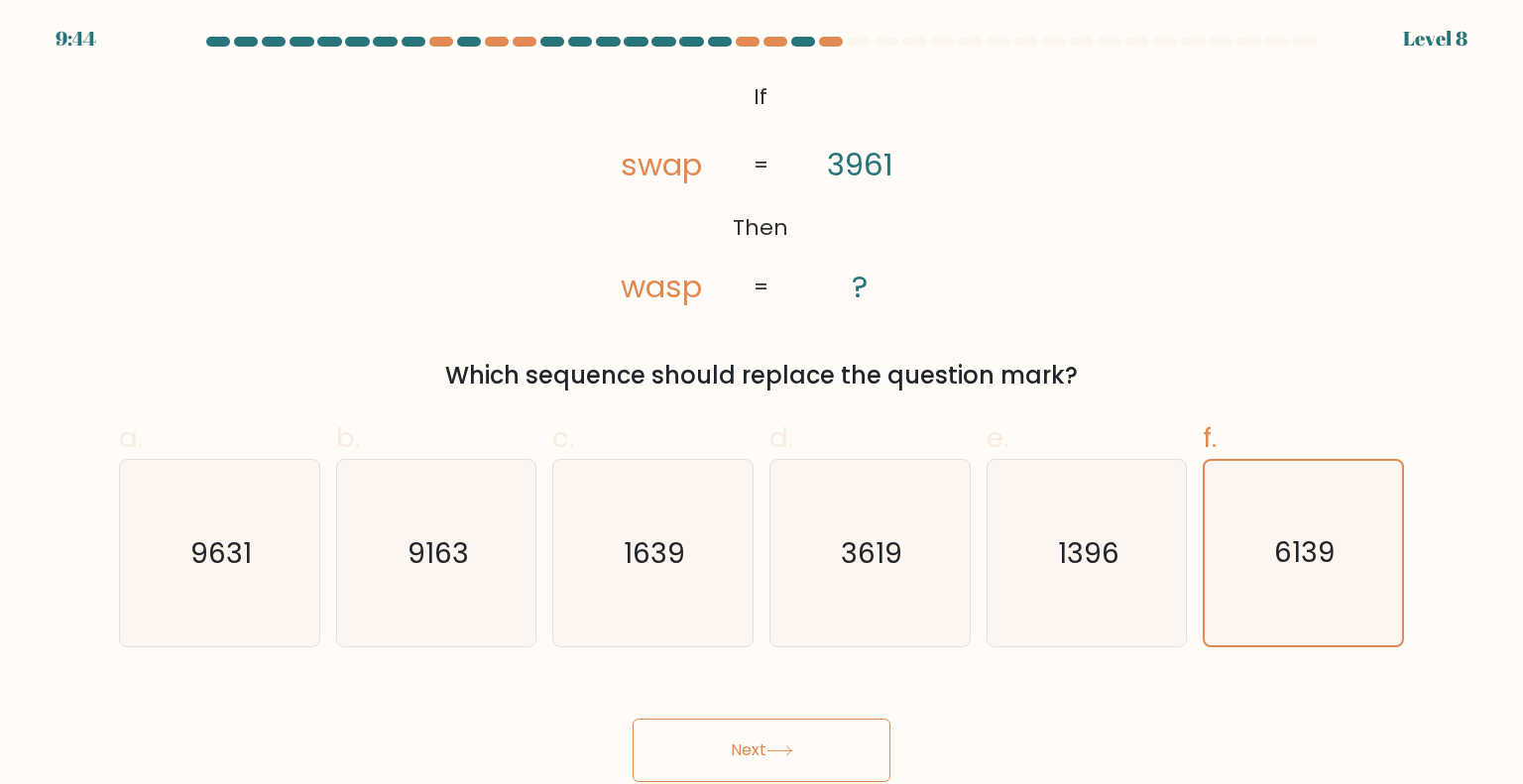 click on "Next" at bounding box center [762, 750] 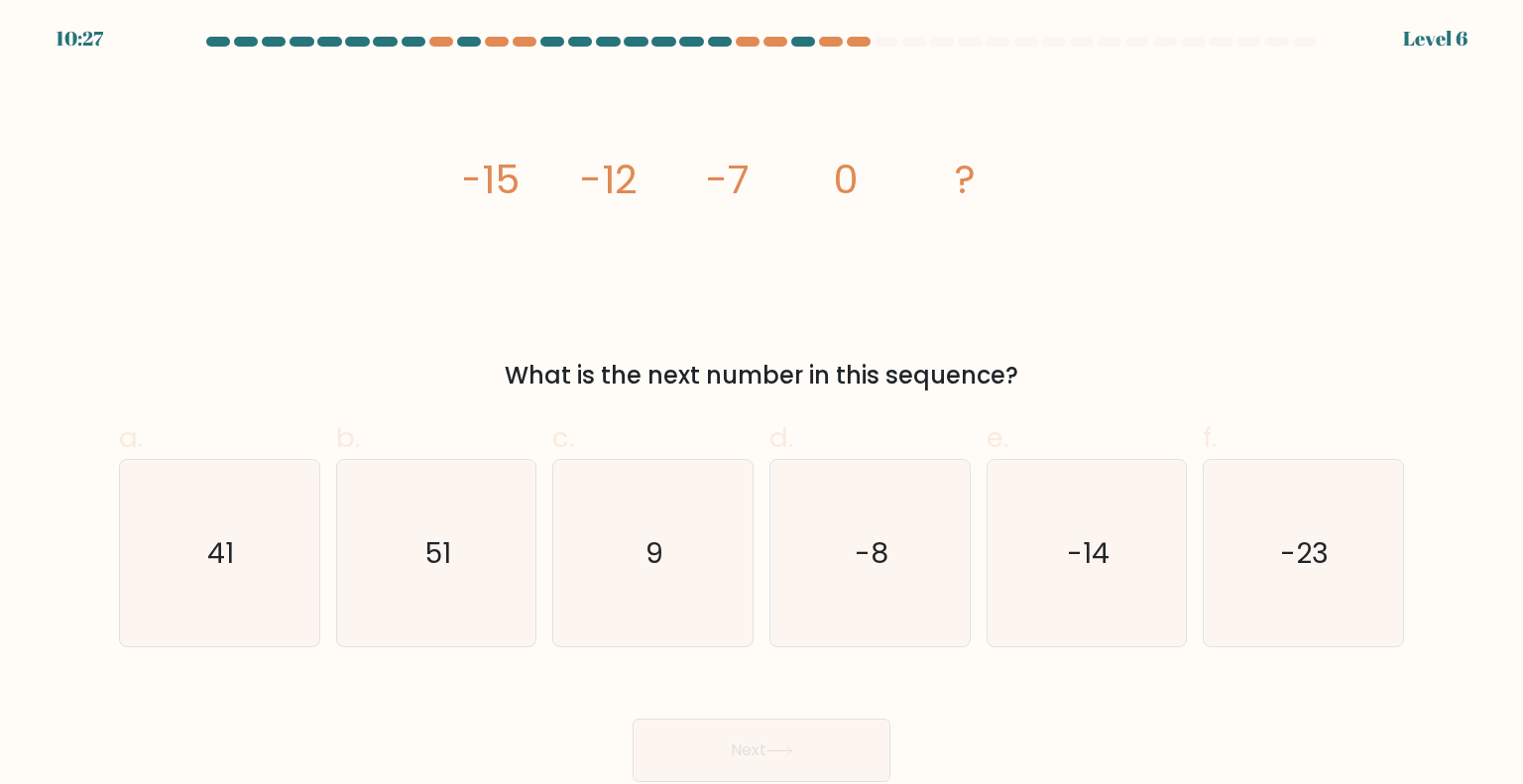 drag, startPoint x: 393, startPoint y: 177, endPoint x: 1121, endPoint y: 360, distance: 750.64839 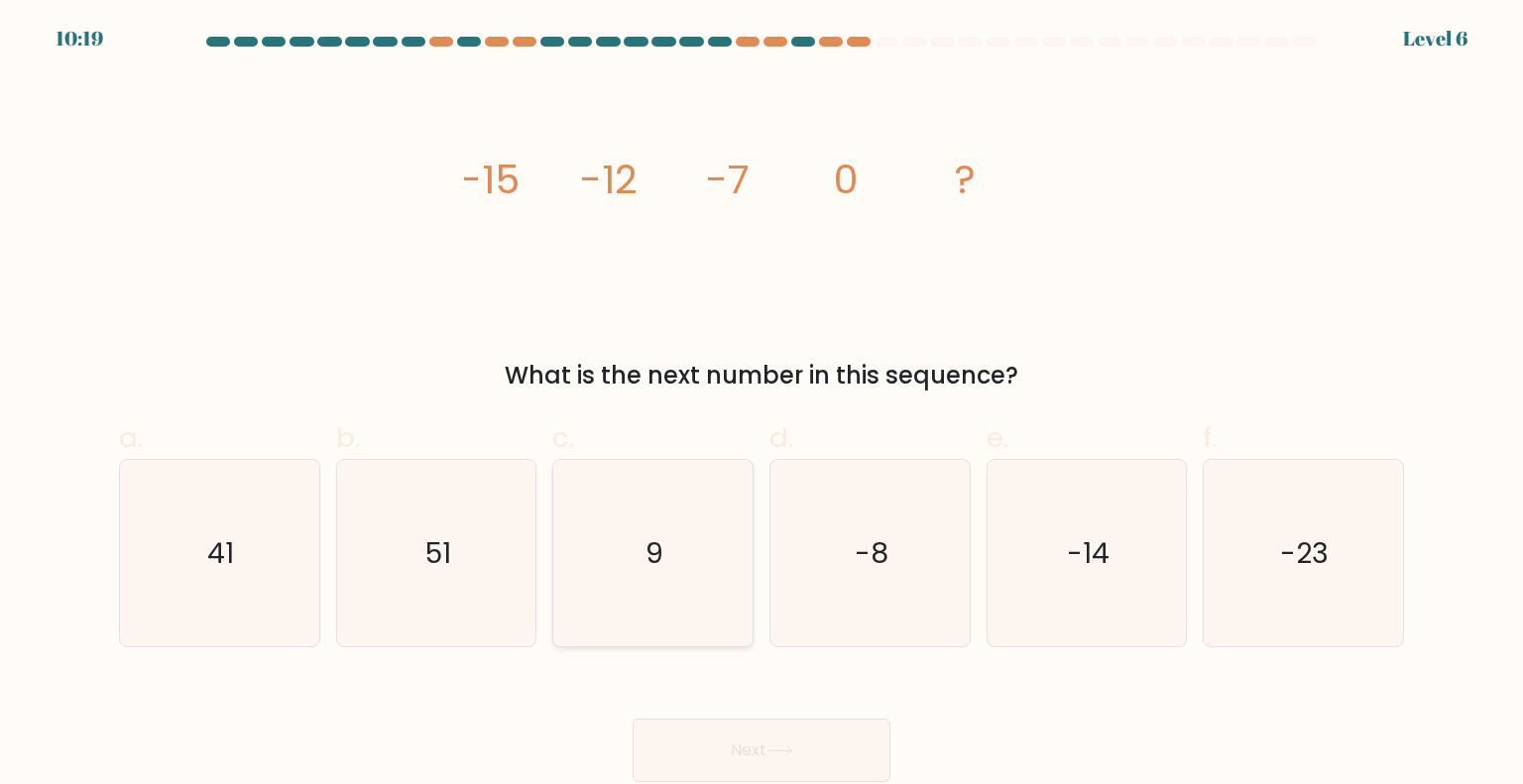 click on "9" 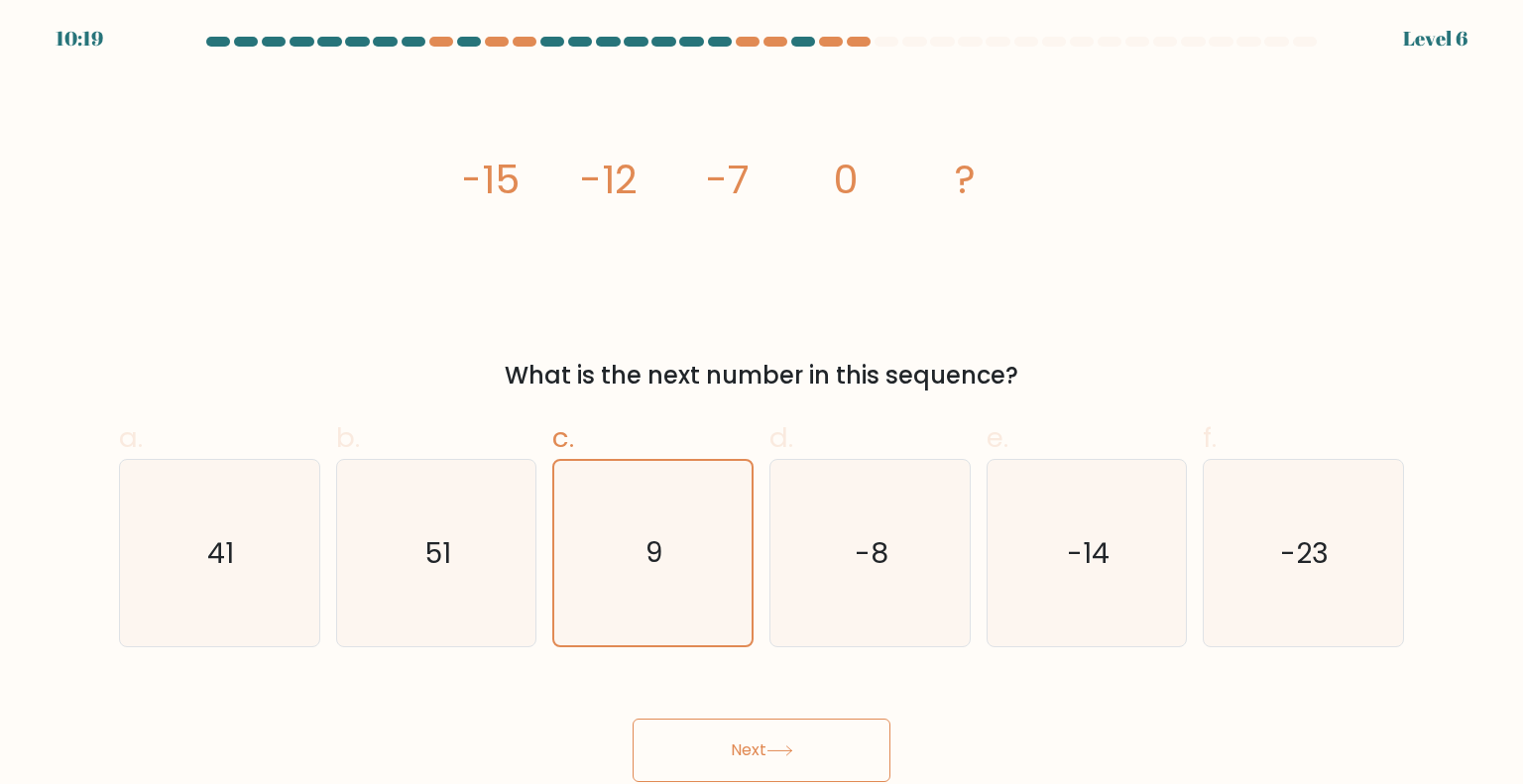 click 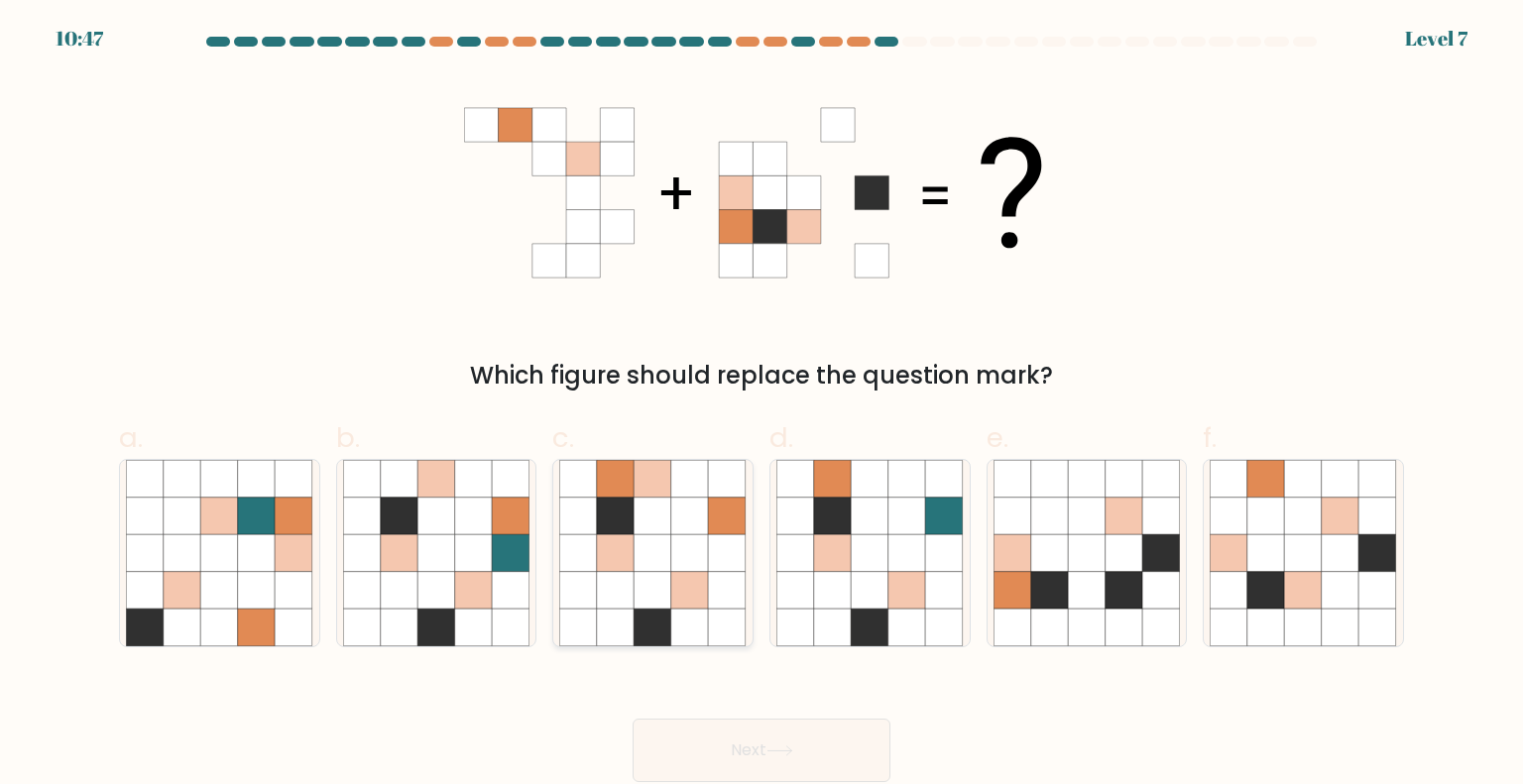 click 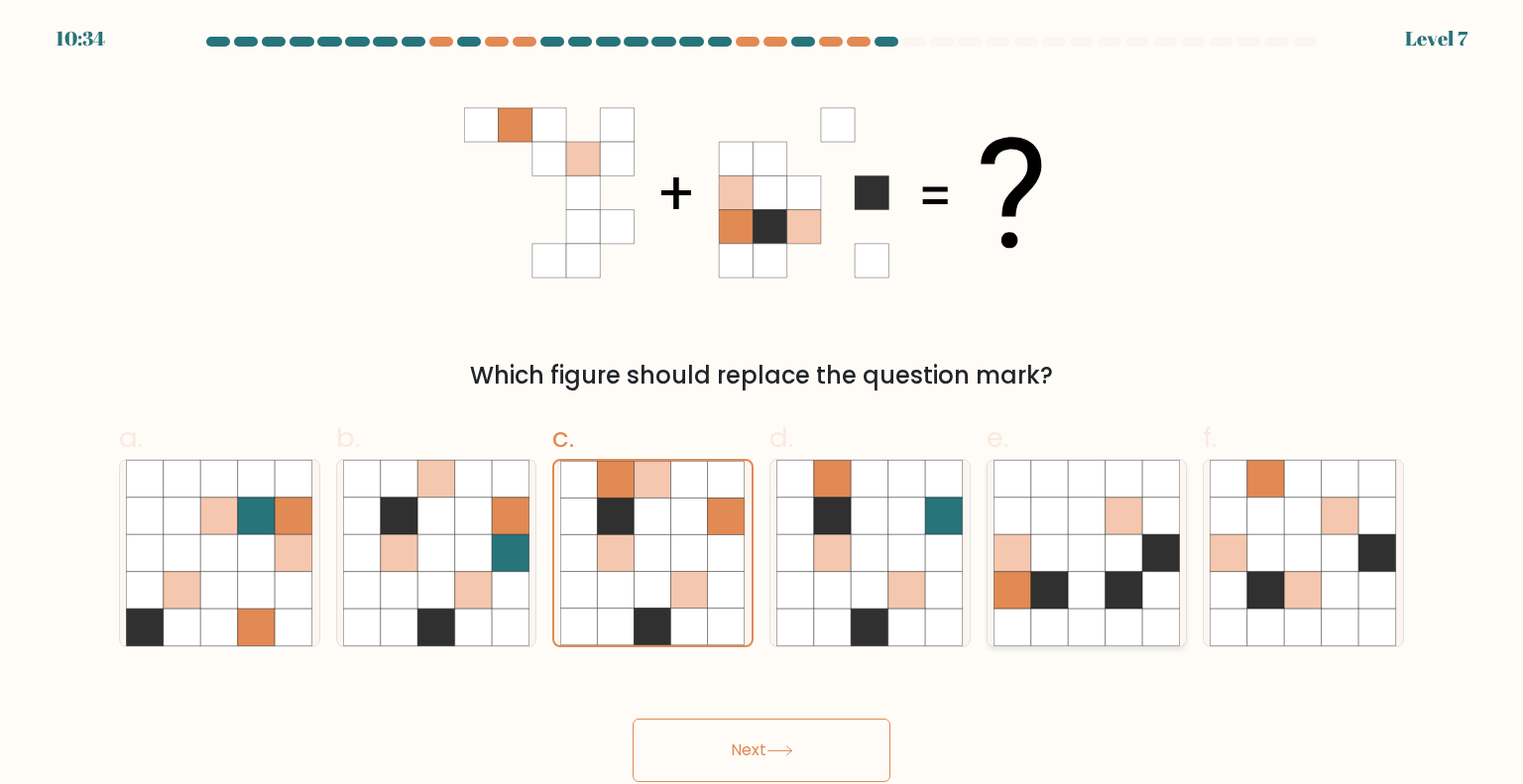 click 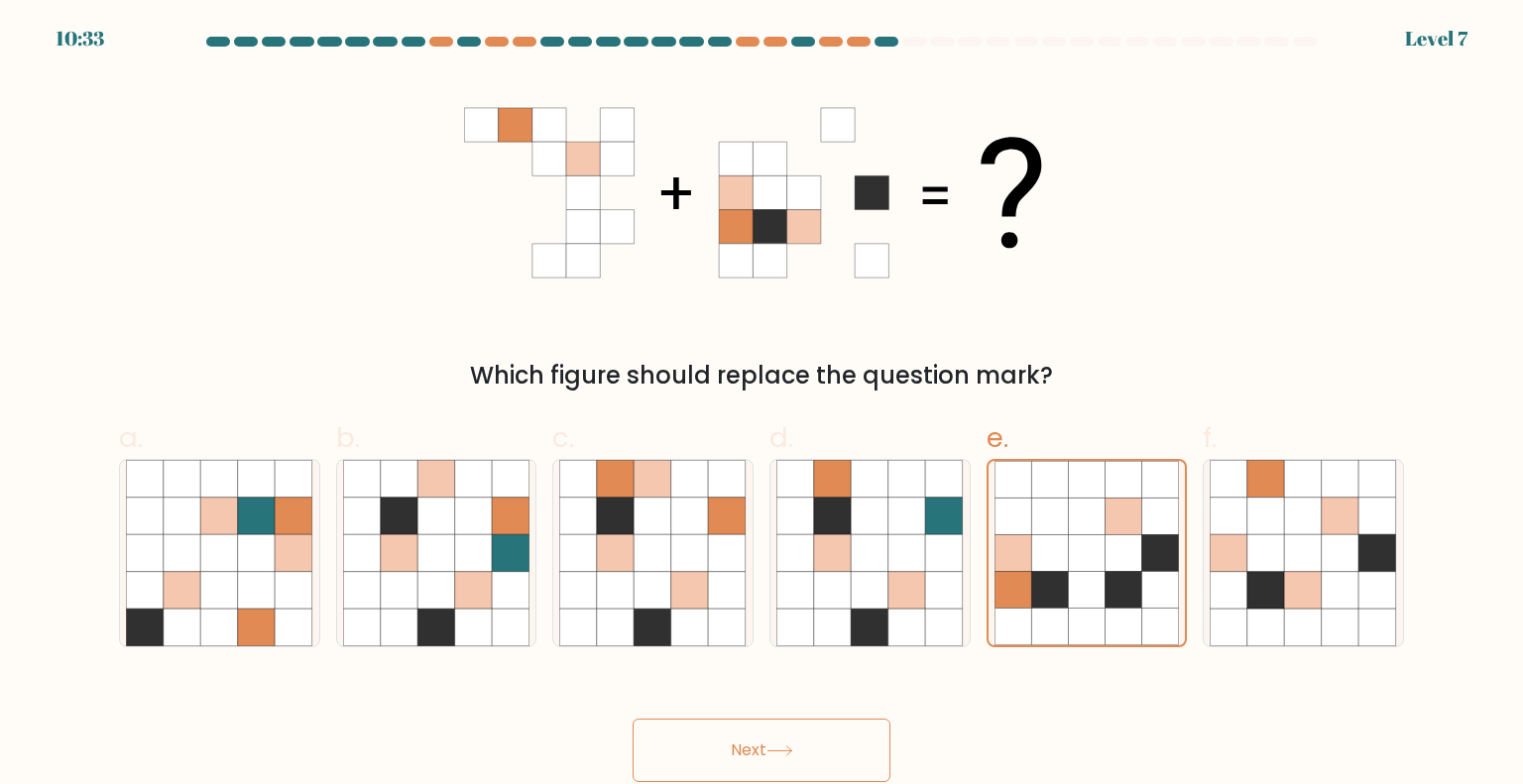 click on "Next" at bounding box center (762, 750) 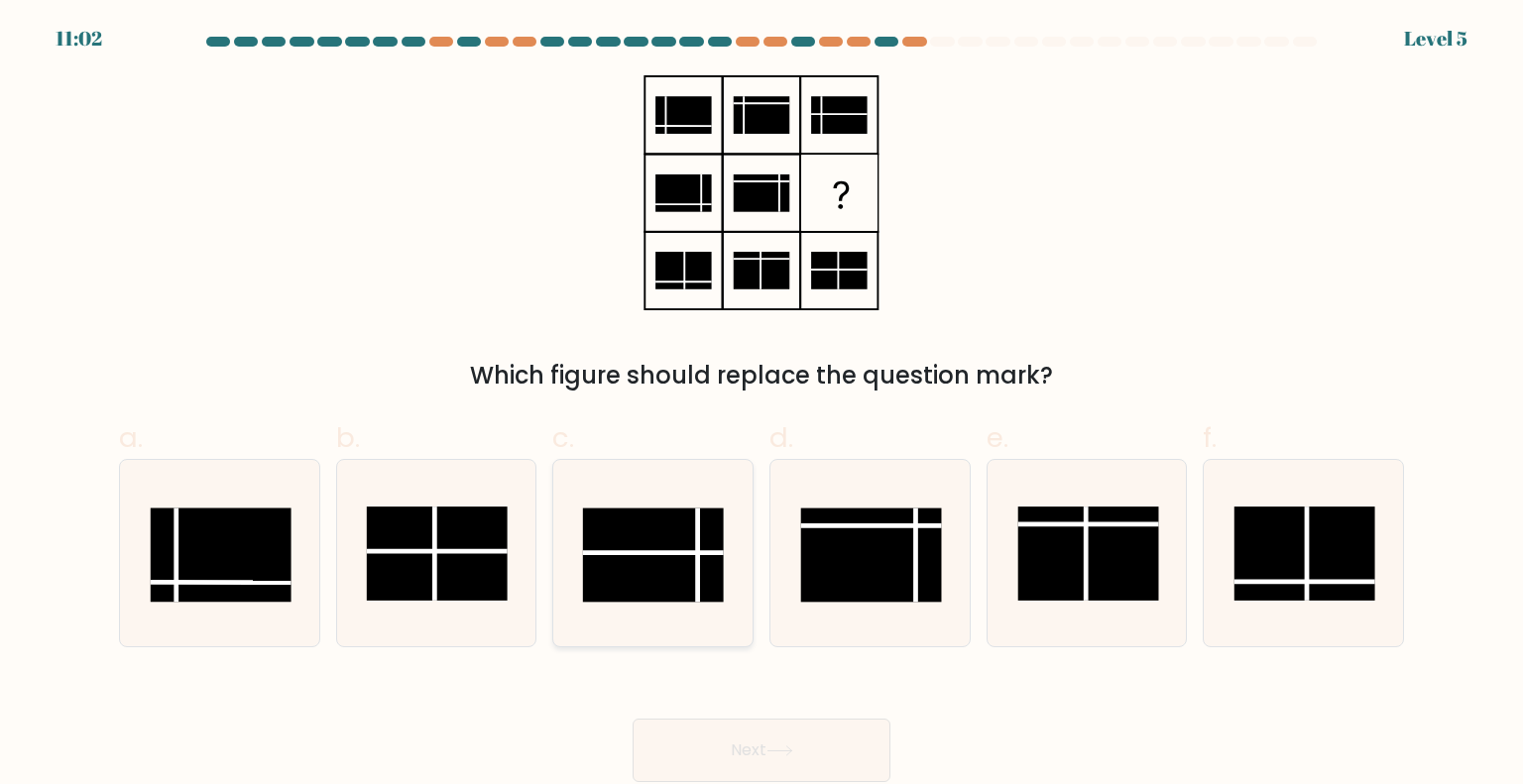 click 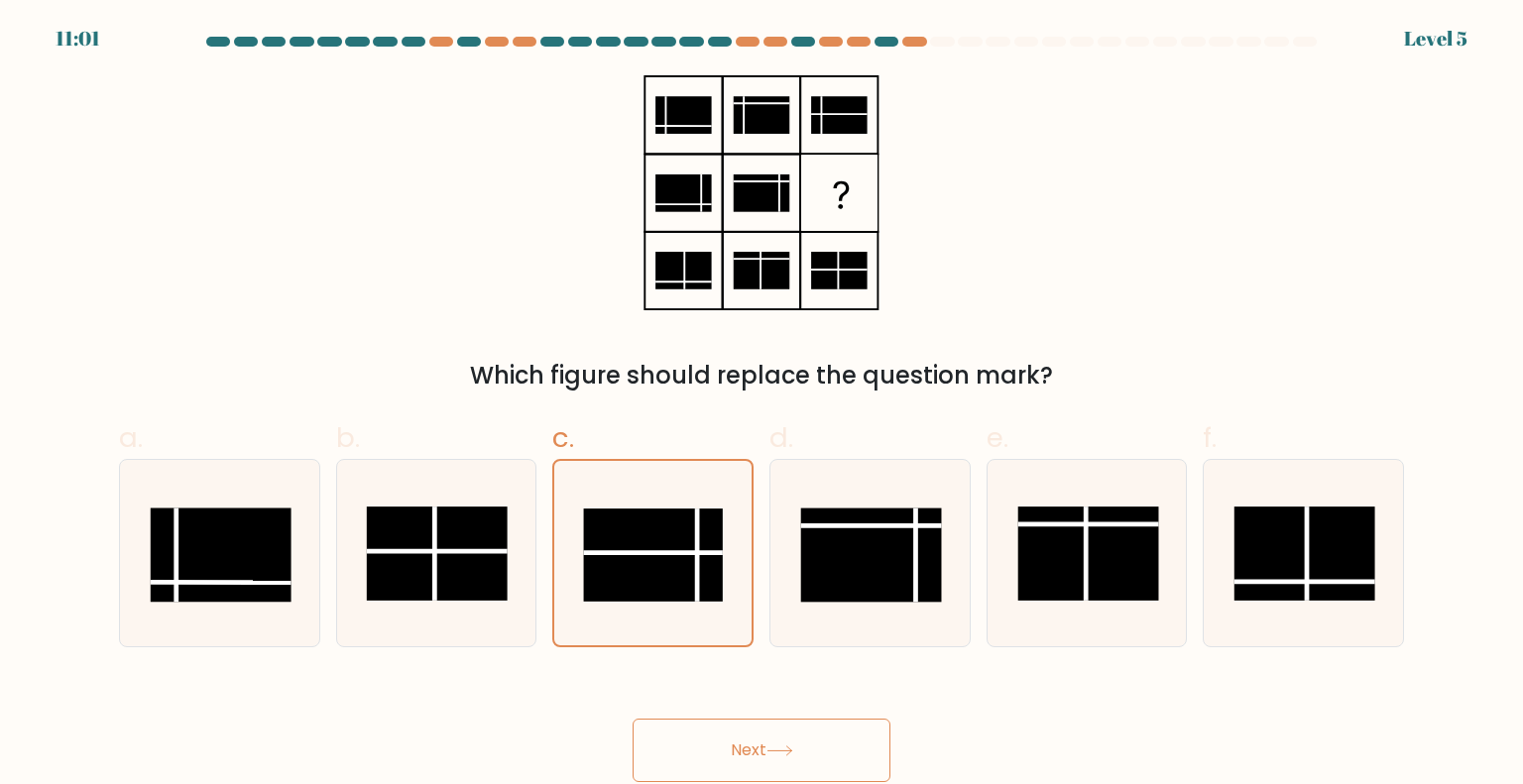 click on "Next" at bounding box center (762, 750) 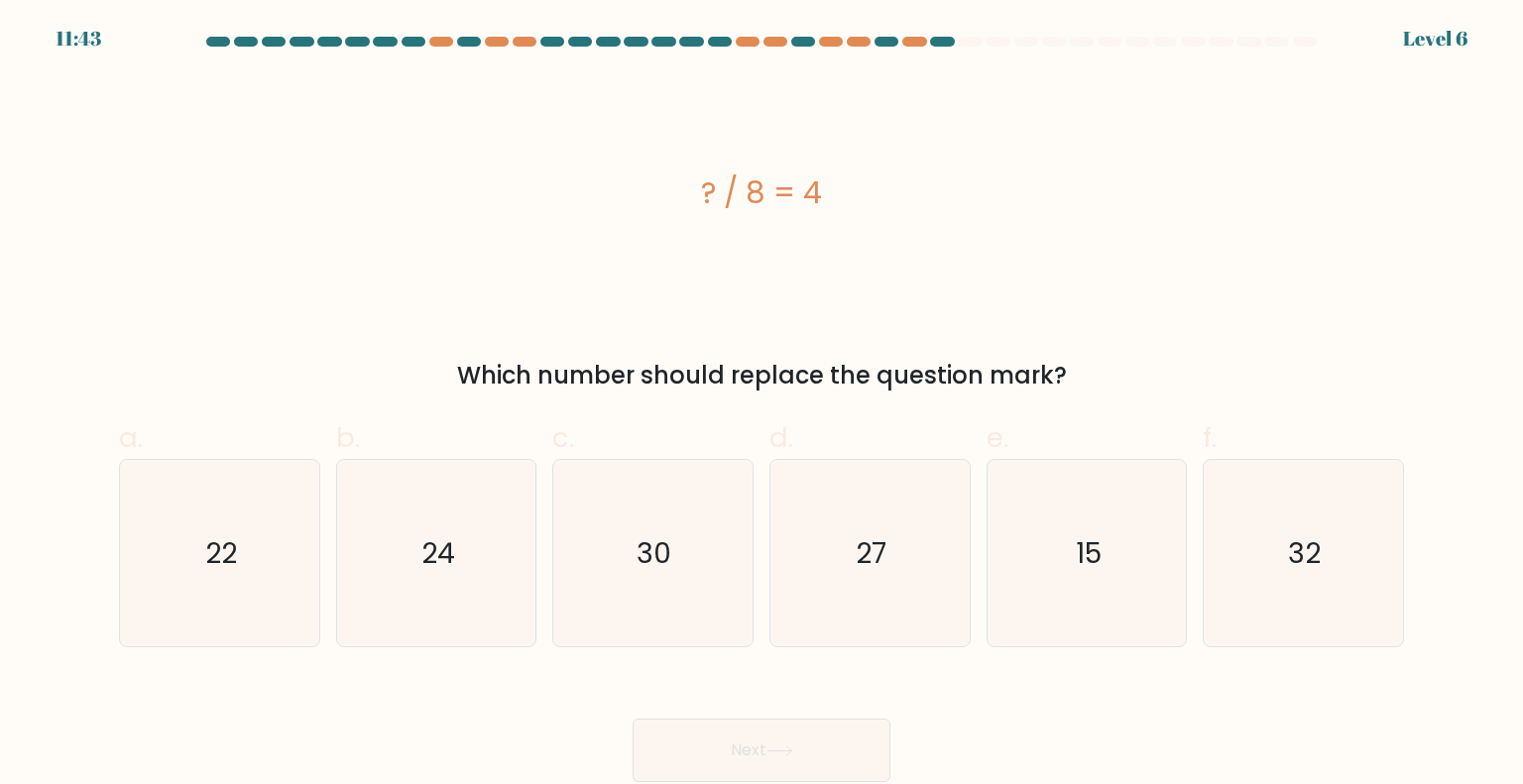 drag, startPoint x: 703, startPoint y: 173, endPoint x: 1174, endPoint y: 360, distance: 506.76424 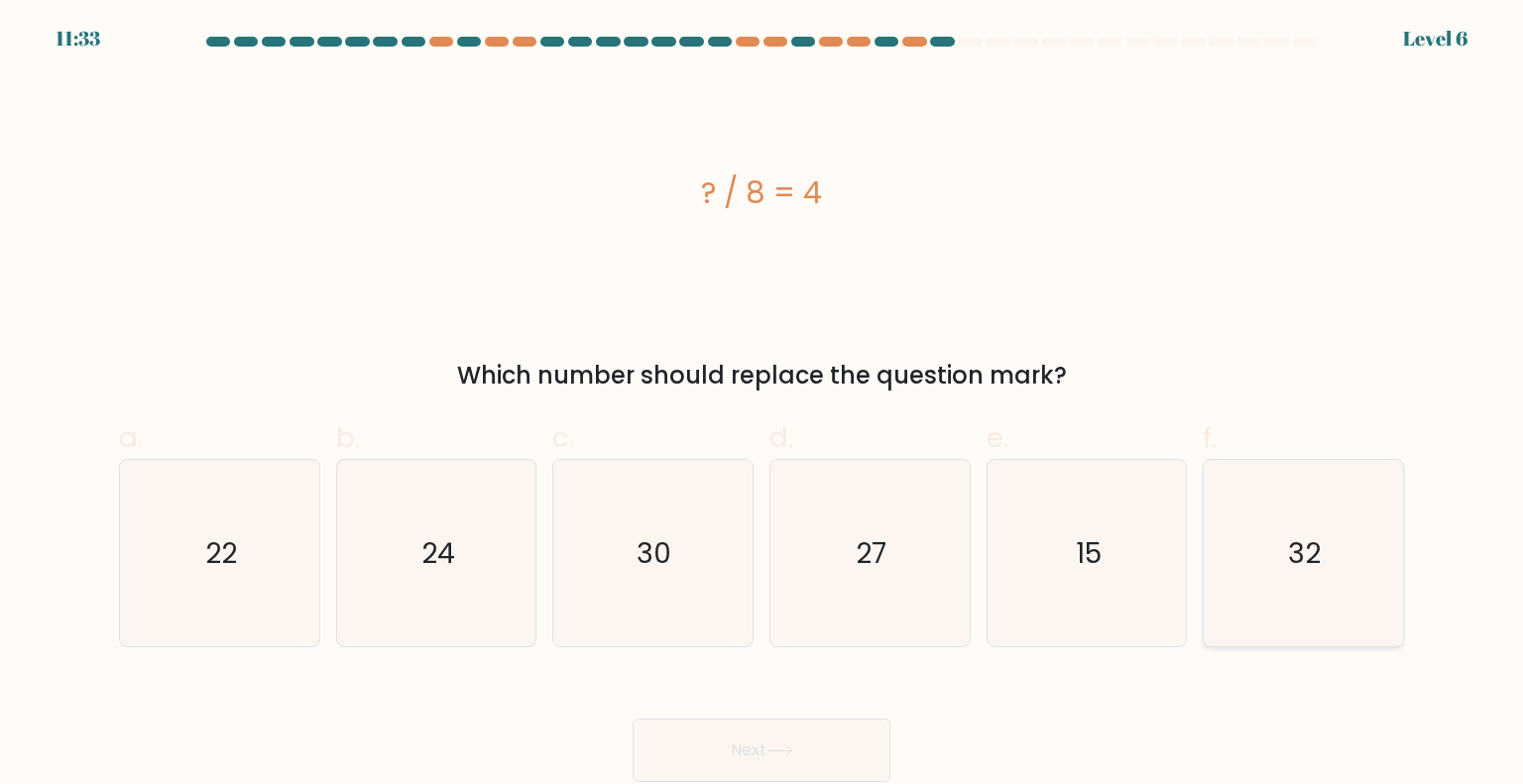 click on "32" 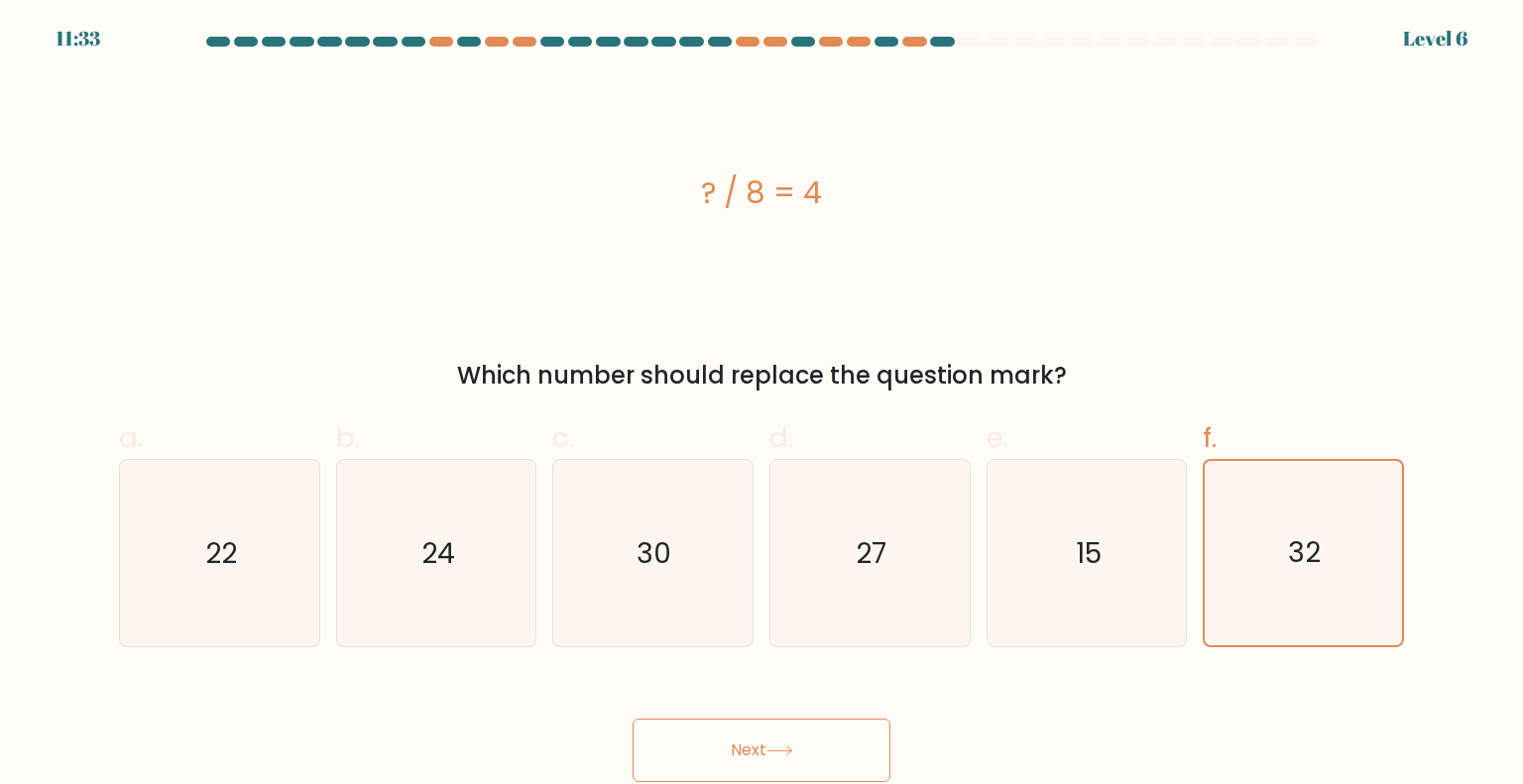 click on "Next" at bounding box center [762, 750] 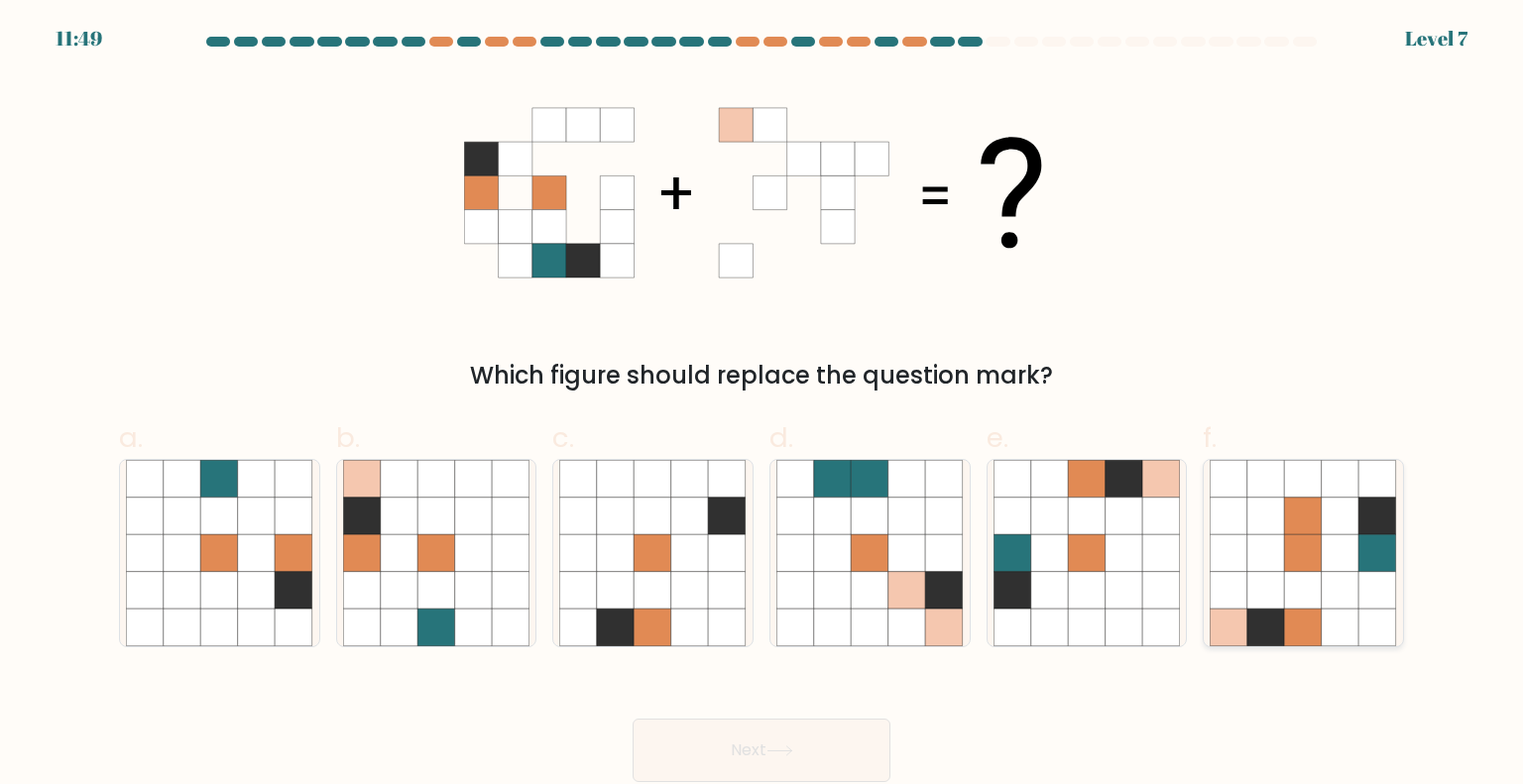 click 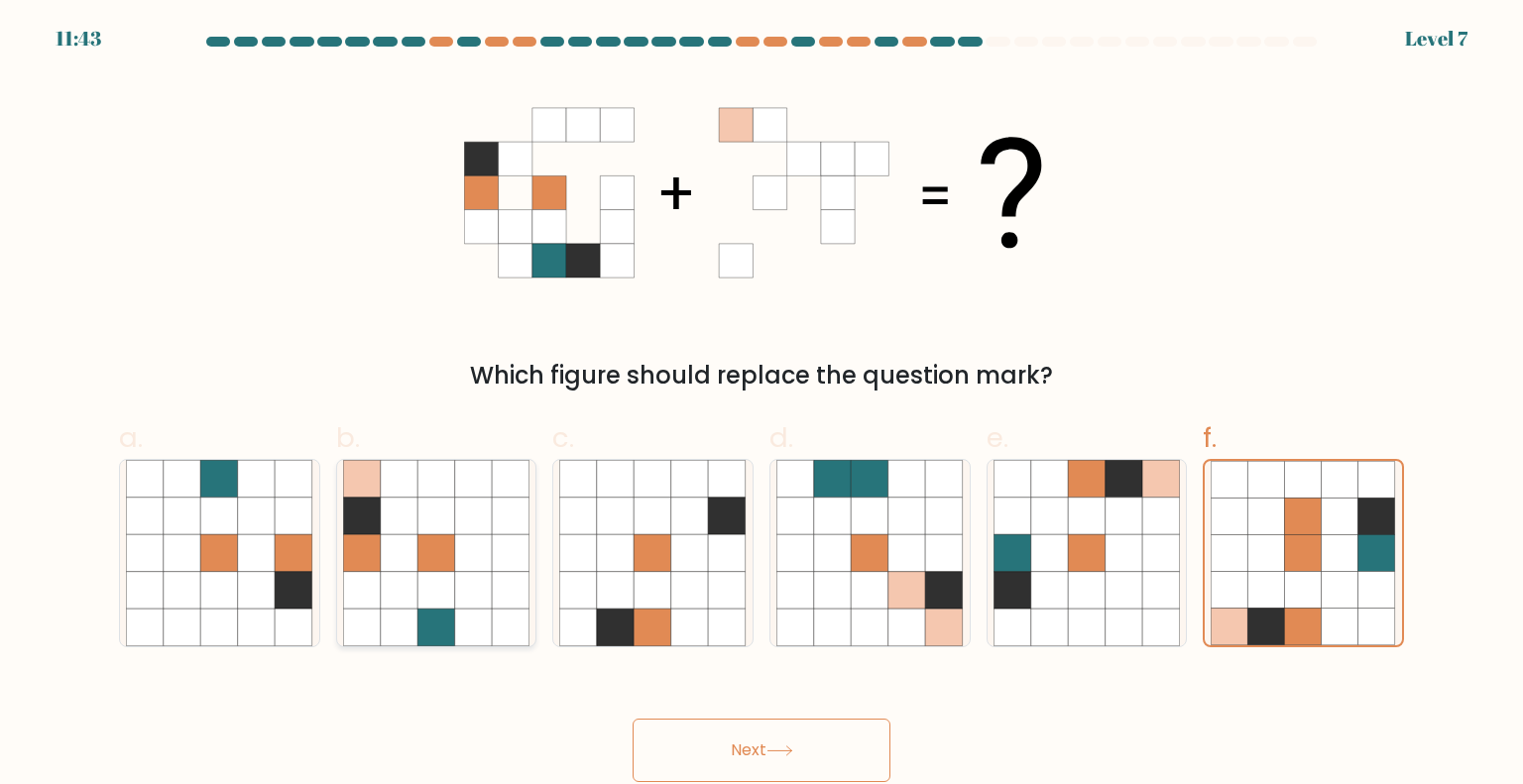 click 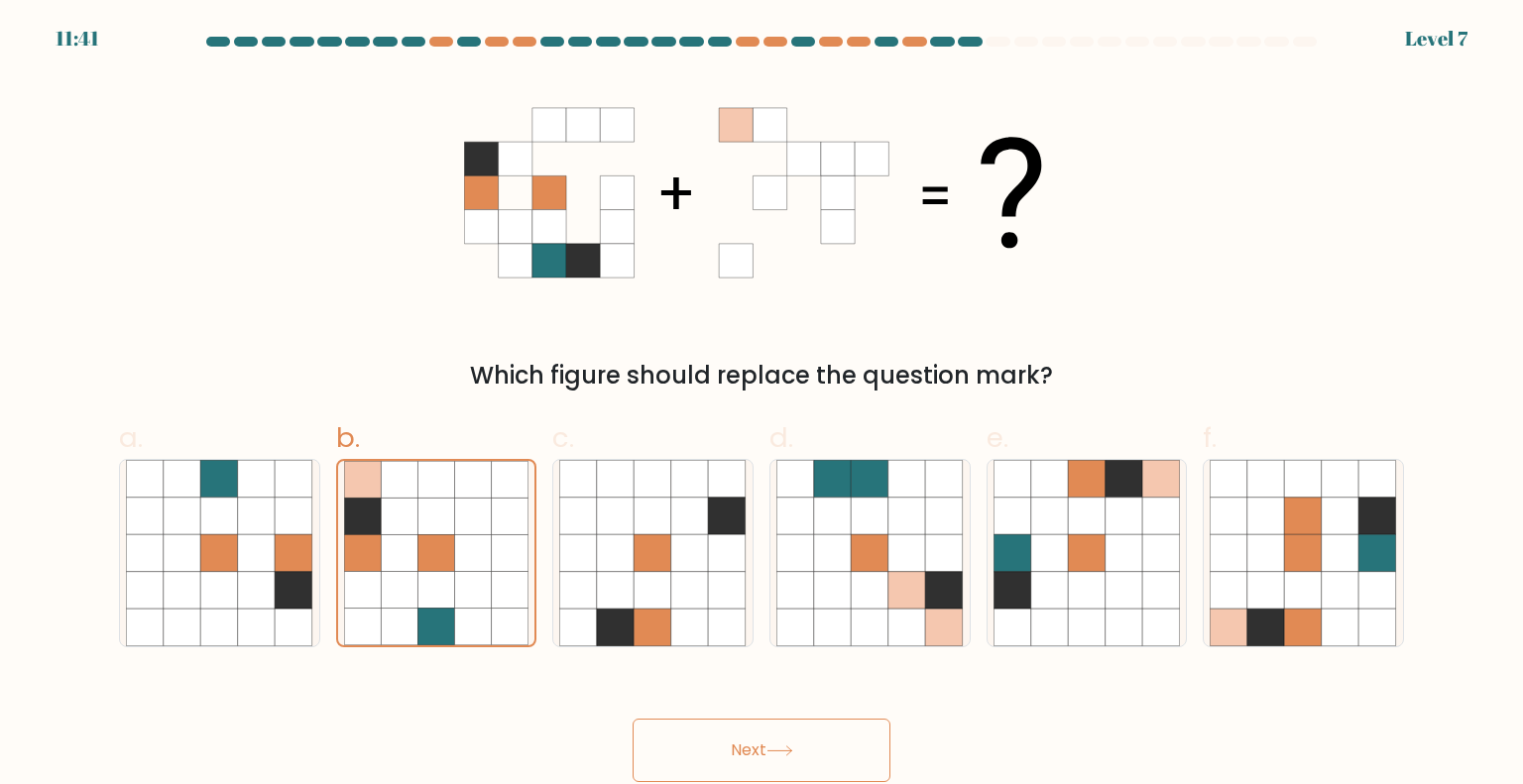 click on "Next" at bounding box center (762, 750) 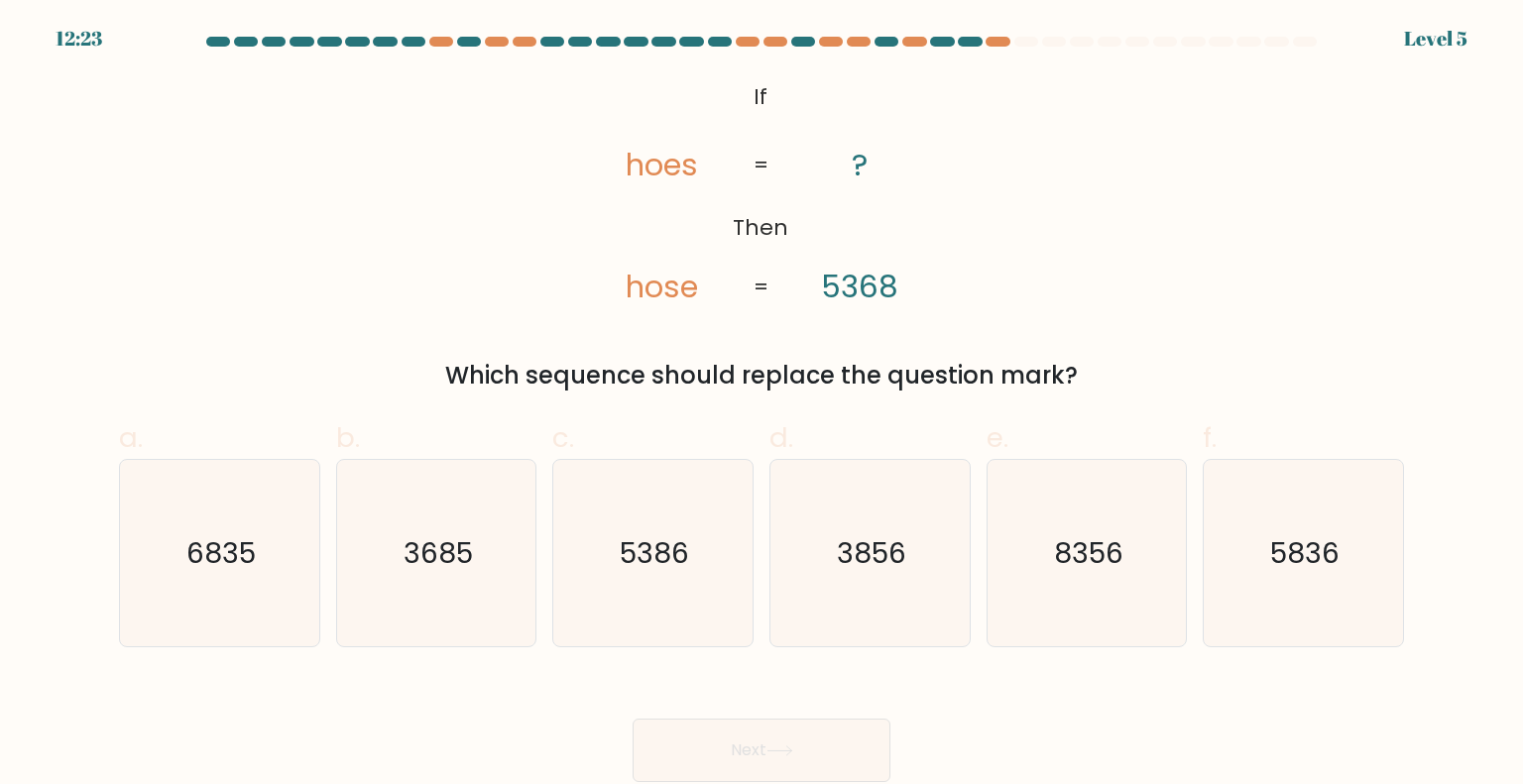 drag, startPoint x: 784, startPoint y: 121, endPoint x: 1031, endPoint y: 344, distance: 332.7732 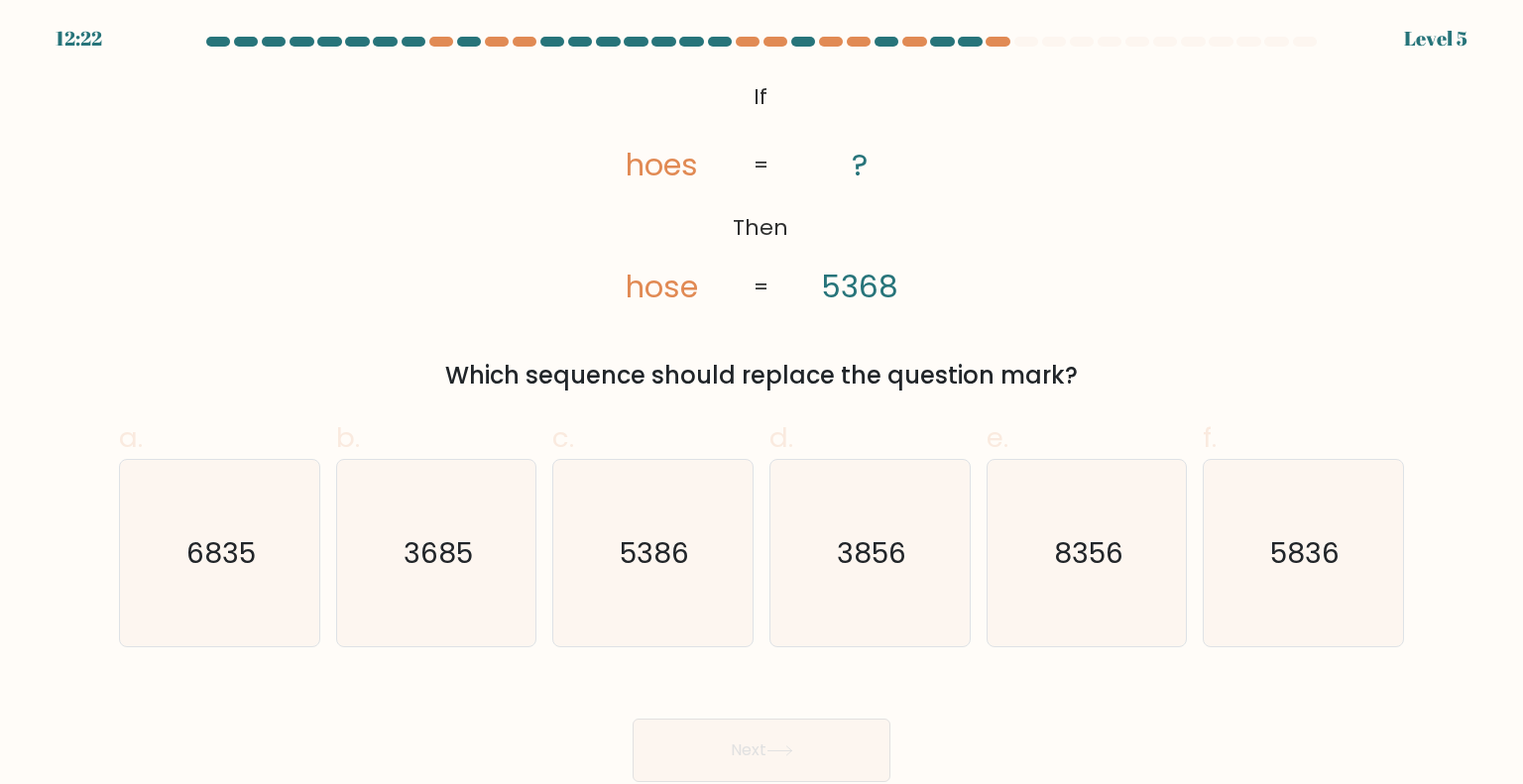 click at bounding box center [803, 42] 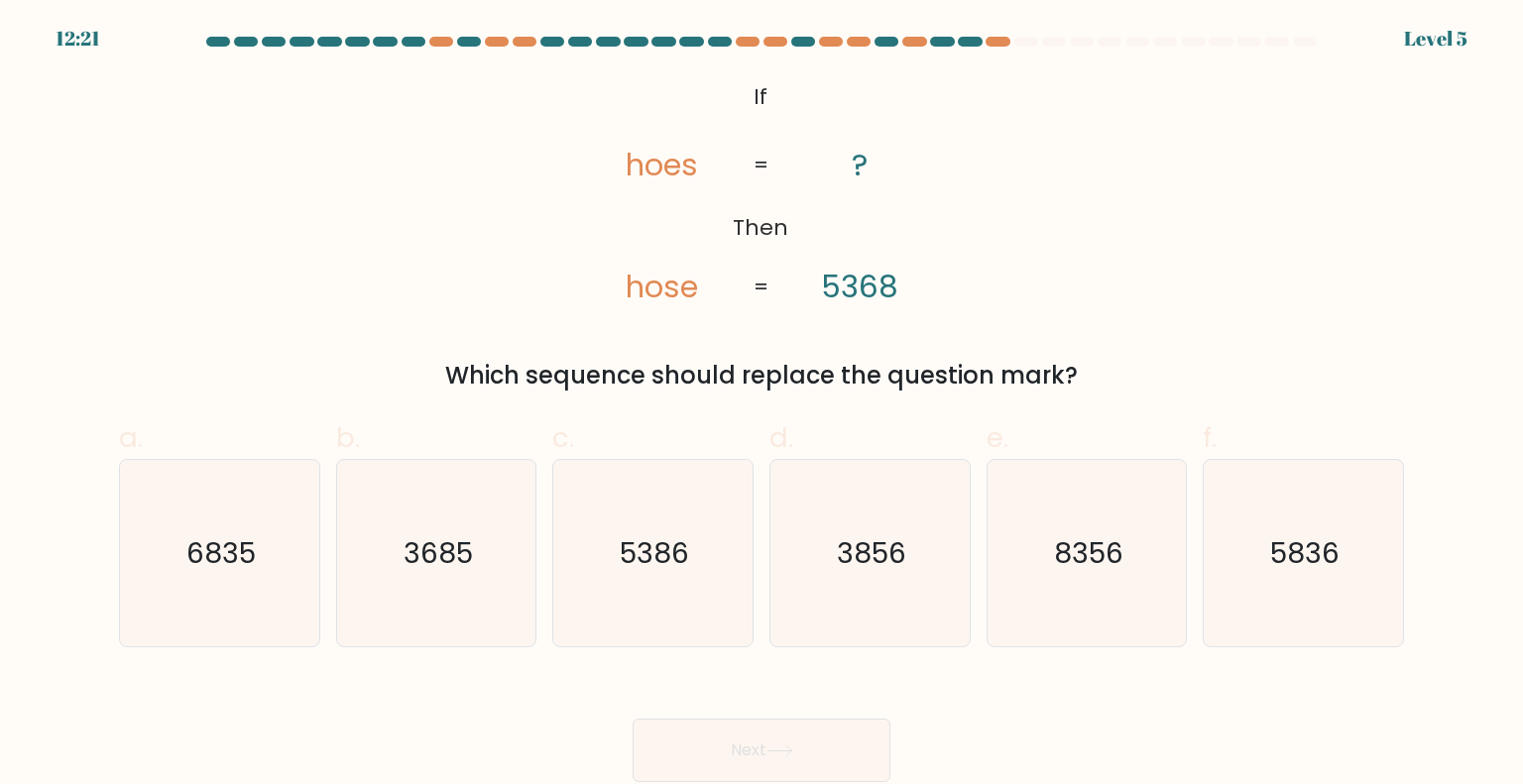 drag, startPoint x: 751, startPoint y: 93, endPoint x: 1143, endPoint y: 363, distance: 475.98739 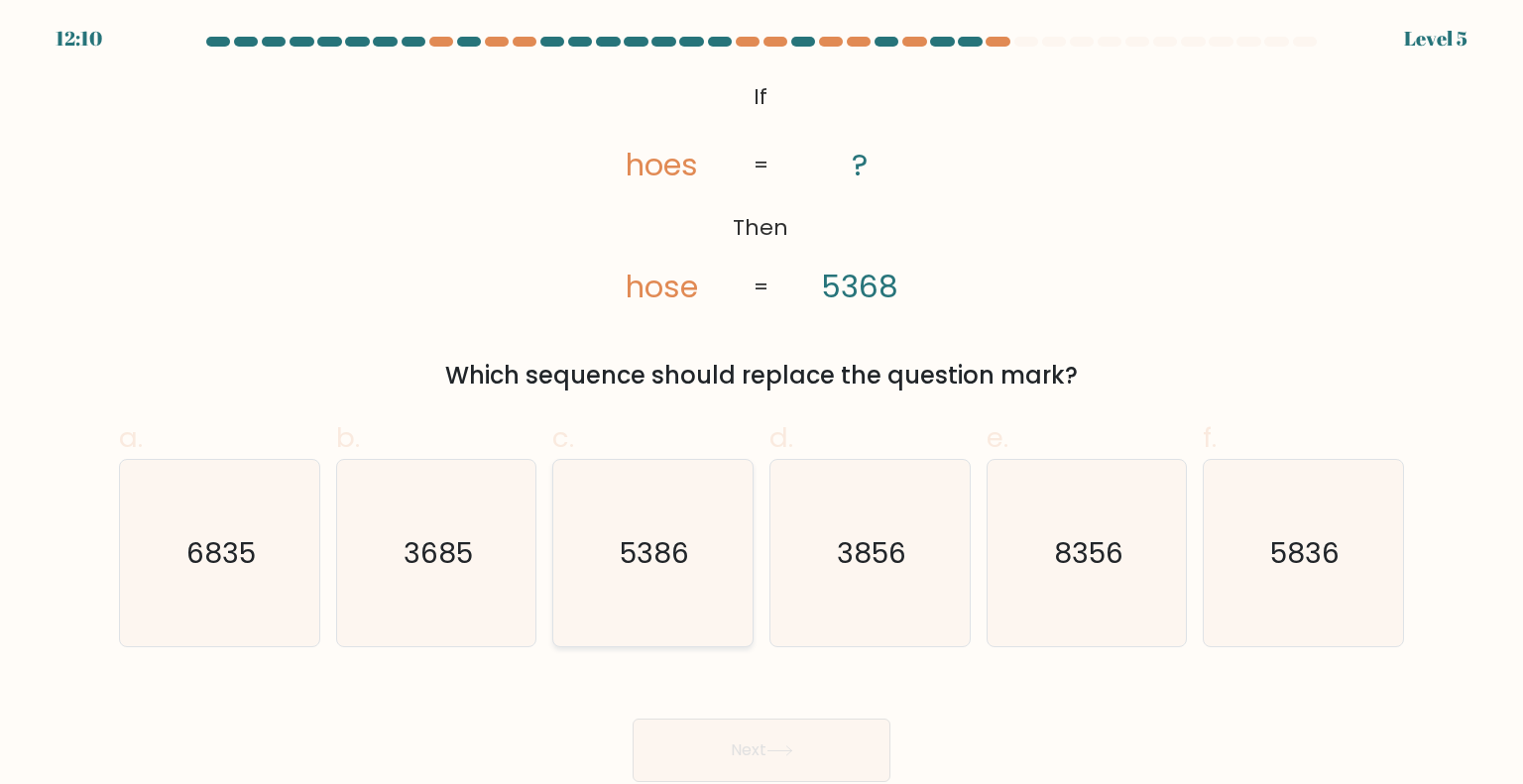 click on "5386" 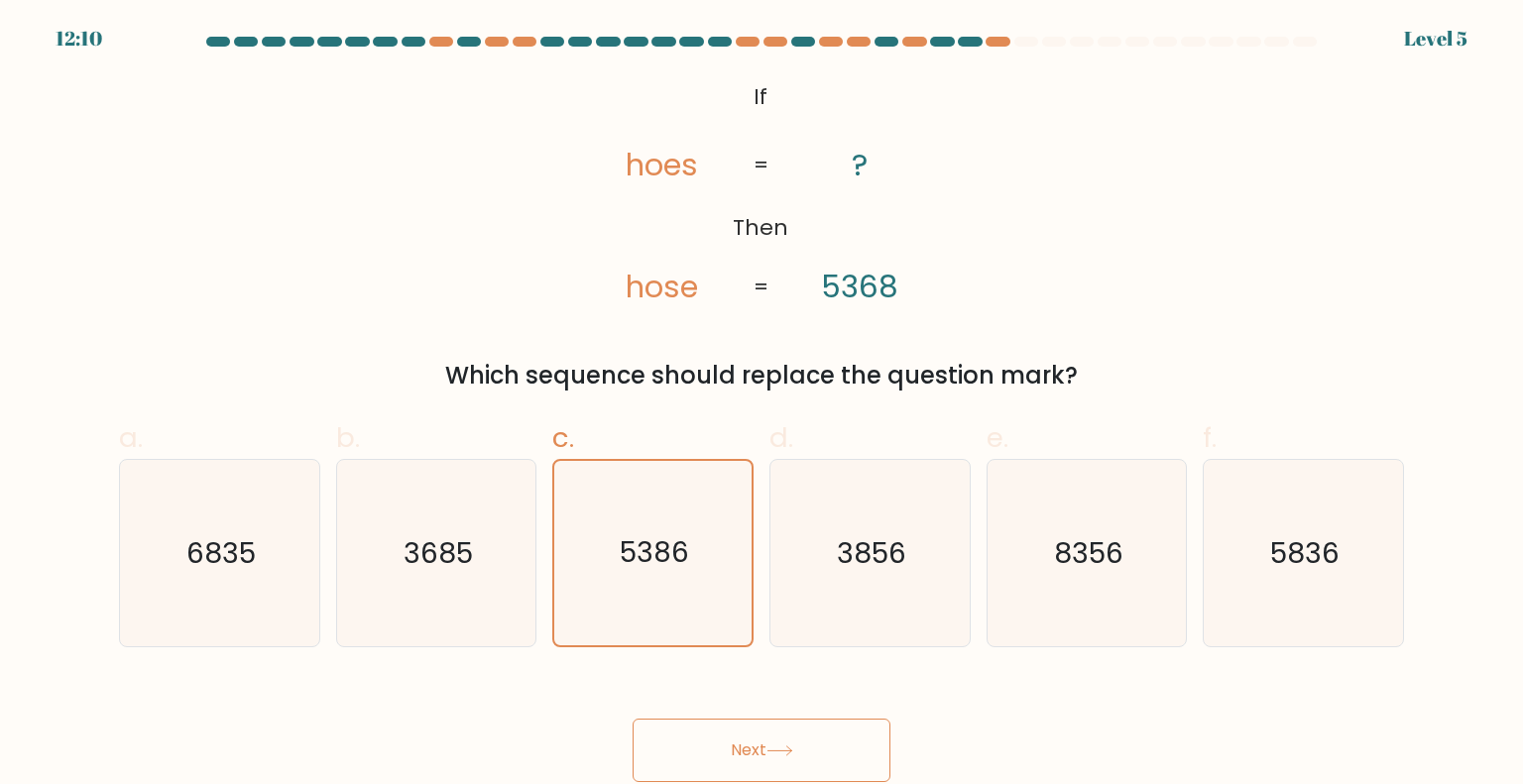 click on "Next" at bounding box center [762, 750] 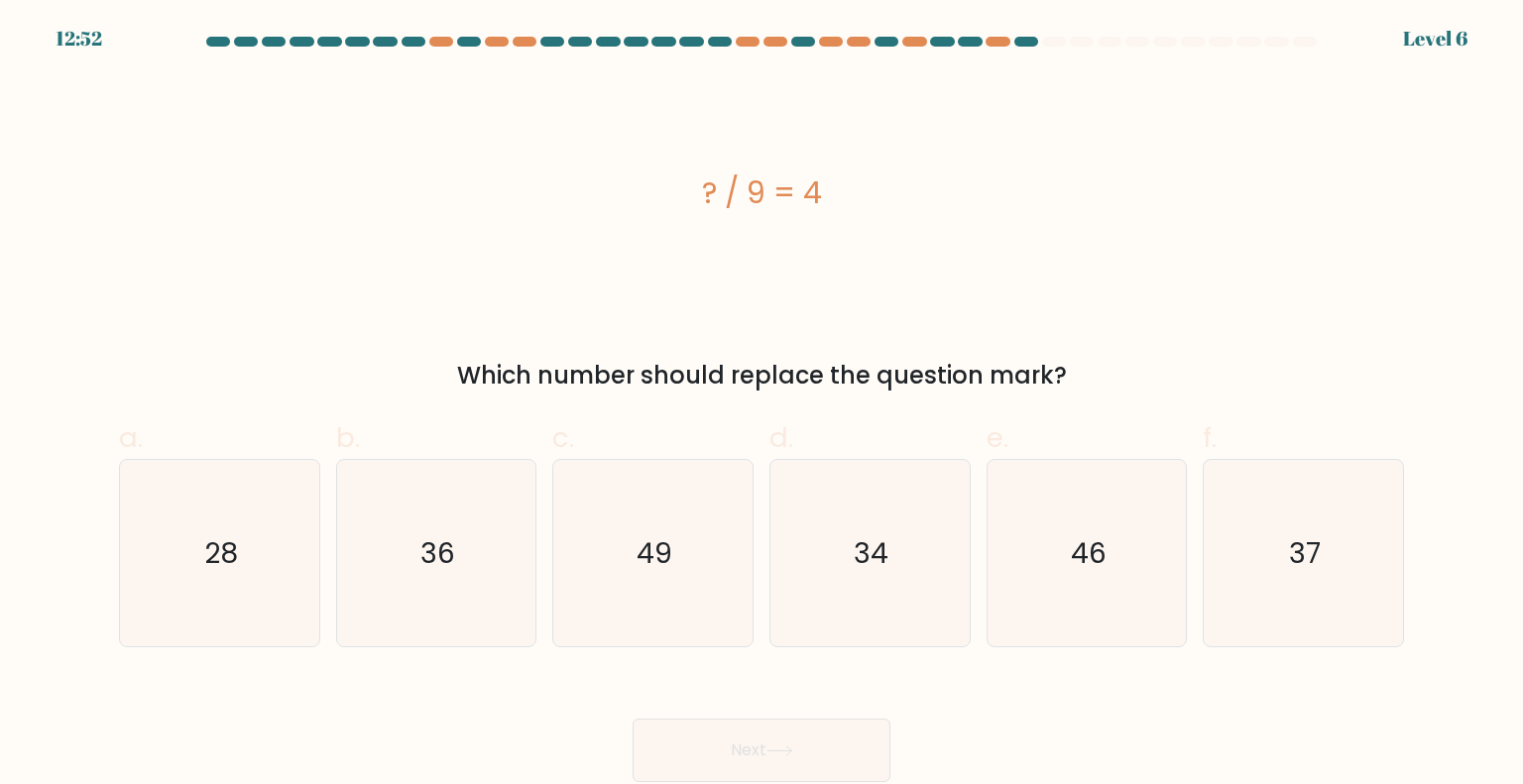 drag, startPoint x: 707, startPoint y: 183, endPoint x: 1094, endPoint y: 388, distance: 437.94292 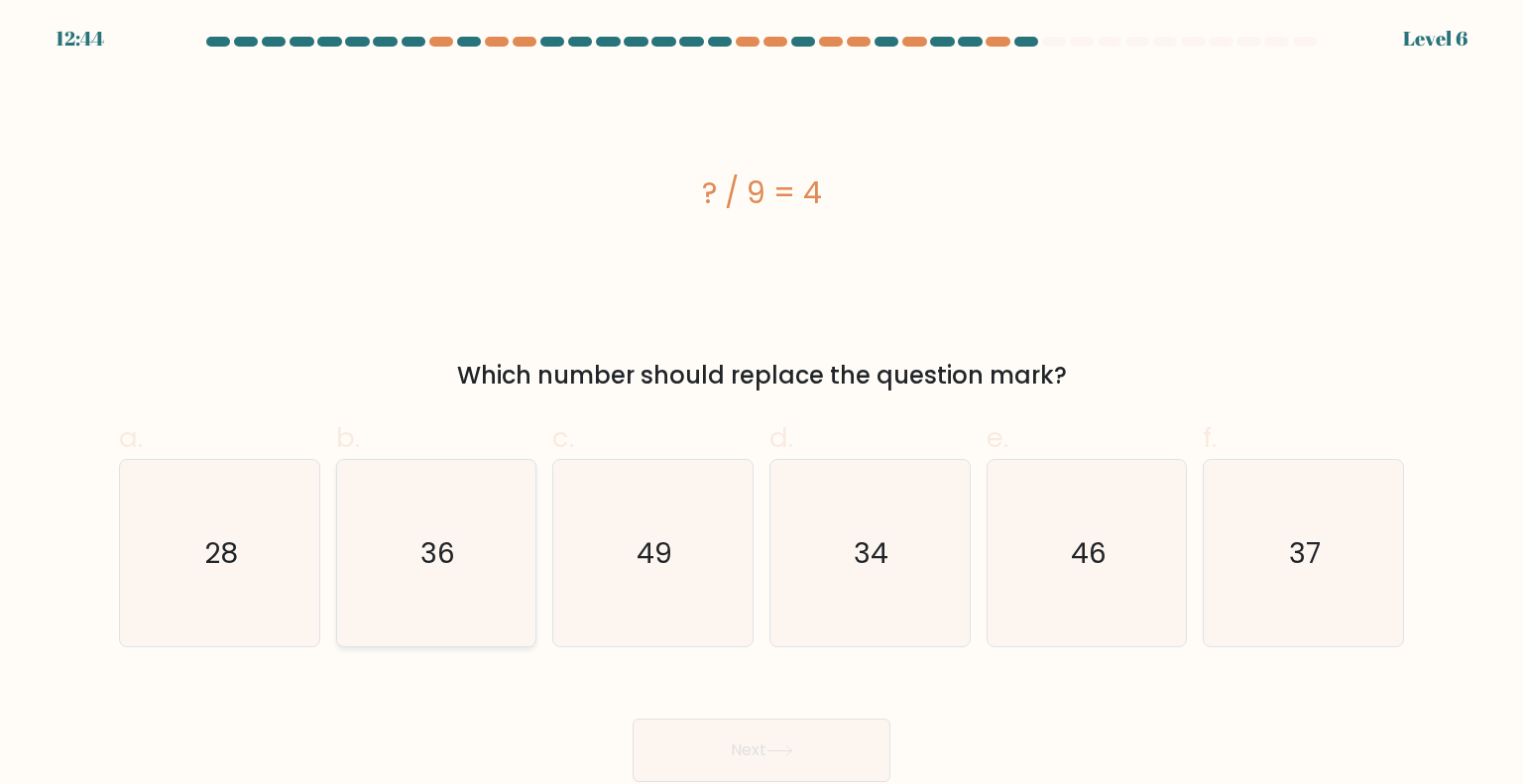 click on "36" 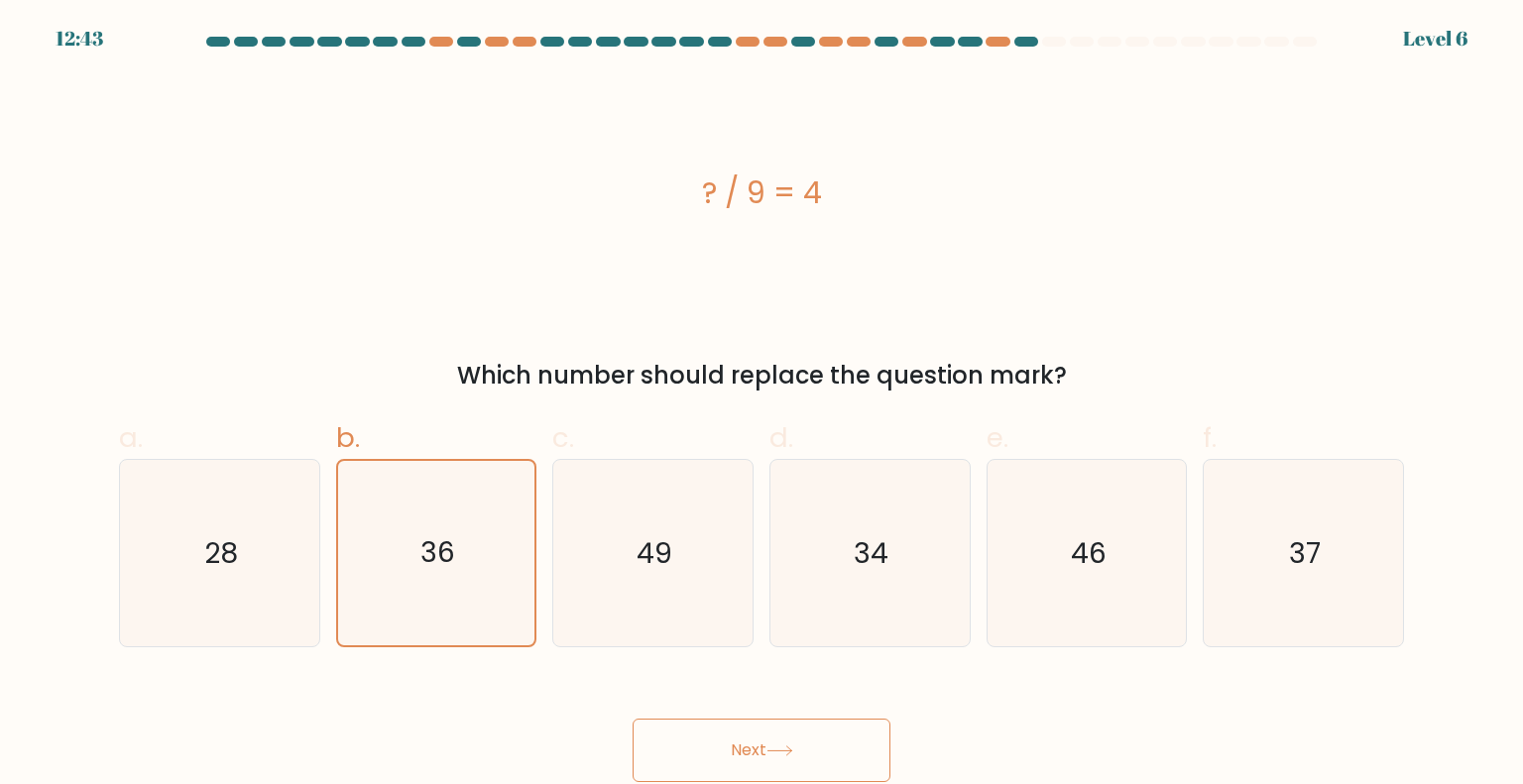 click on "Next" at bounding box center [762, 750] 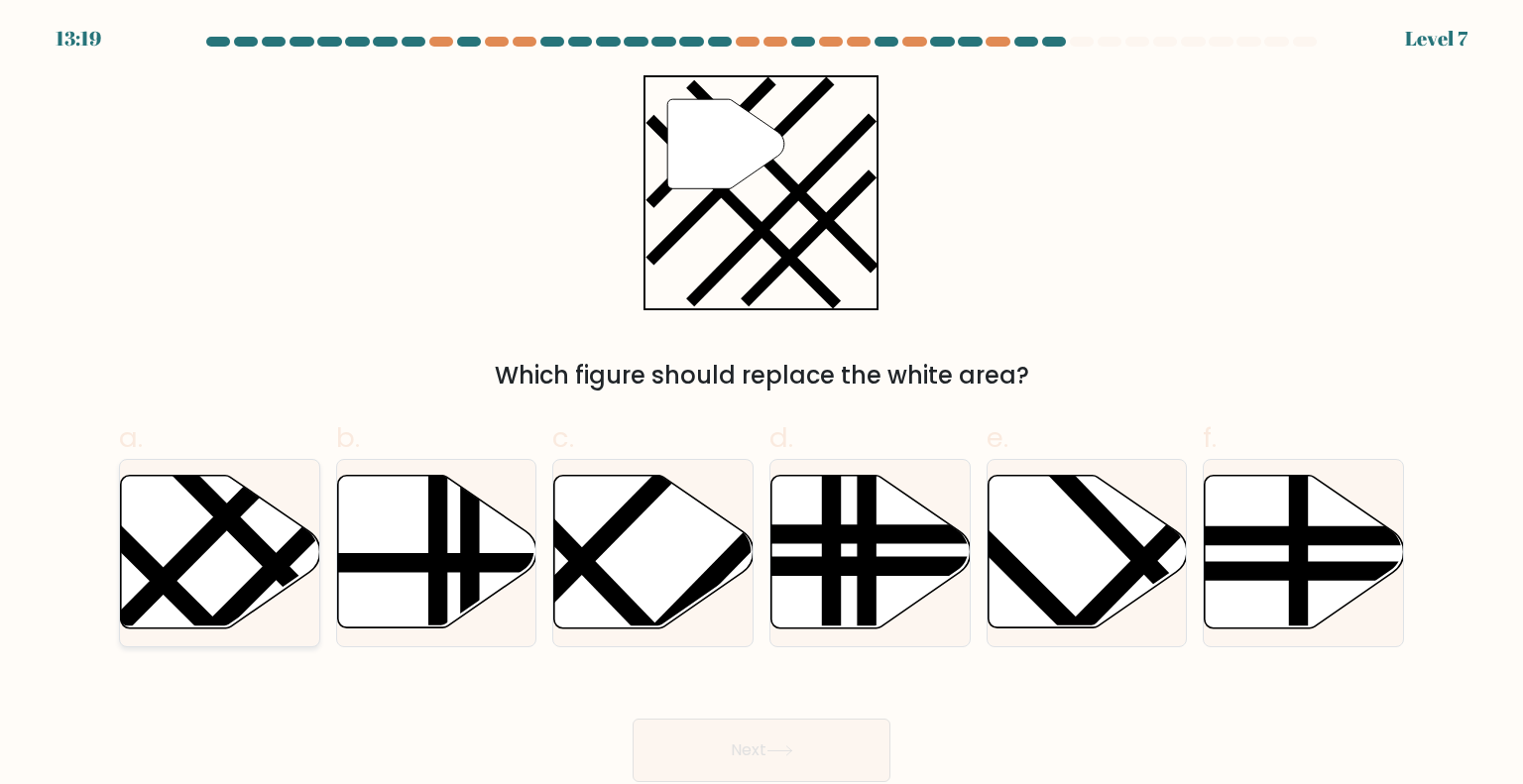 click 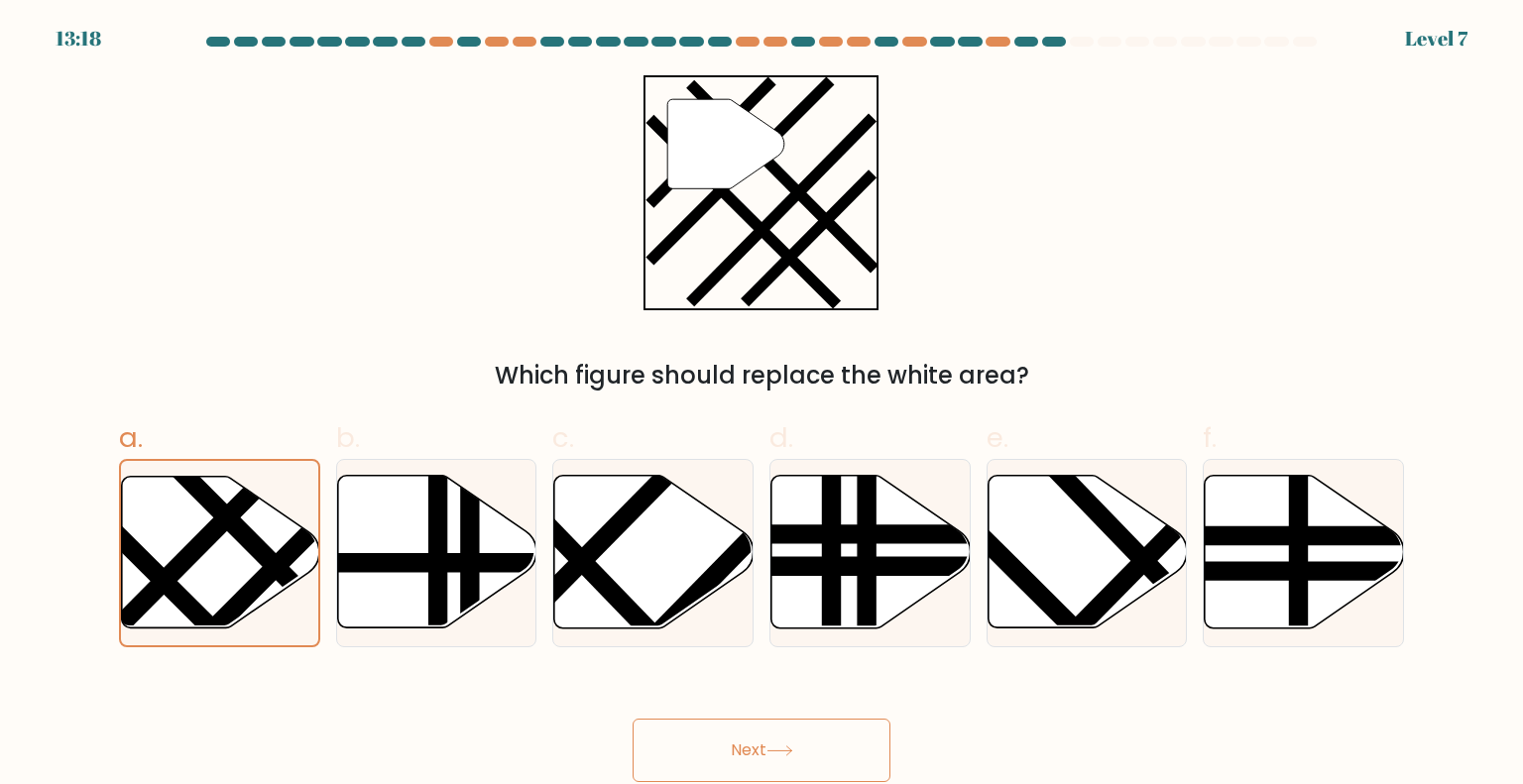 click 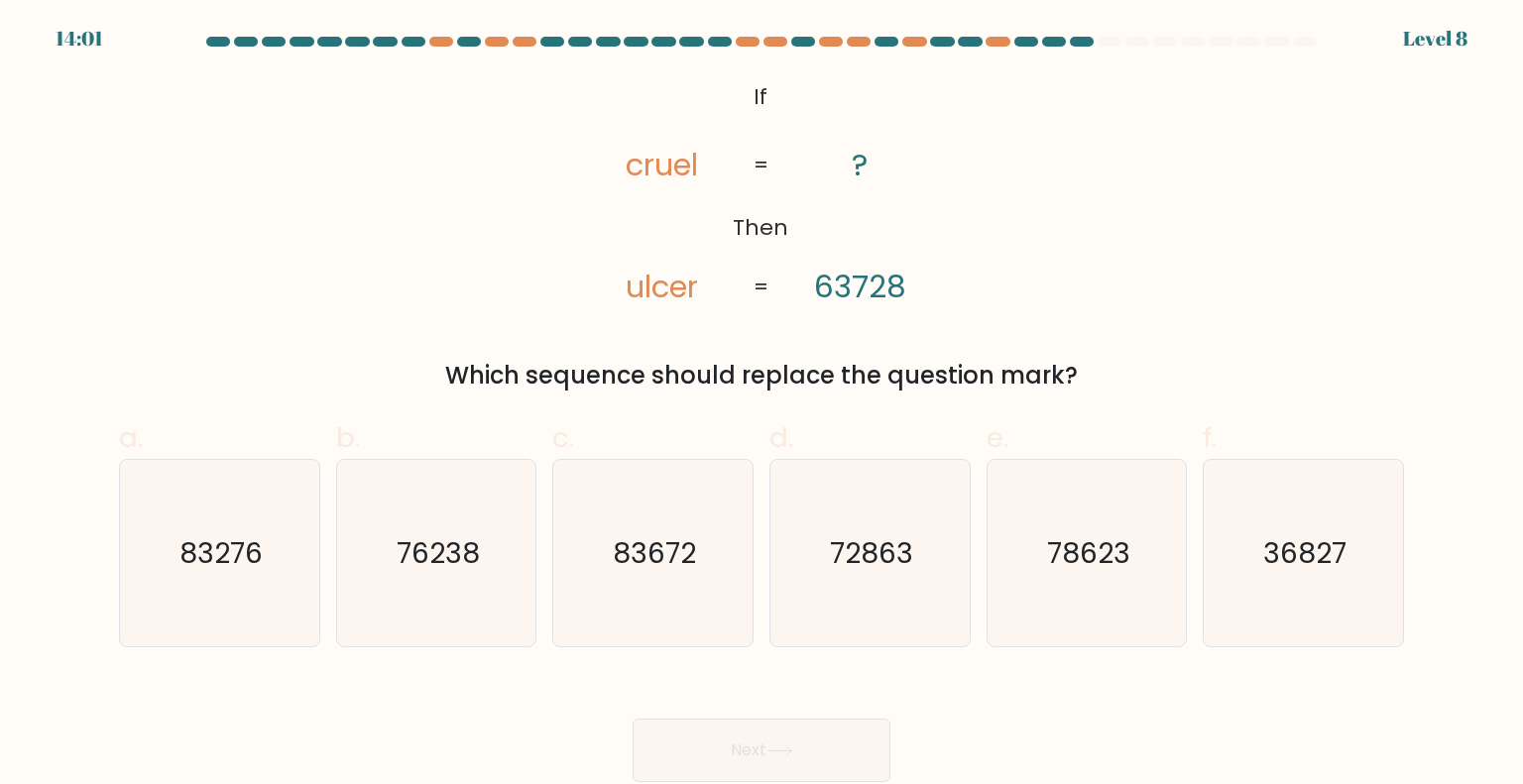 drag, startPoint x: 750, startPoint y: 94, endPoint x: 1153, endPoint y: 364, distance: 485.08659 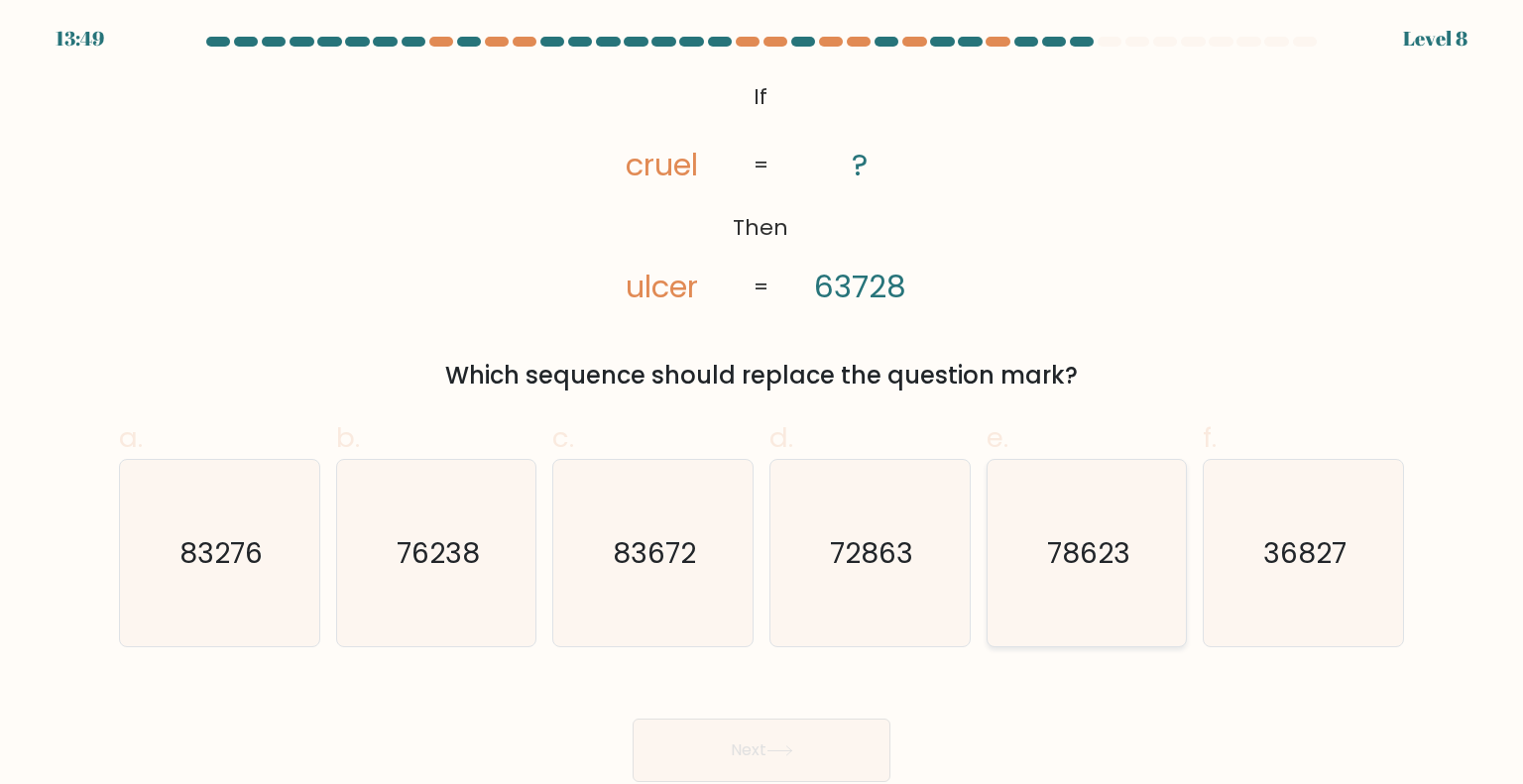 click on "78623" 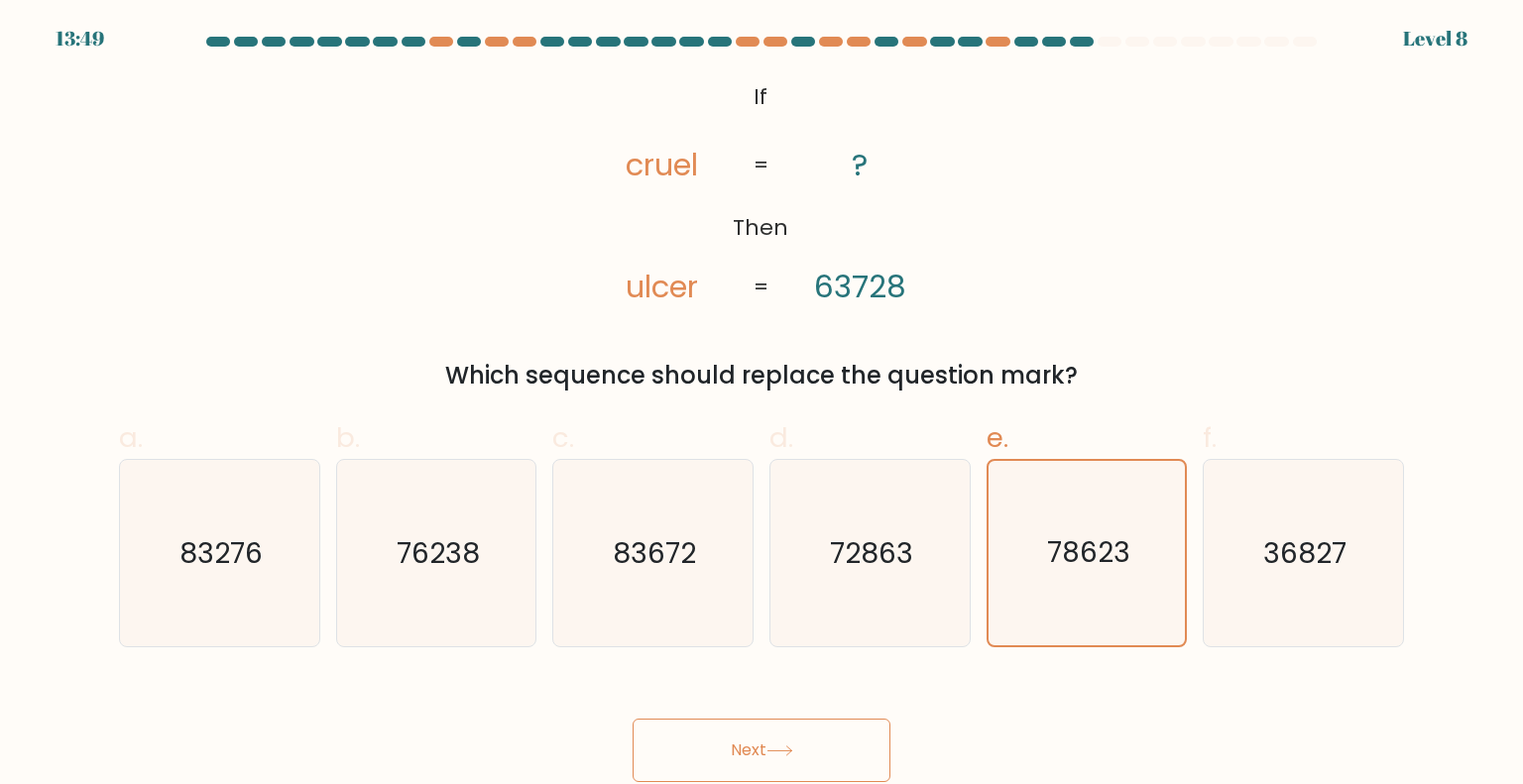 click on "Next" at bounding box center (762, 750) 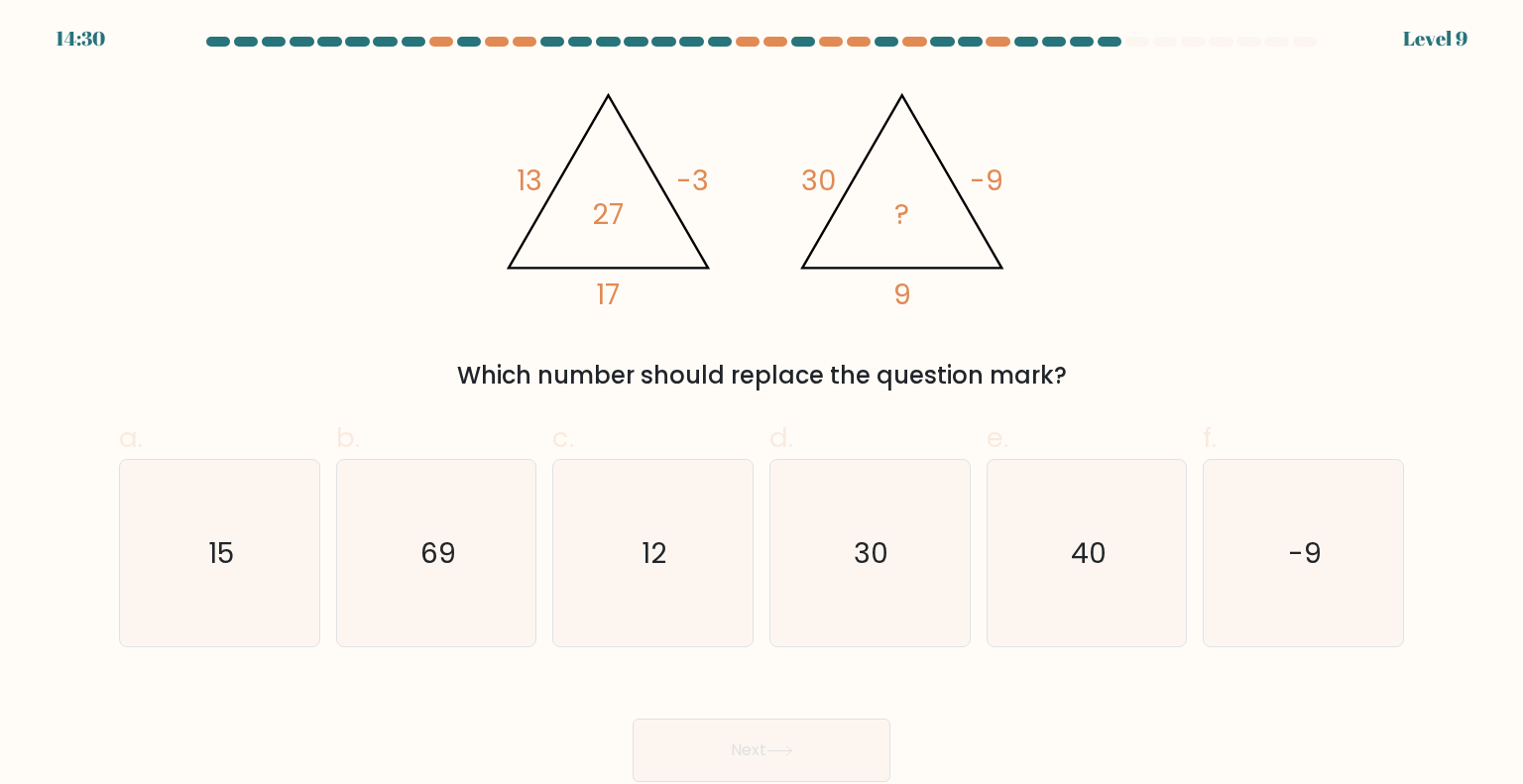 drag, startPoint x: 509, startPoint y: 171, endPoint x: 1079, endPoint y: 346, distance: 596.2592 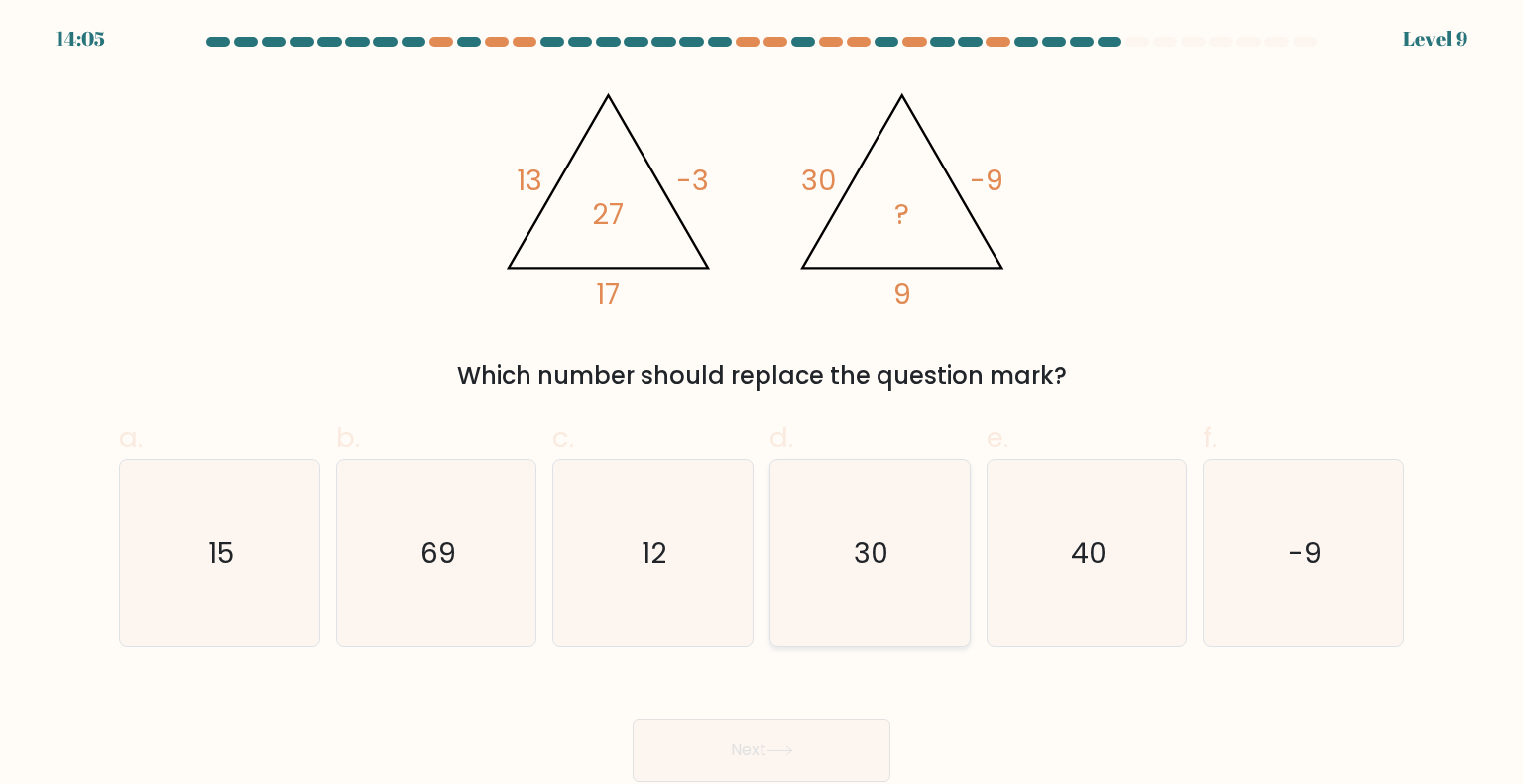 drag, startPoint x: 817, startPoint y: 542, endPoint x: 804, endPoint y: 590, distance: 49.729267 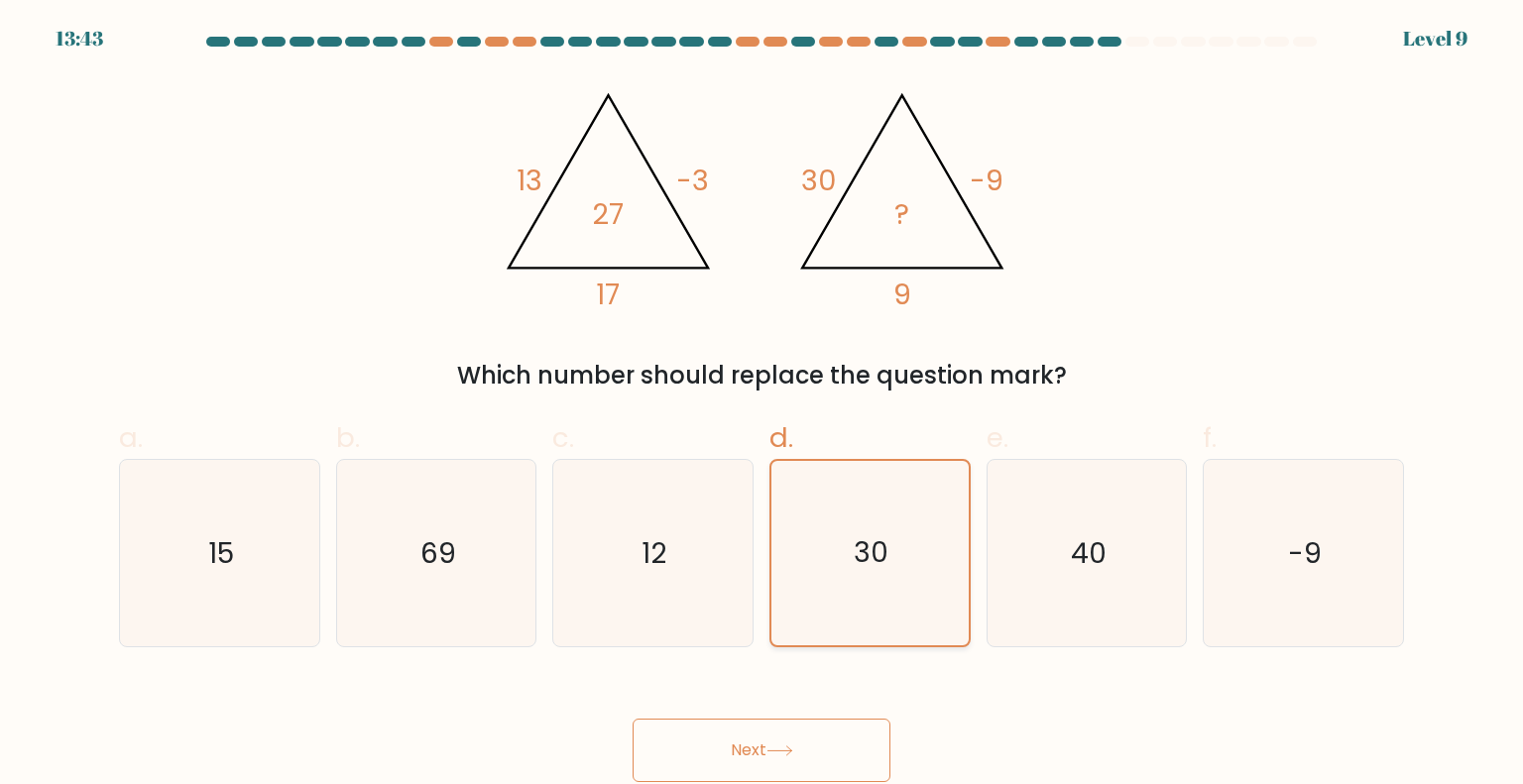 click on "30" 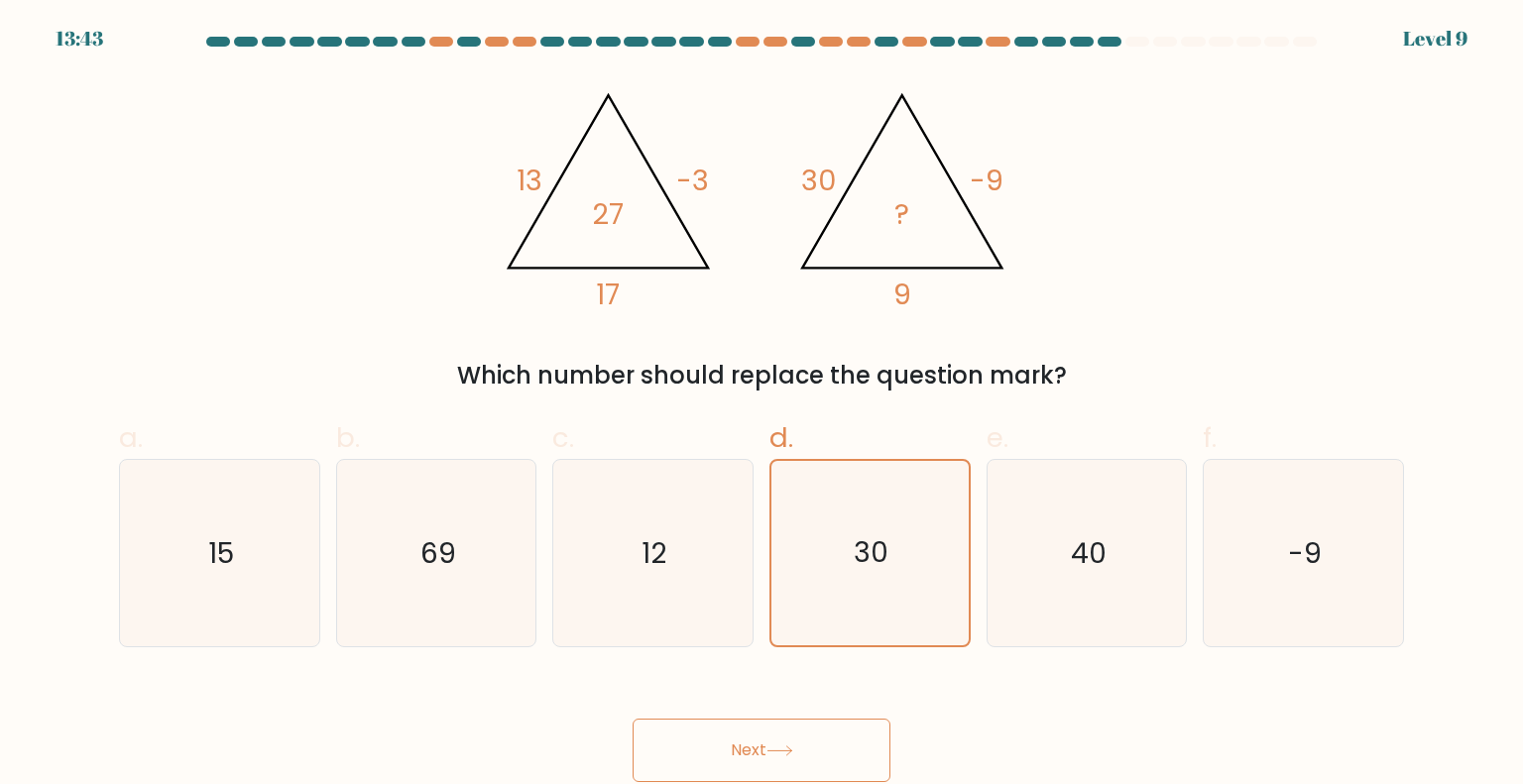 click on "Next" at bounding box center (762, 750) 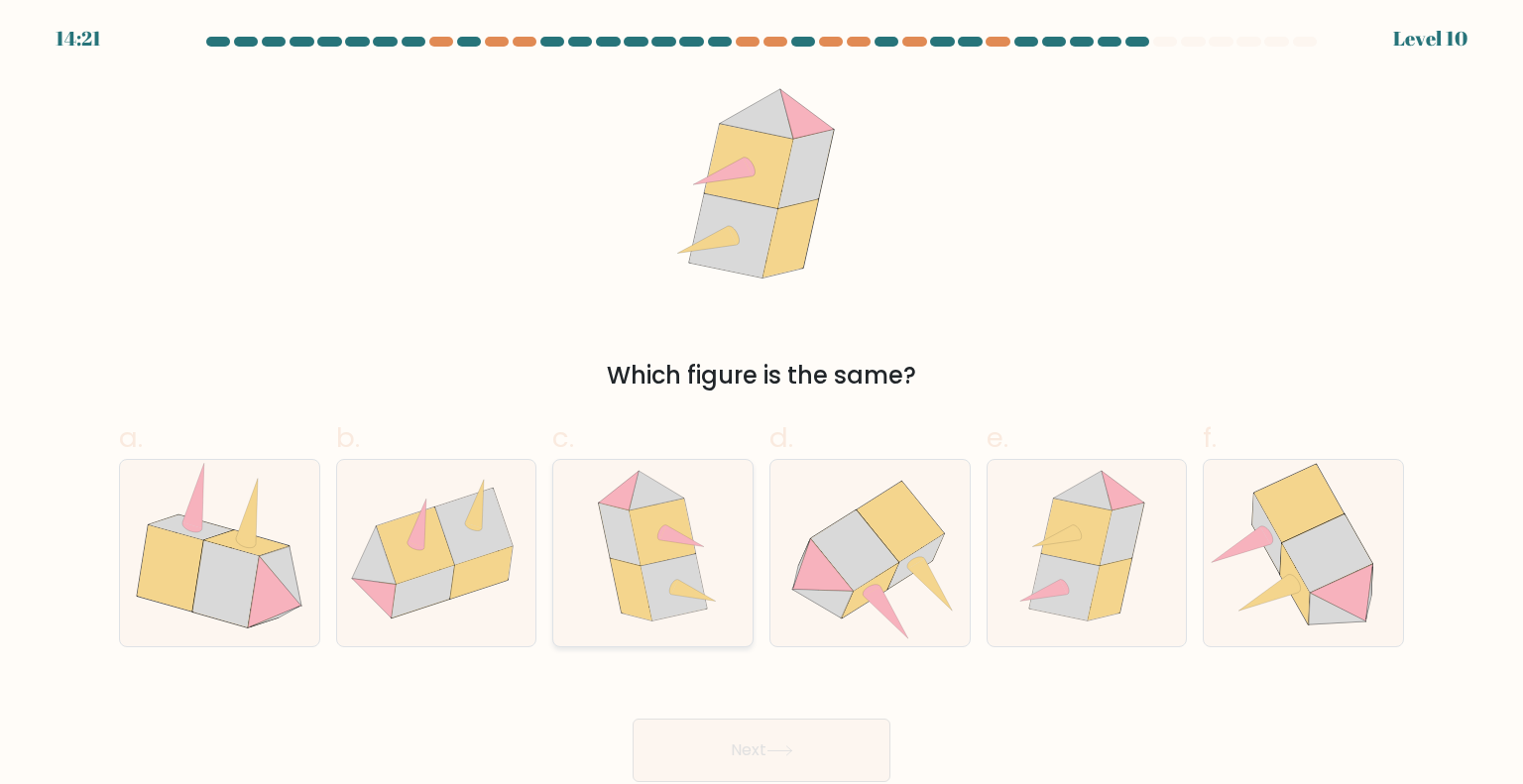 click 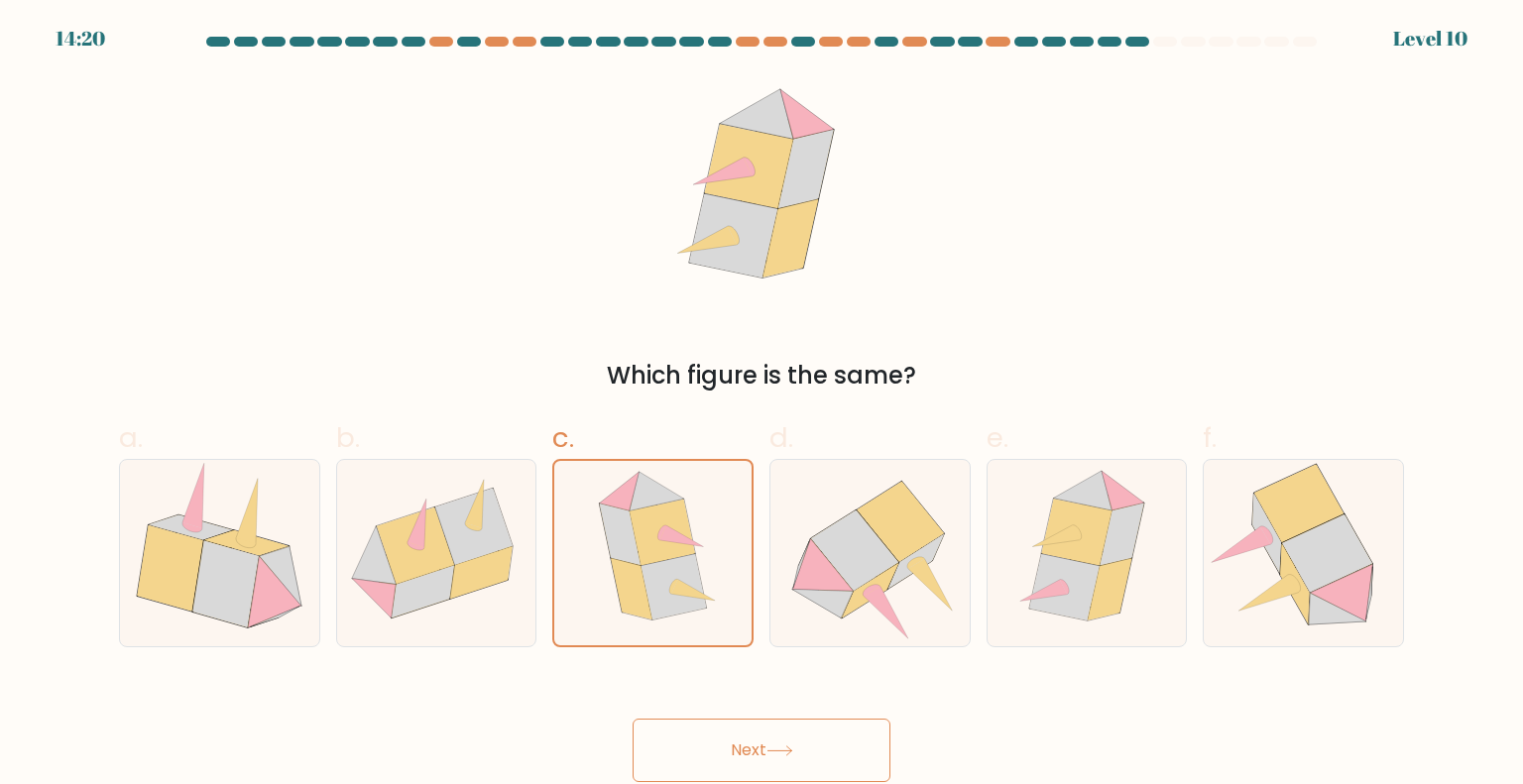 click on "Next" at bounding box center (762, 750) 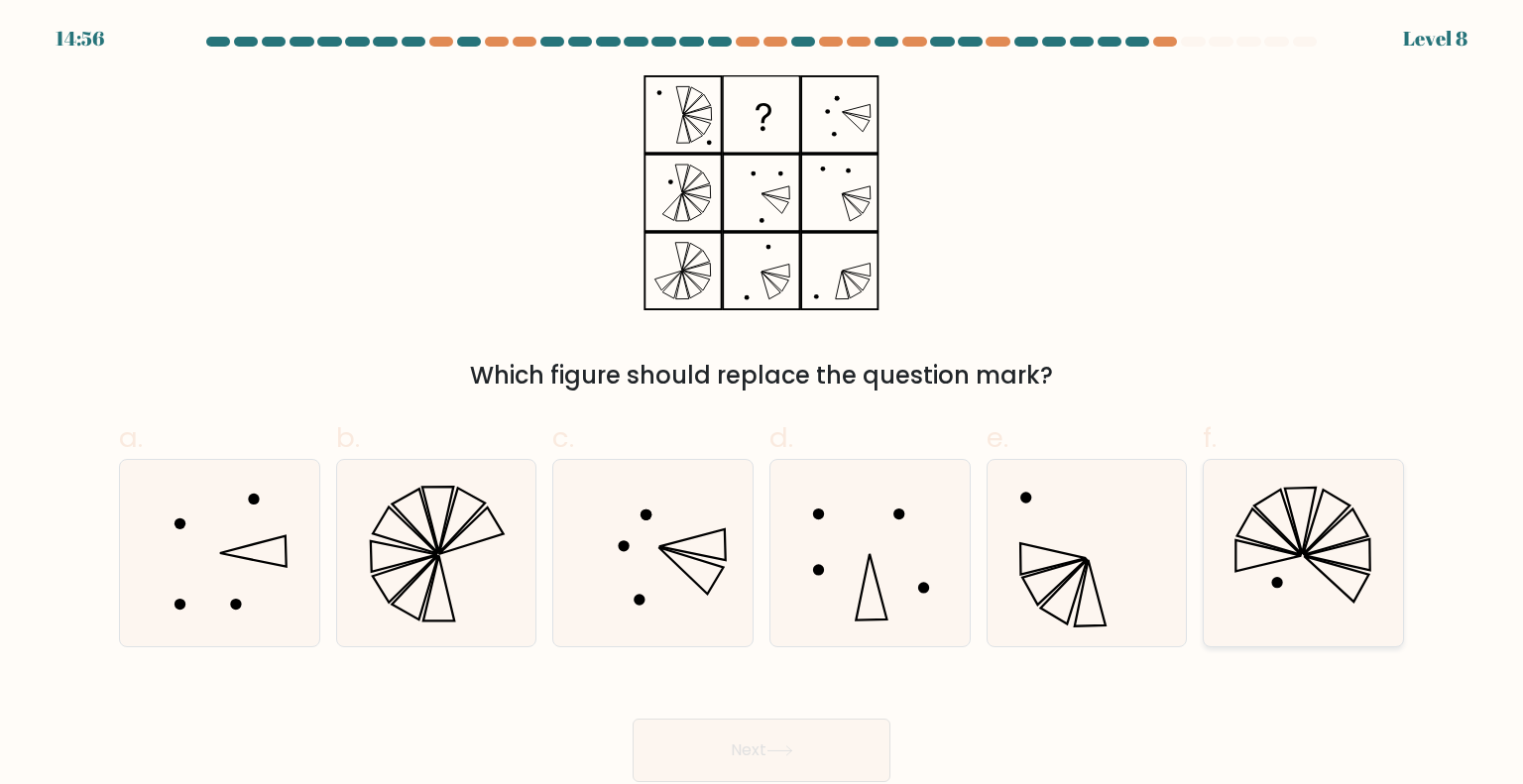 click 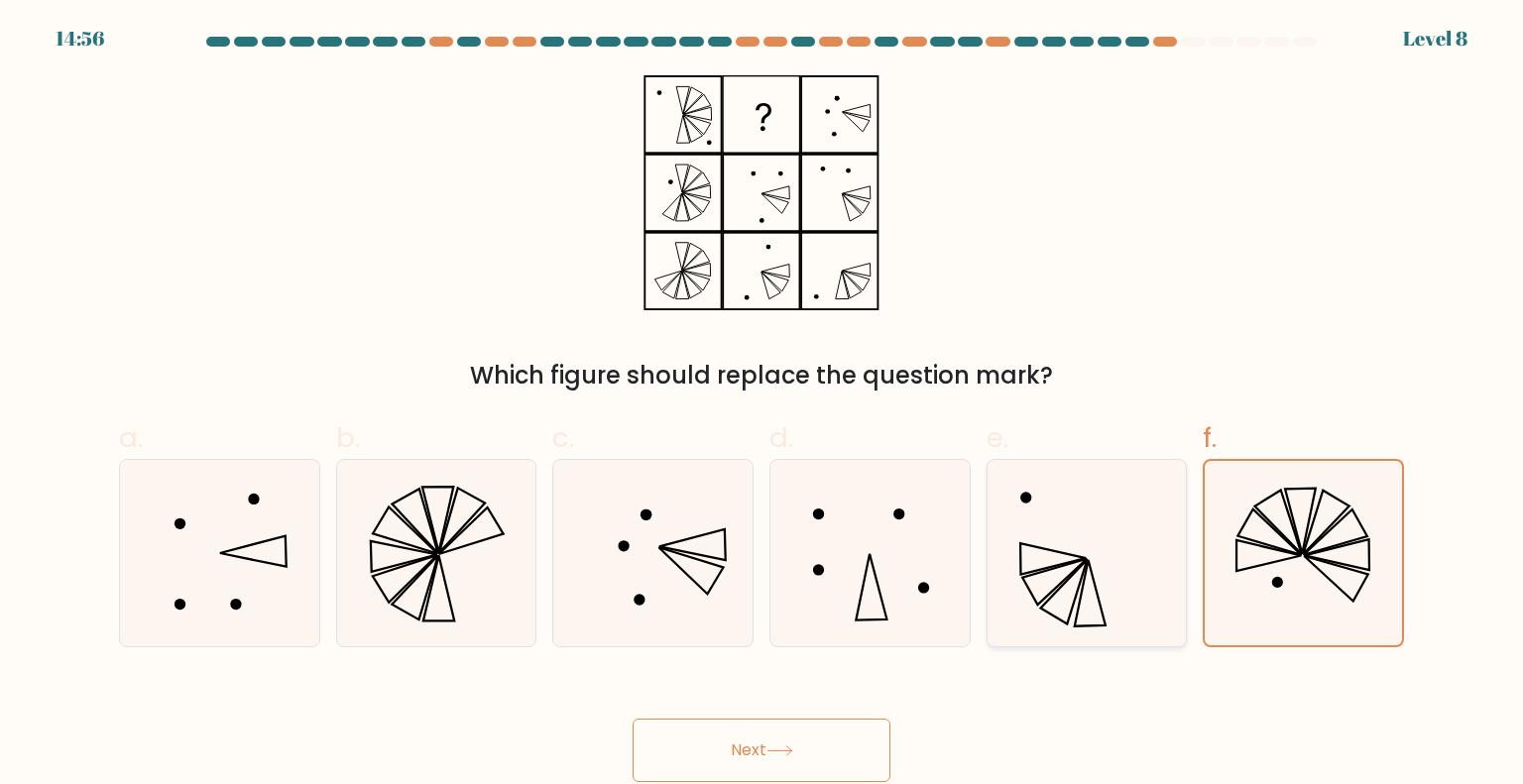 click 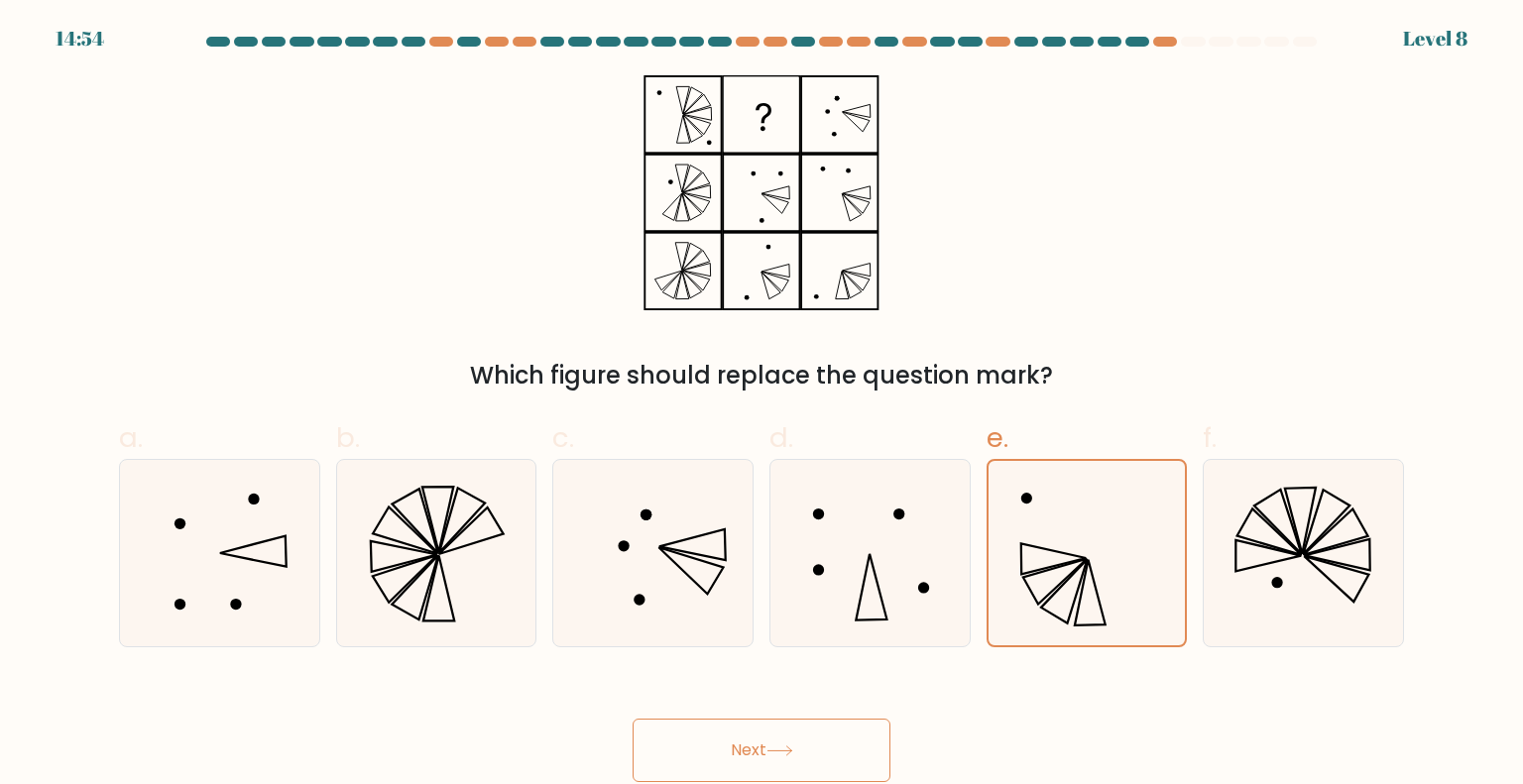 click on "Next" at bounding box center [762, 750] 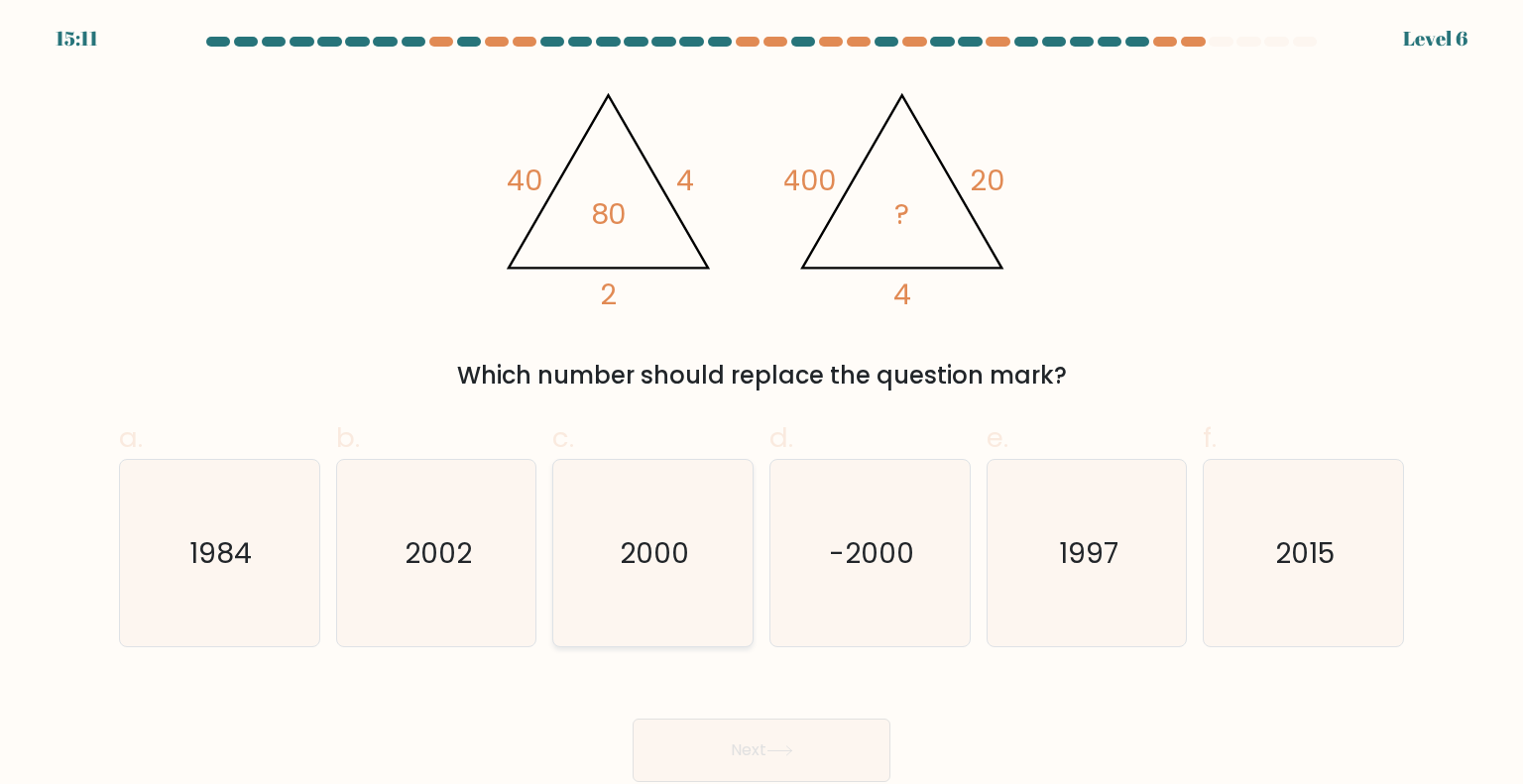 click on "2000" 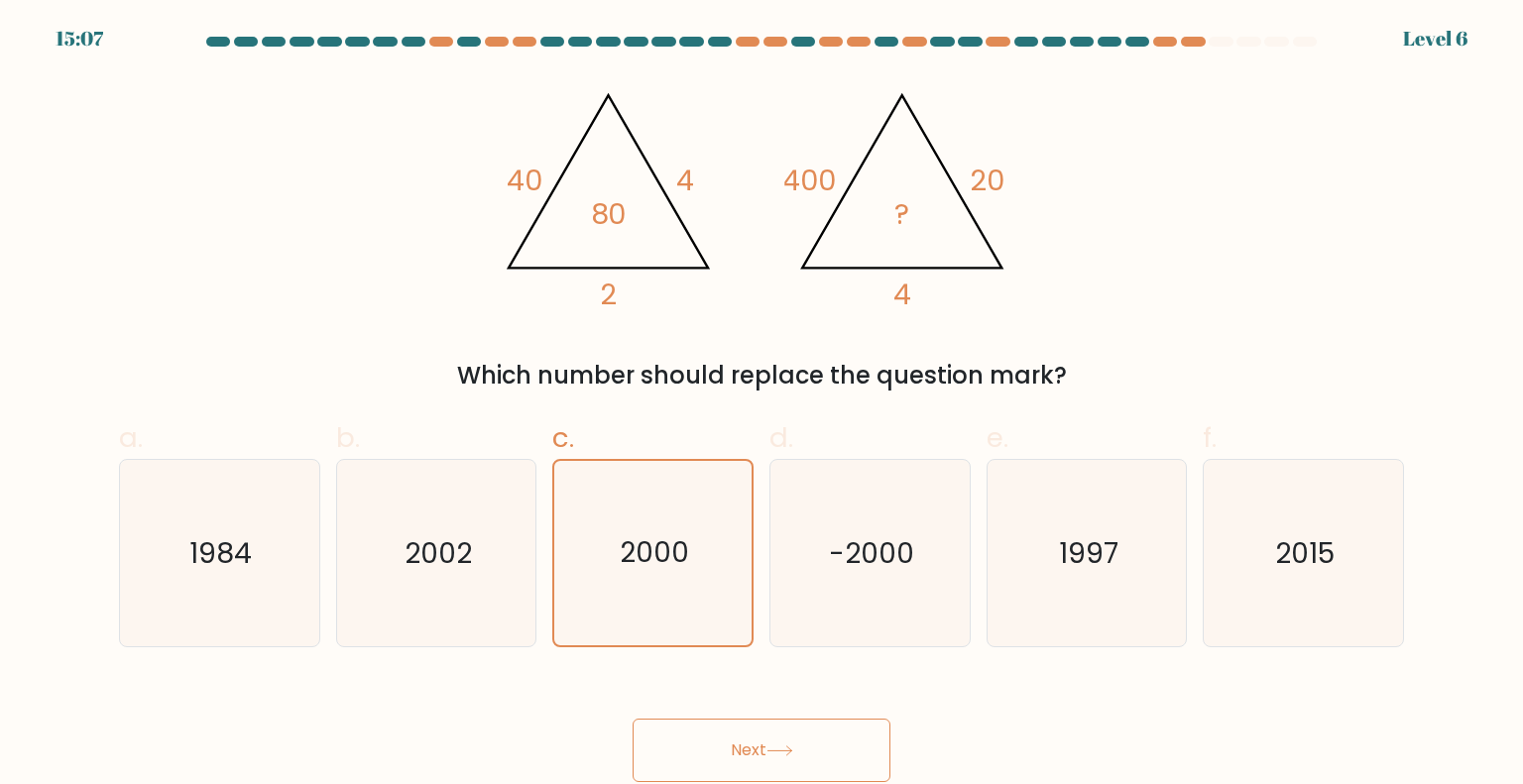 click on "Next" at bounding box center (762, 750) 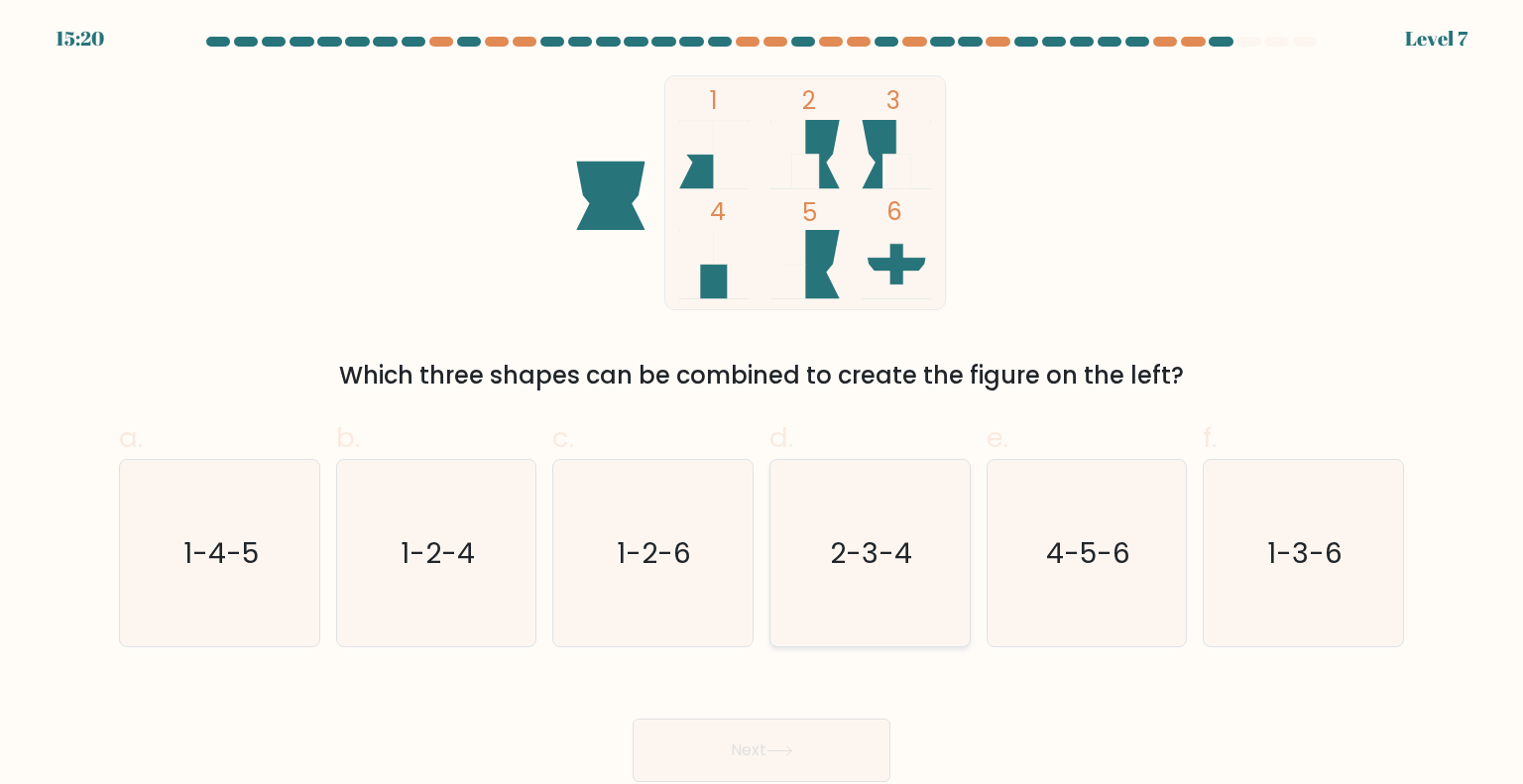 click on "2-3-4" 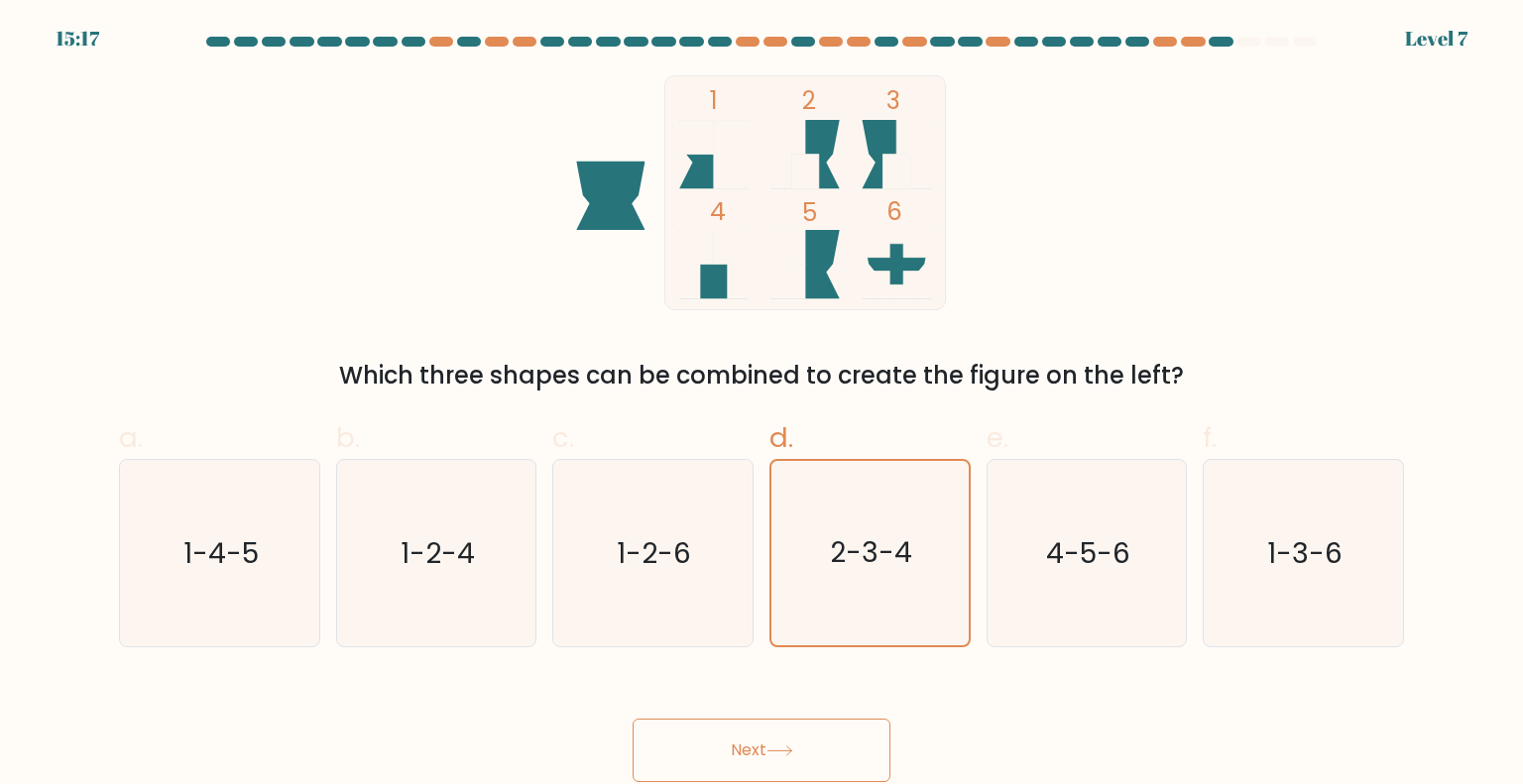 click on "Next" at bounding box center [762, 750] 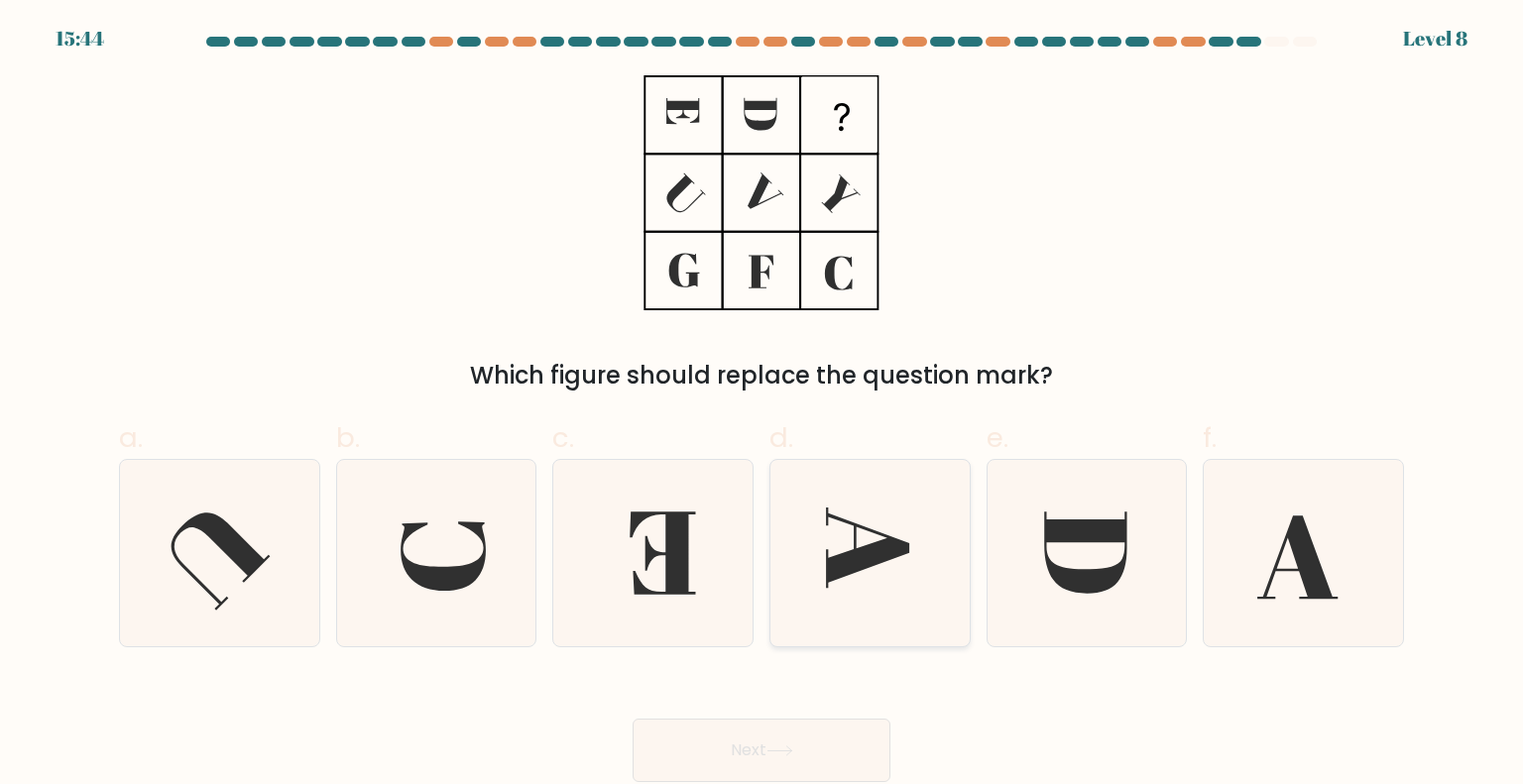click 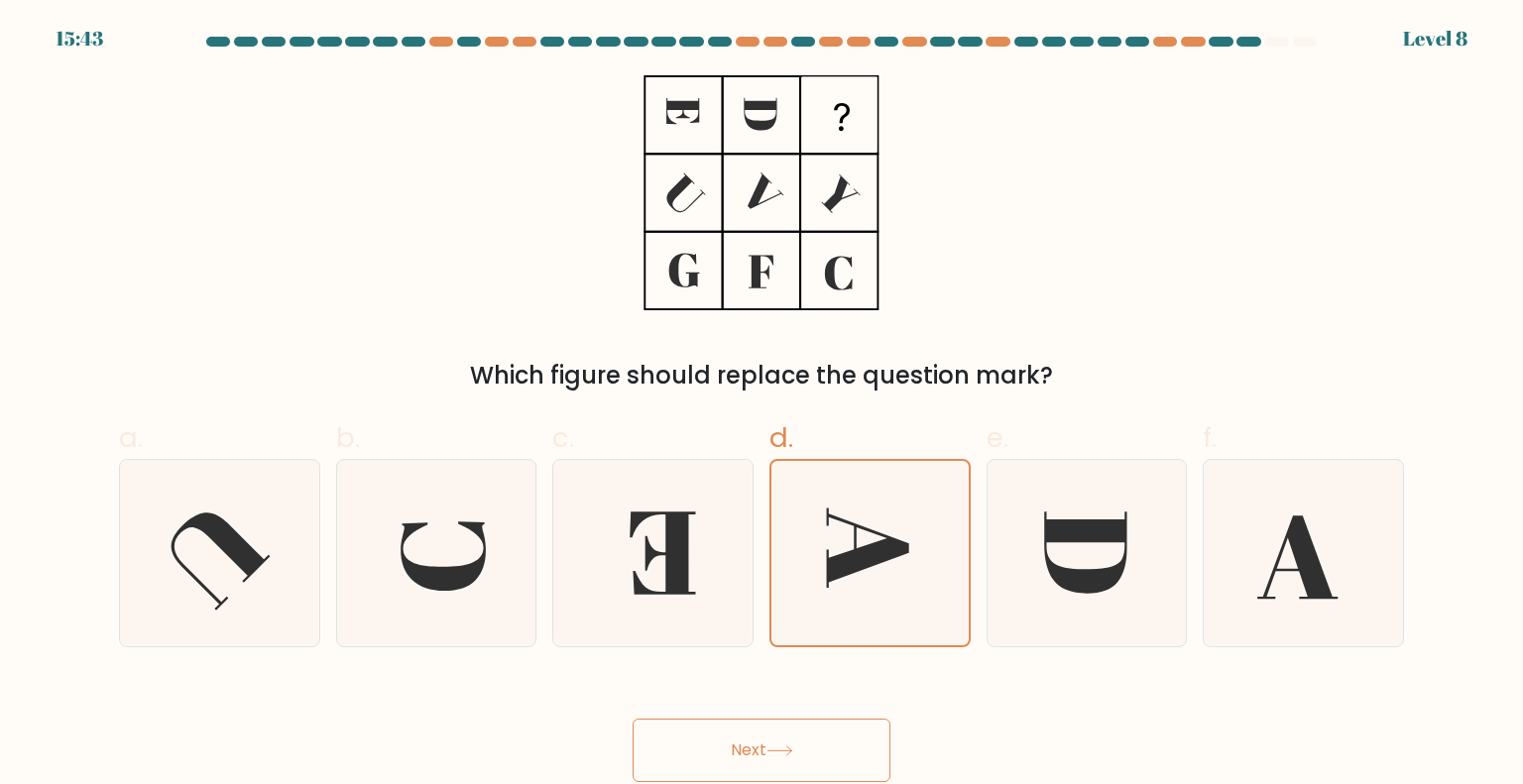 click on "Next" at bounding box center [762, 750] 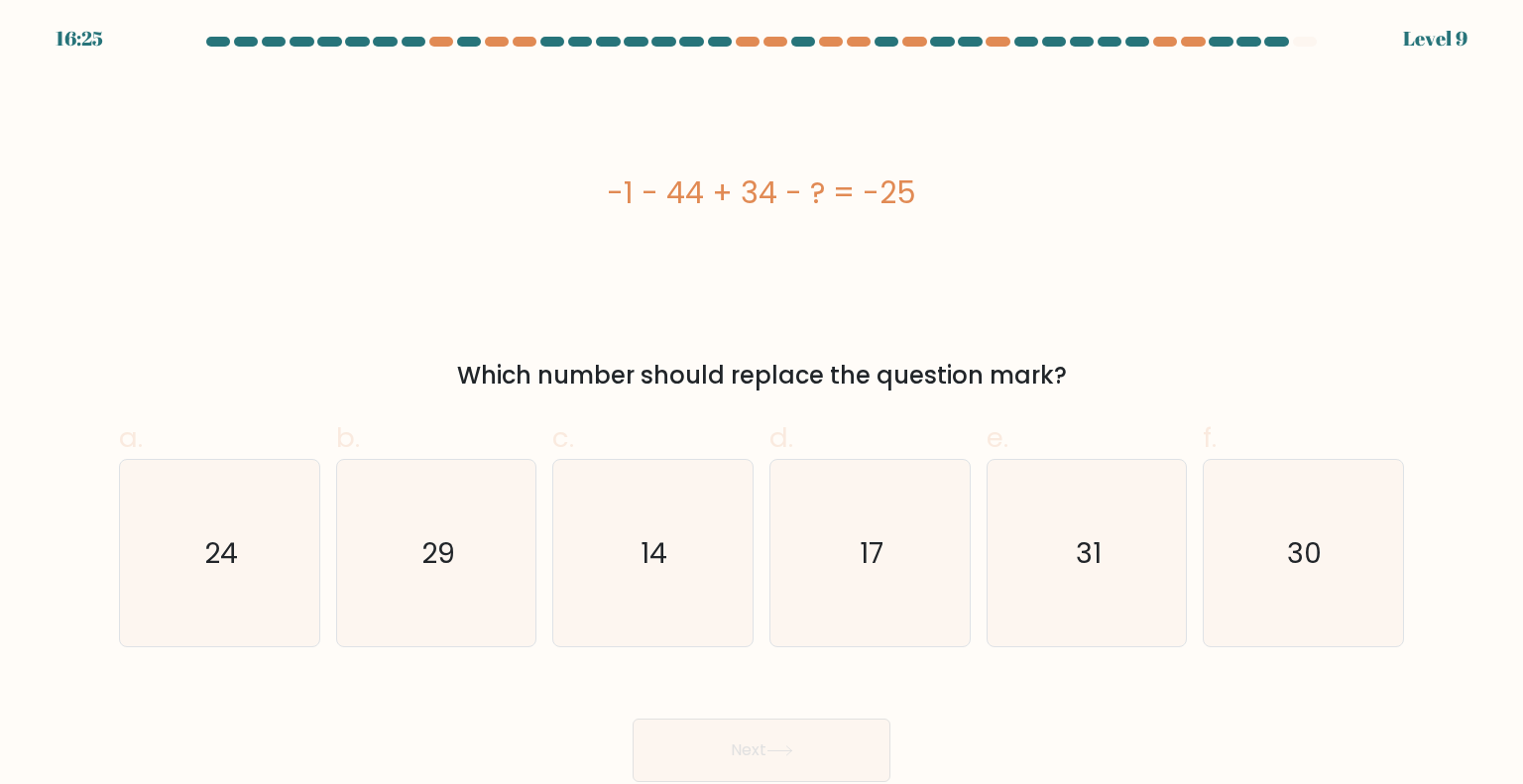 drag, startPoint x: 595, startPoint y: 204, endPoint x: 1120, endPoint y: 378, distance: 553.0832 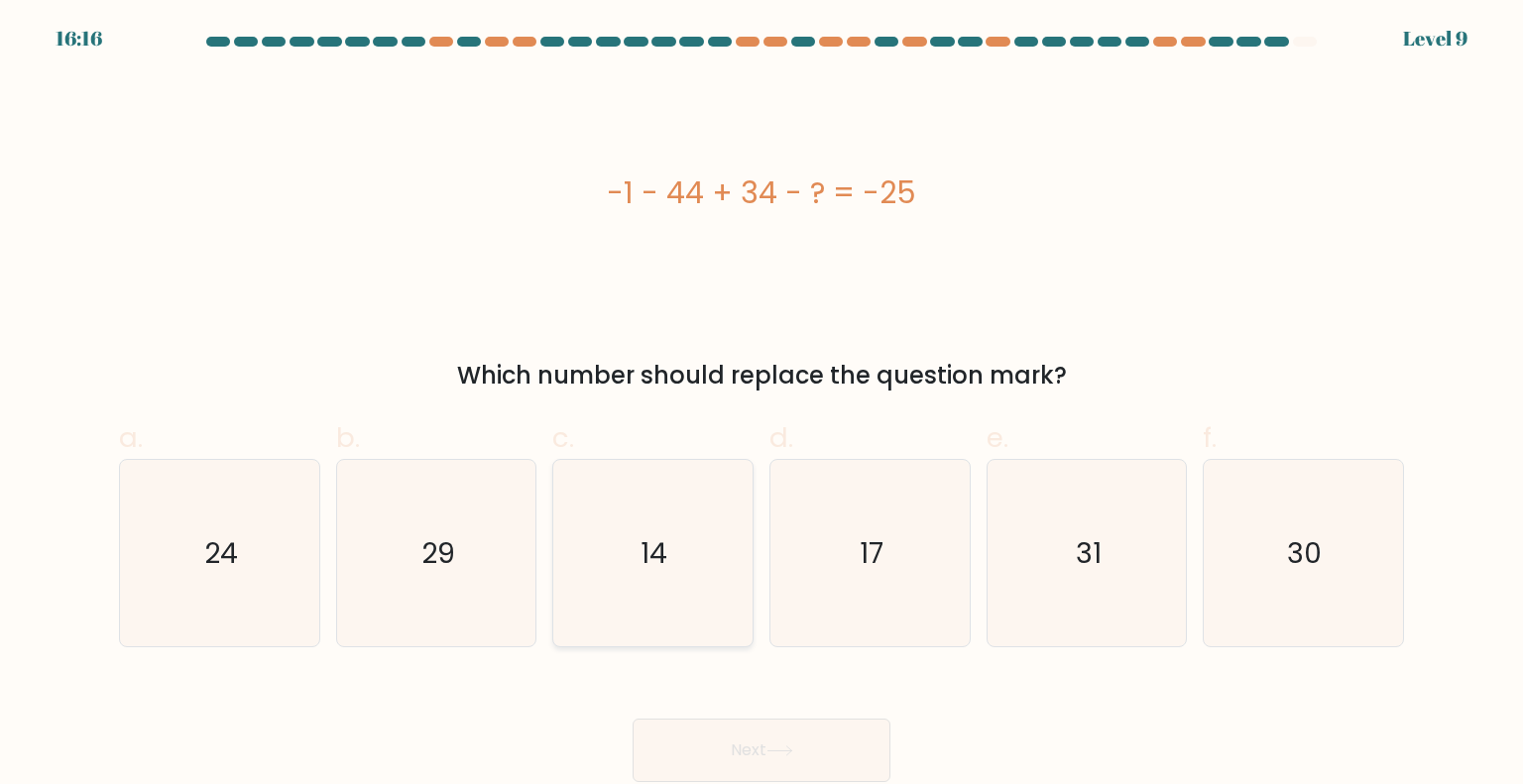 click on "14" 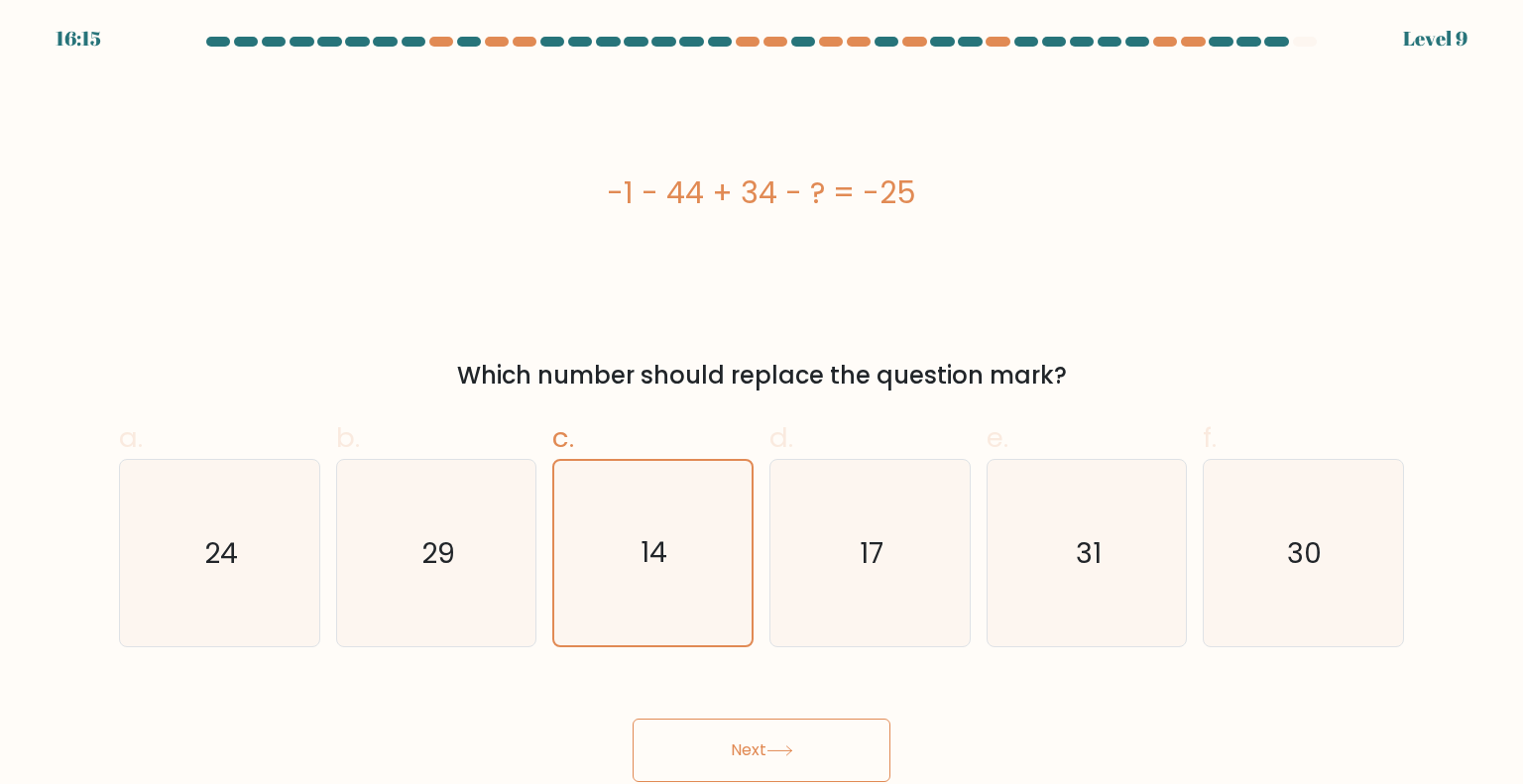 click 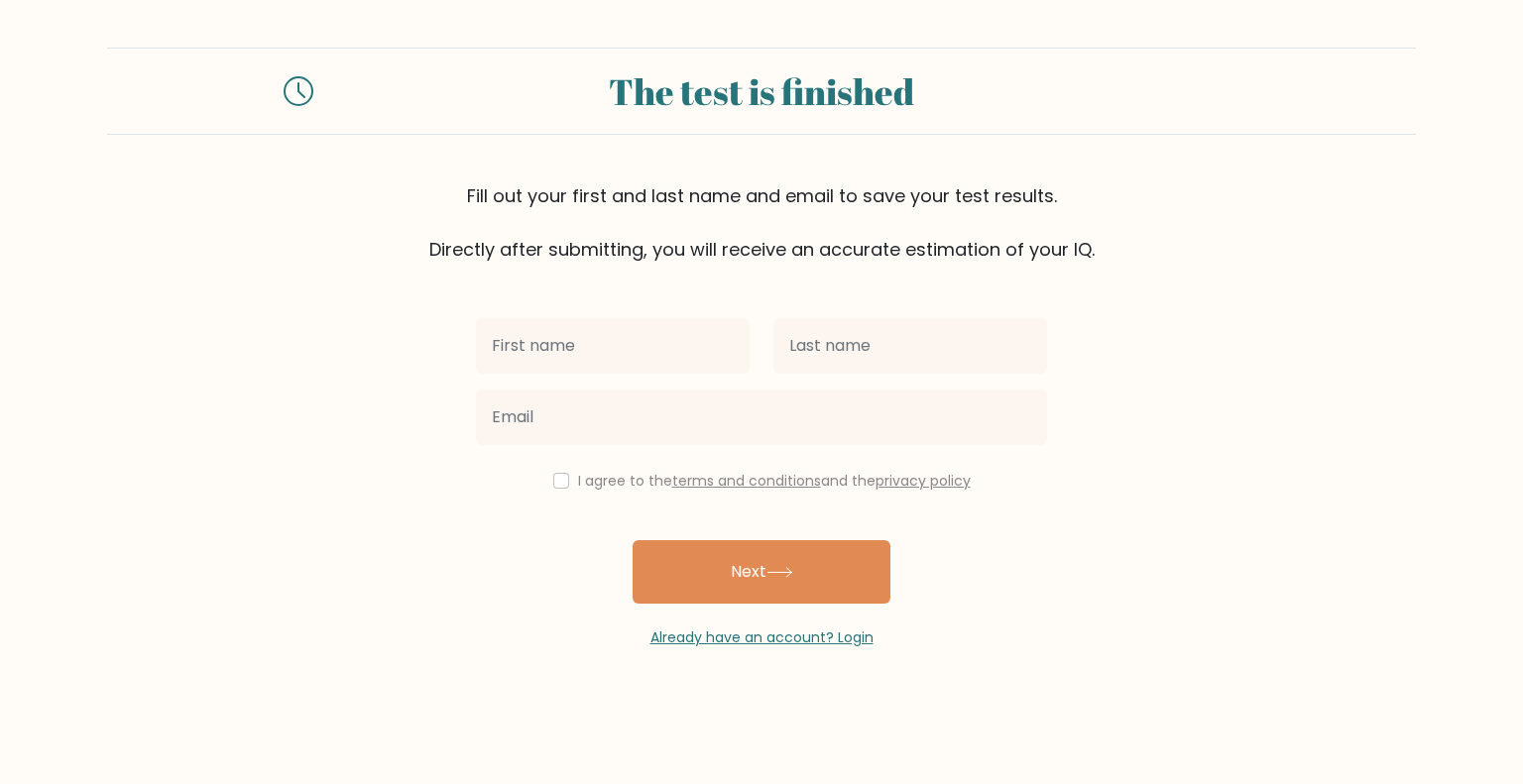 scroll, scrollTop: 0, scrollLeft: 0, axis: both 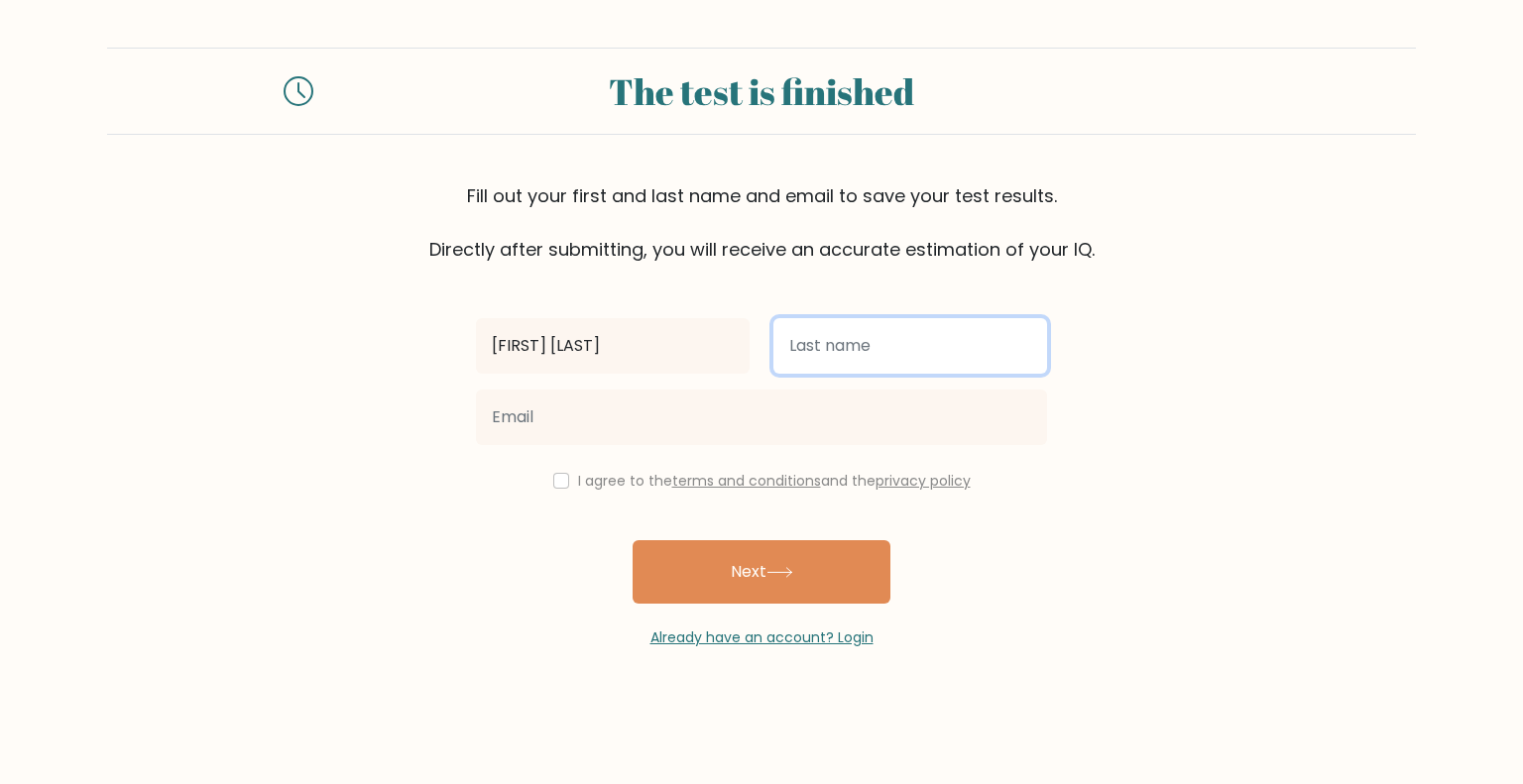 click at bounding box center [910, 346] 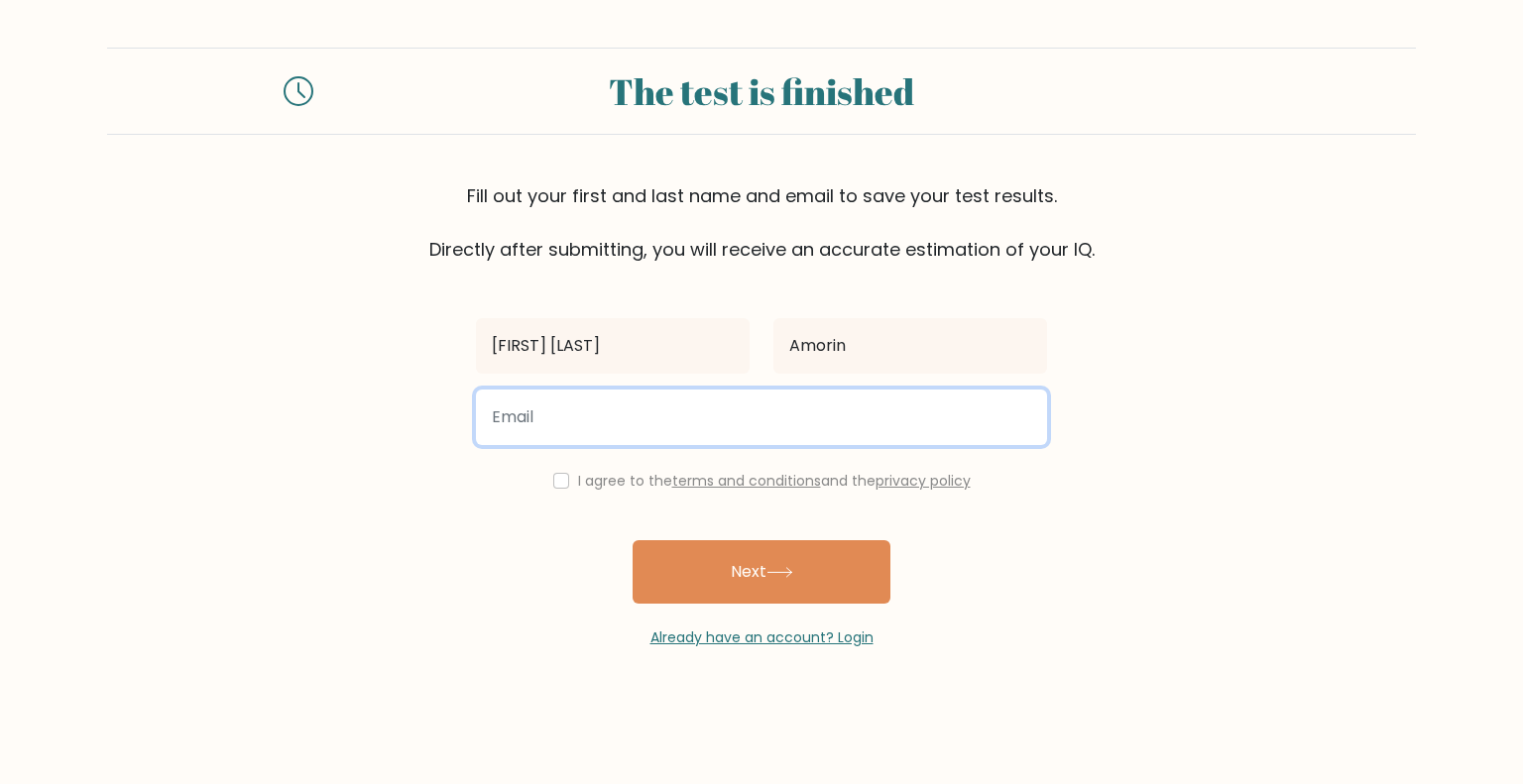 click at bounding box center (762, 417) 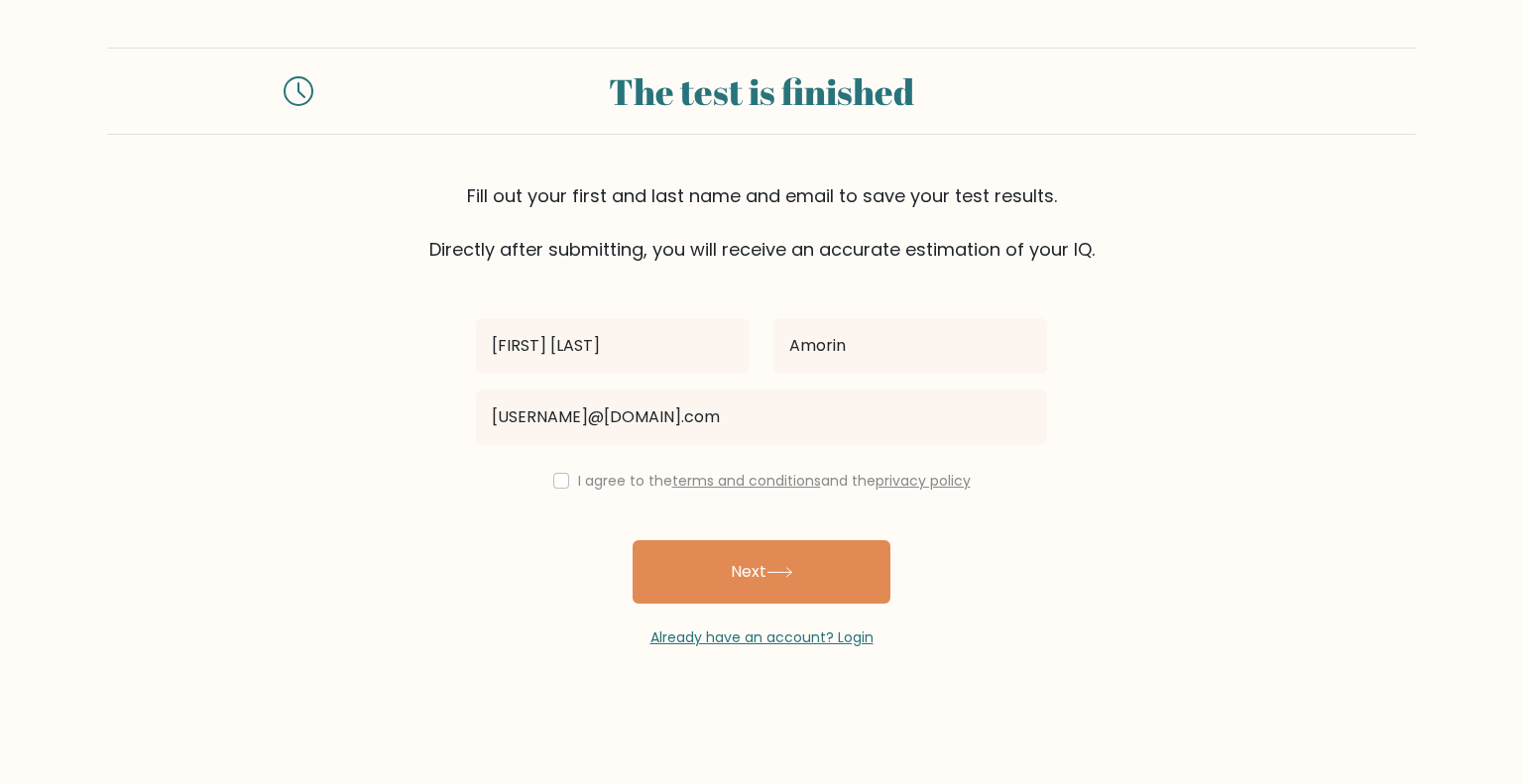 click on "I agree to the  terms and conditions  and the  privacy policy" at bounding box center [762, 481] 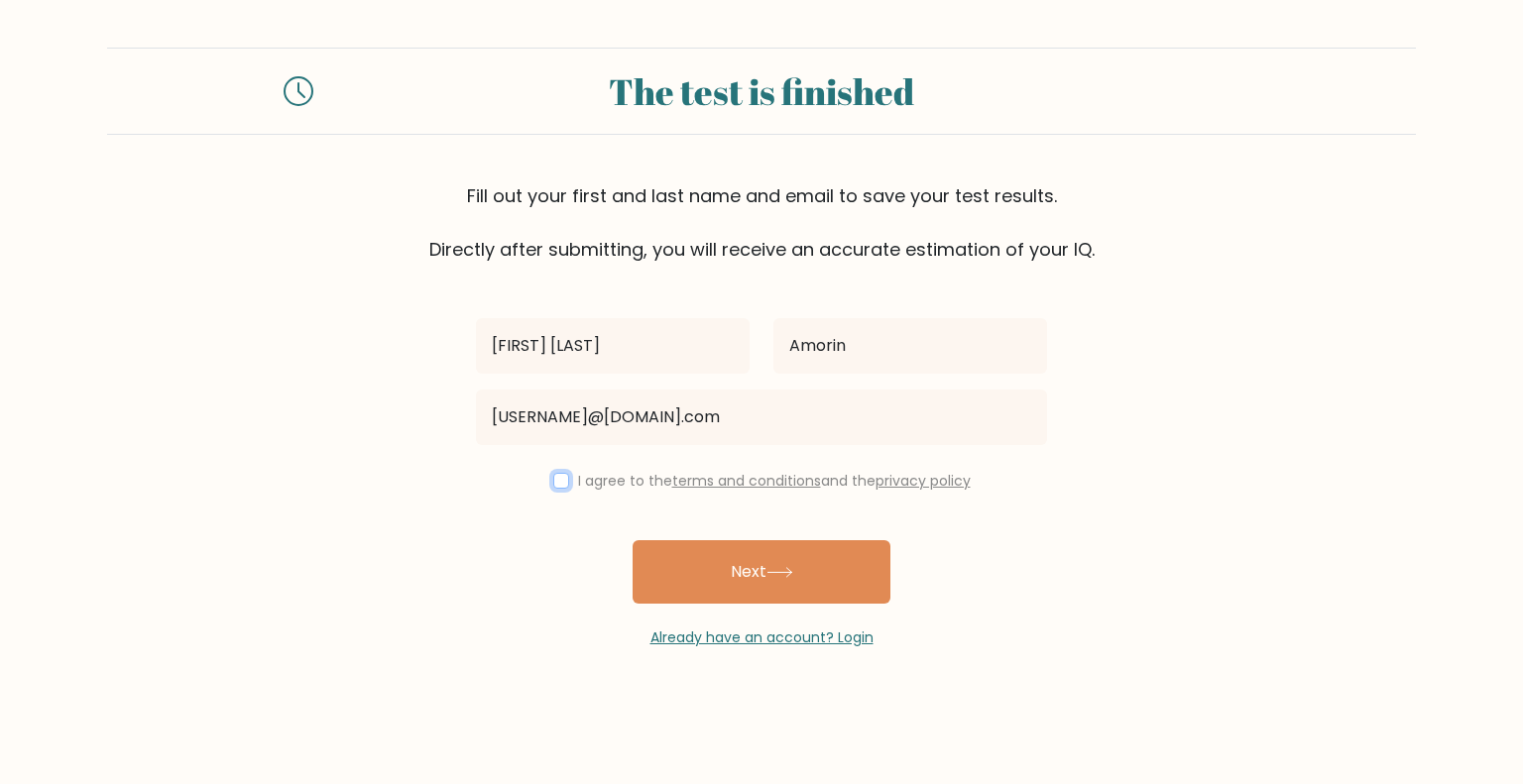 click at bounding box center (561, 481) 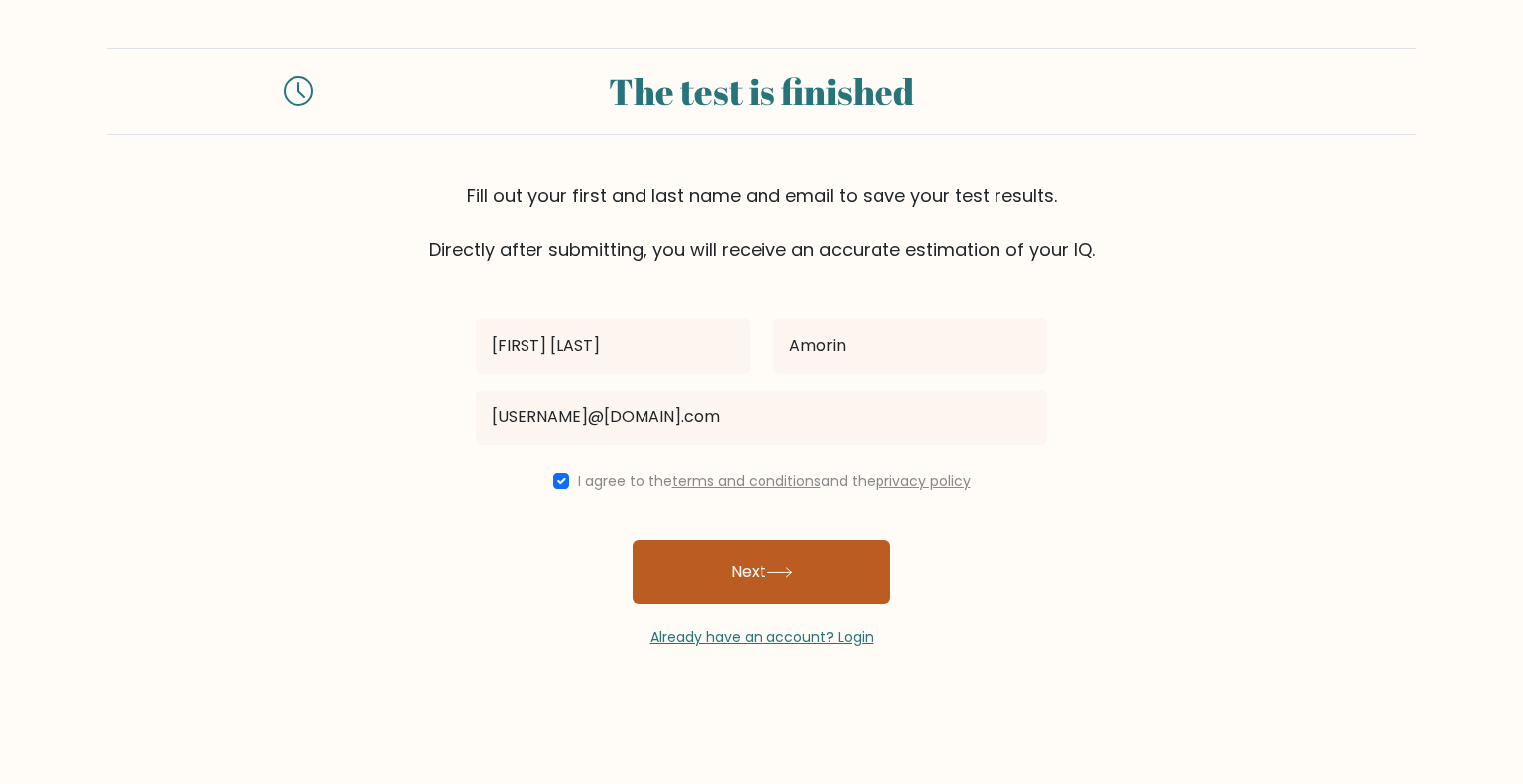 click on "Next" at bounding box center [762, 572] 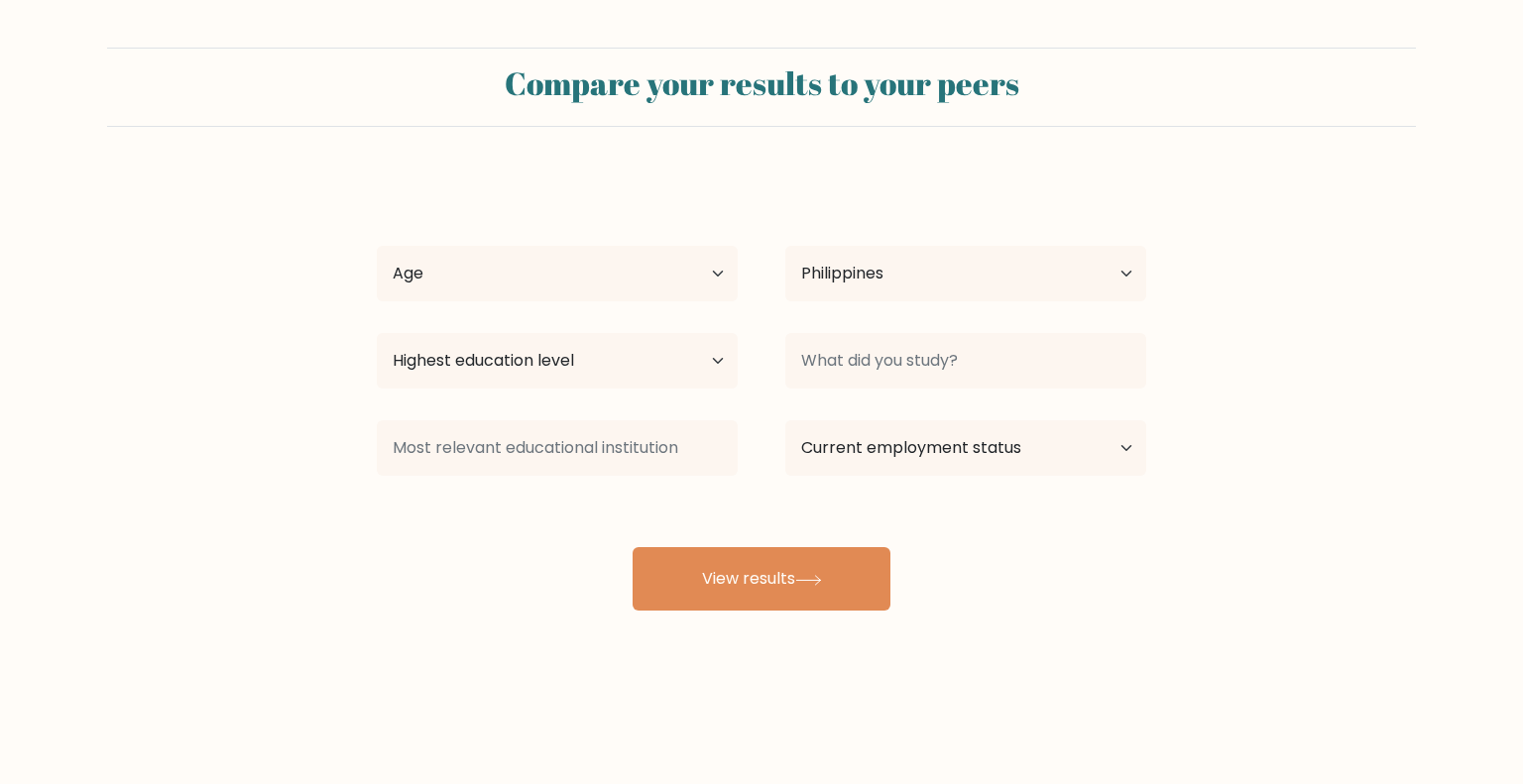 select on "PH" 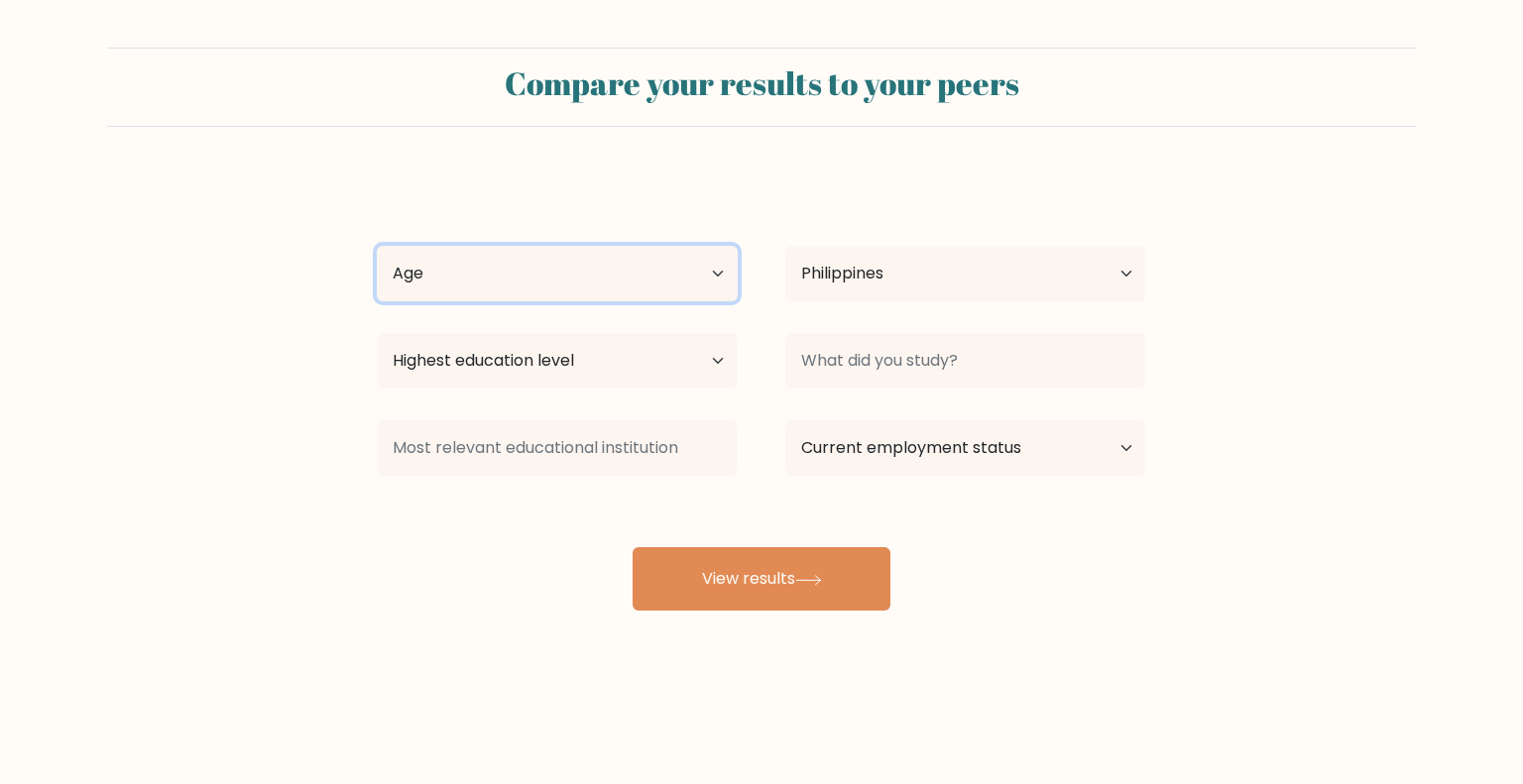 click on "Age
Under 18 years old
18-24 years old
25-34 years old
35-44 years old
45-54 years old
55-64 years old
65 years old and above" at bounding box center [557, 274] 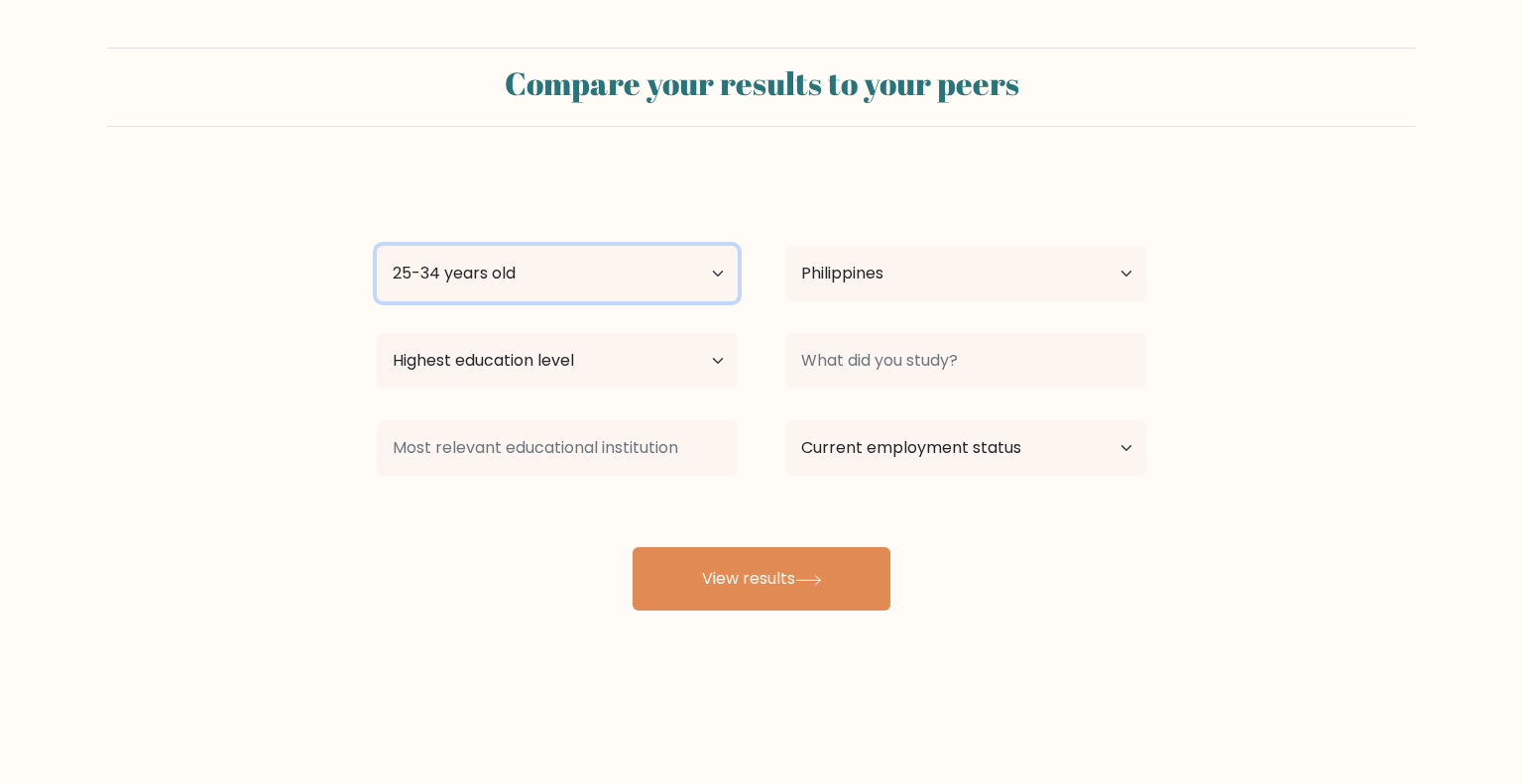 click on "Age
Under 18 years old
18-24 years old
25-34 years old
35-44 years old
45-54 years old
55-64 years old
65 years old and above" at bounding box center (557, 274) 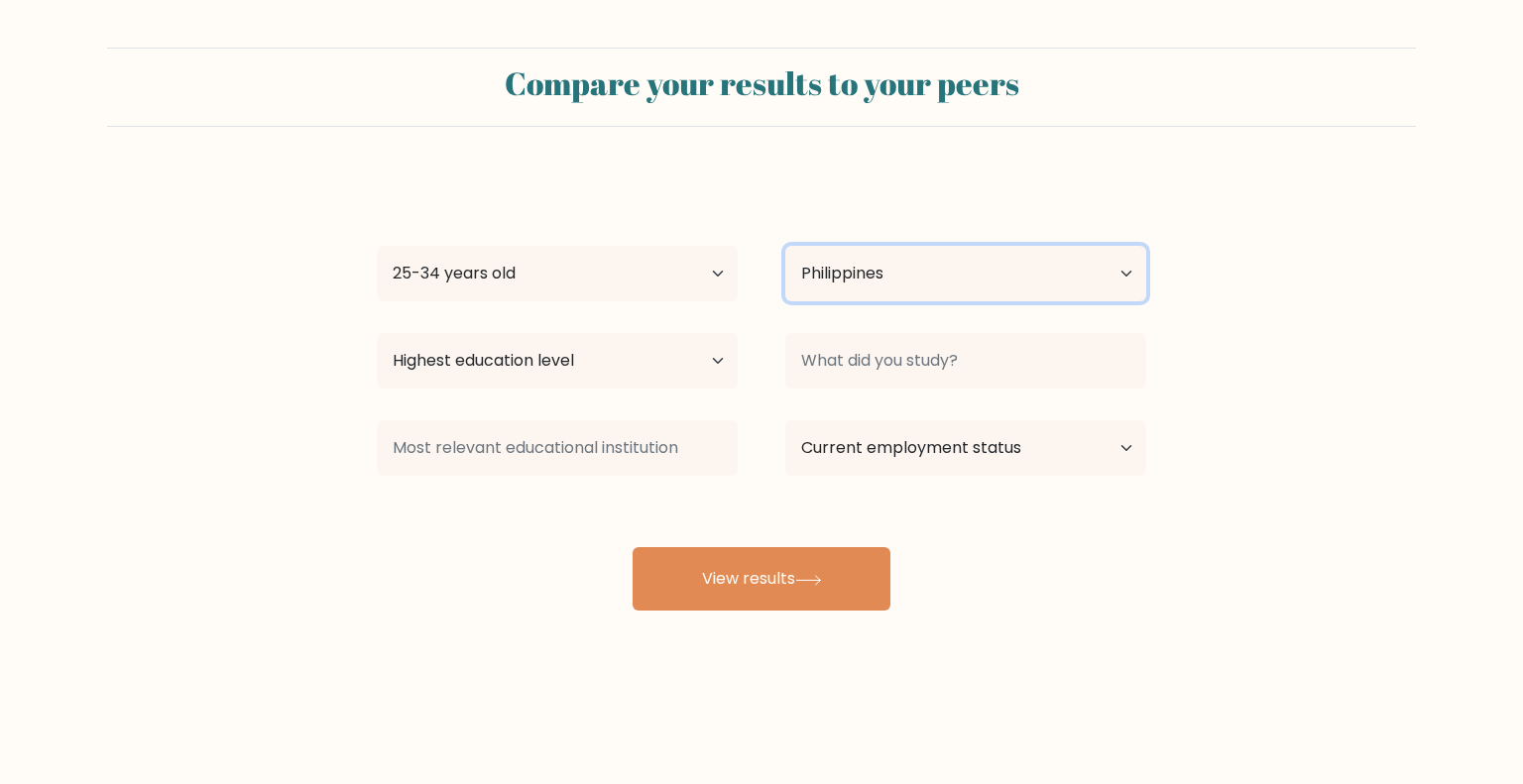 click on "Country
Afghanistan
Albania
Algeria
American Samoa
Andorra
Angola
Anguilla
Antarctica
Antigua and Barbuda
Argentina
Armenia
Aruba
Australia
Austria
Azerbaijan
Bahamas
Bahrain
Bangladesh
Barbados
Belarus
Belgium
Belize
Benin
Bermuda
Bhutan
Bolivia
Bonaire, Sint Eustatius and Saba
Bosnia and Herzegovina
Botswana
Bouvet Island
Brazil
British Indian Ocean Territory
Brunei
Bulgaria
Burkina Faso
Burundi
Cabo Verde
Cambodia
Cameroon
Canada
Cayman Islands
Central African Republic
Chad
Chile
China
Christmas Island
Cocos (Keeling) Islands
Colombia
Comoros
Congo
Congo (the Democratic Republic of the)
Cook Islands
Costa Rica
Côte d'Ivoire
Croatia
Cuba" at bounding box center [966, 274] 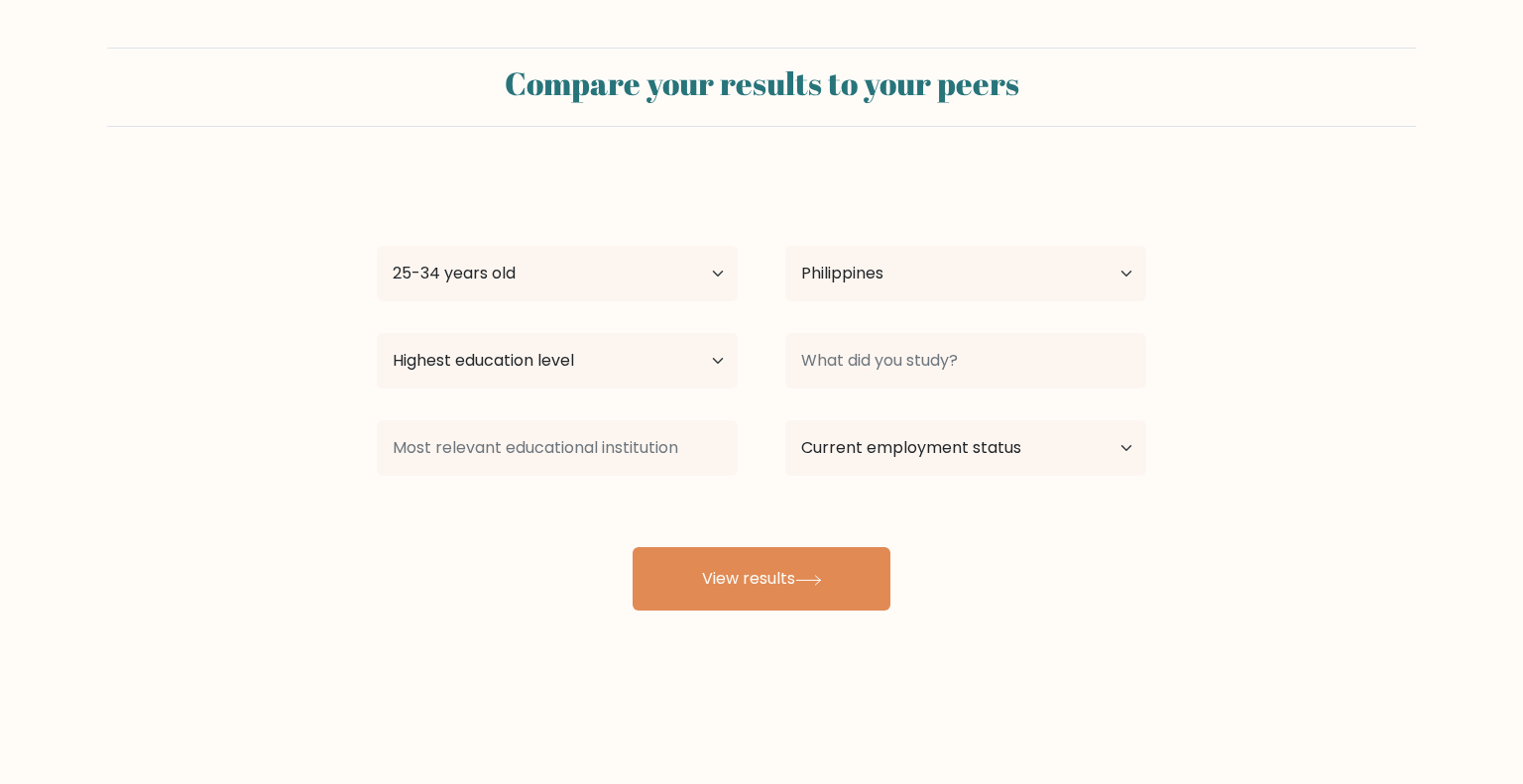 click on "[FIRST] [LAST]
Amorin
Age
Under 18 years old
18-24 years old
25-34 years old
35-44 years old
45-54 years old
55-64 years old
65 years old and above
Country
Afghanistan
Albania
Algeria
American Samoa
Andorra
Angola
Anguilla
Antarctica
Antigua and Barbuda
Argentina
Armenia
Aruba
Australia
Austria
Azerbaijan
Bahamas
Bahrain
Bangladesh
Barbados
Belarus
Belgium
Belize
Benin
Bermuda
Bhutan
Bolivia
Bonaire, Sint Eustatius and Saba
Bosnia and Herzegovina
Botswana
Bouvet Island
Brazil" at bounding box center (762, 392) 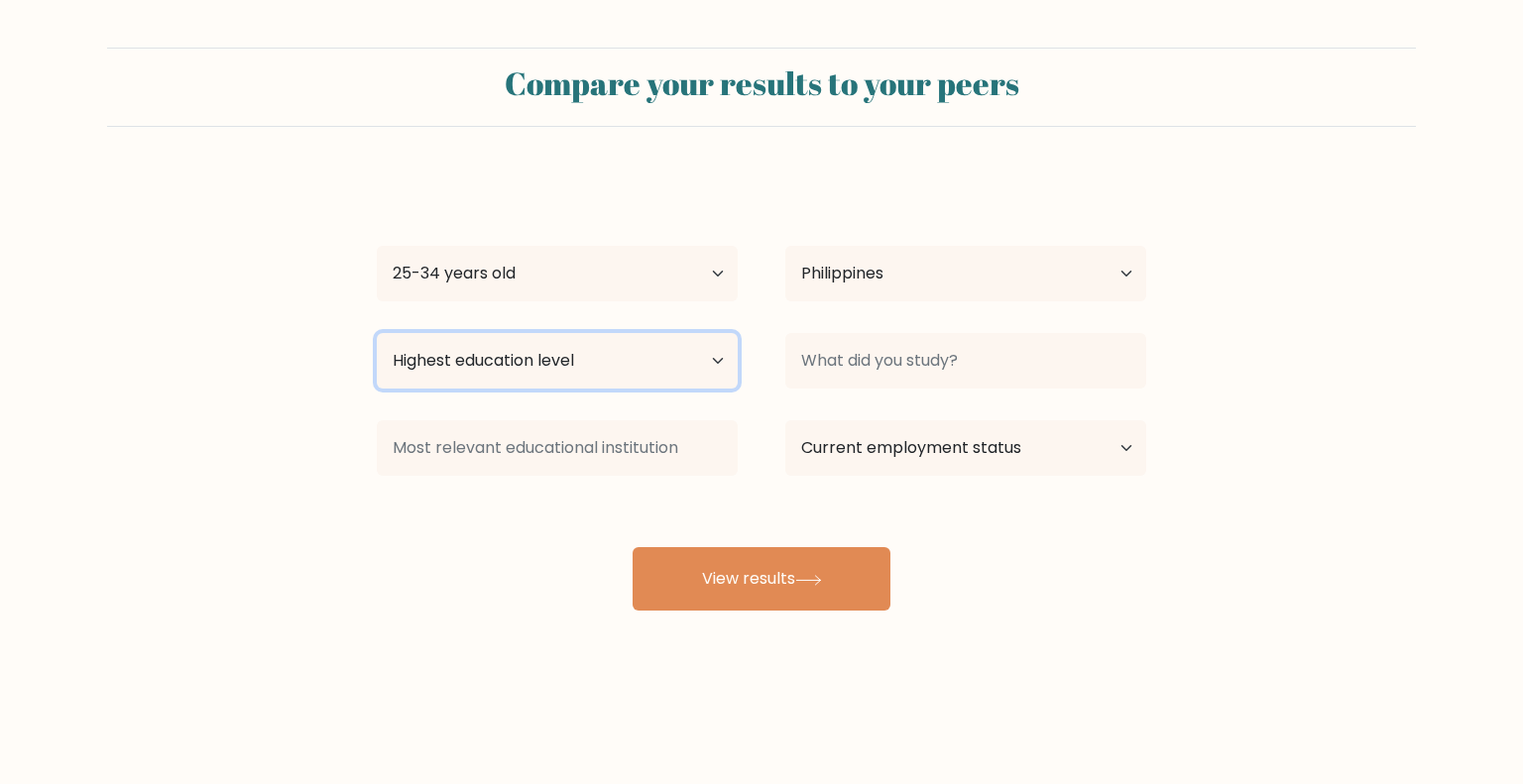 click on "Highest education level
No schooling
Primary
Lower Secondary
Upper Secondary
Occupation Specific
Bachelor's degree
Master's degree
Doctoral degree" at bounding box center (557, 361) 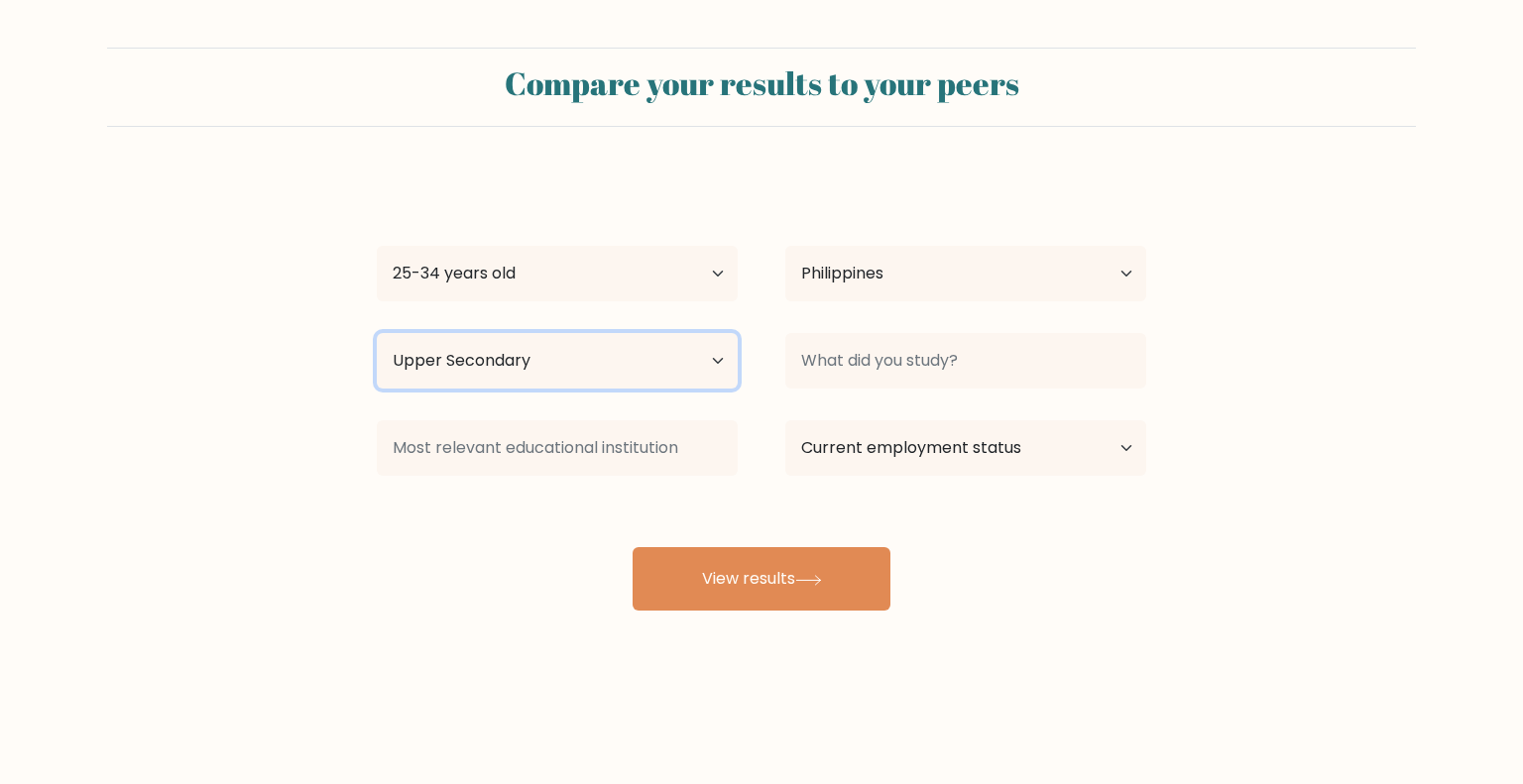 click on "Highest education level
No schooling
Primary
Lower Secondary
Upper Secondary
Occupation Specific
Bachelor's degree
Master's degree
Doctoral degree" at bounding box center [557, 361] 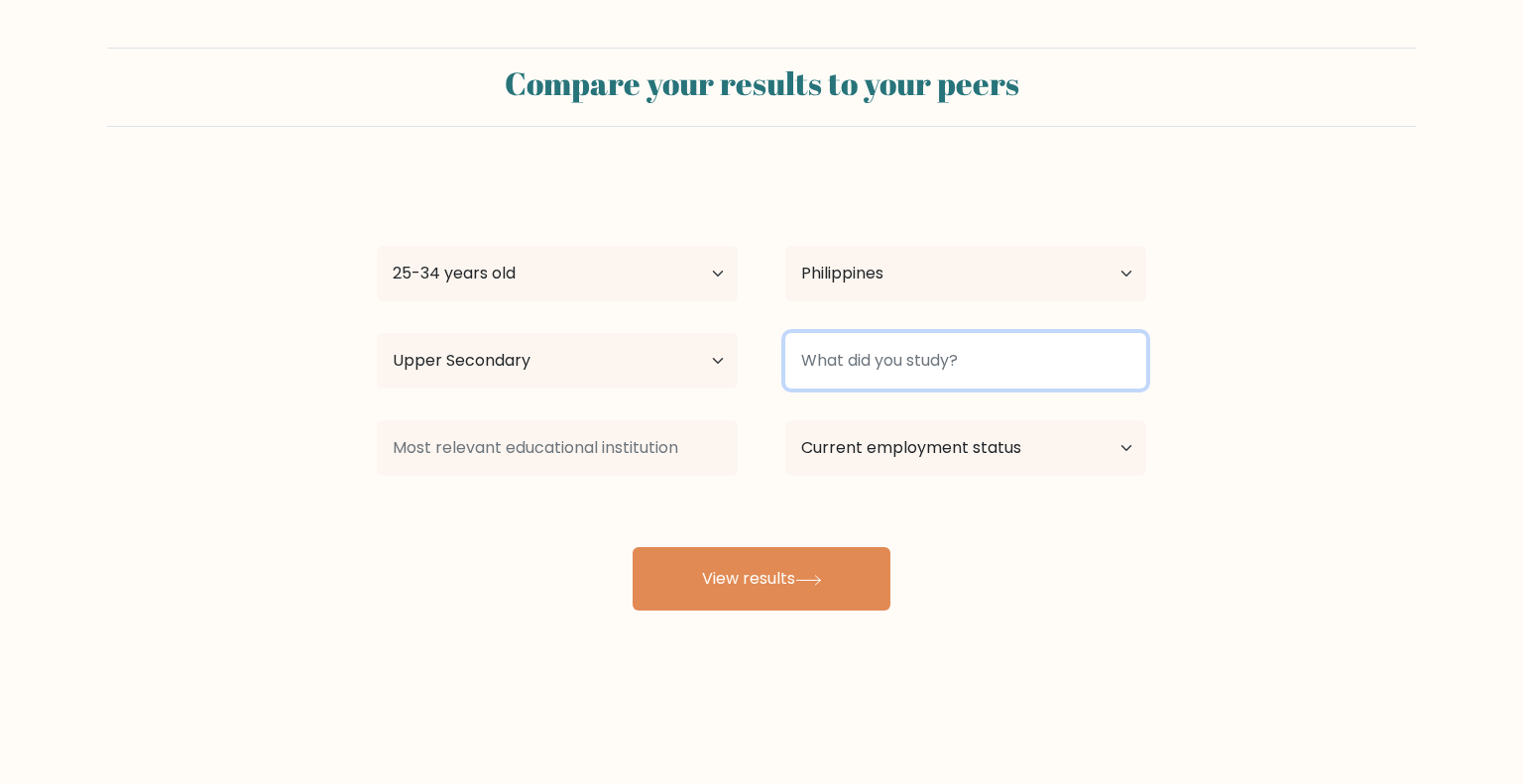 click at bounding box center (966, 361) 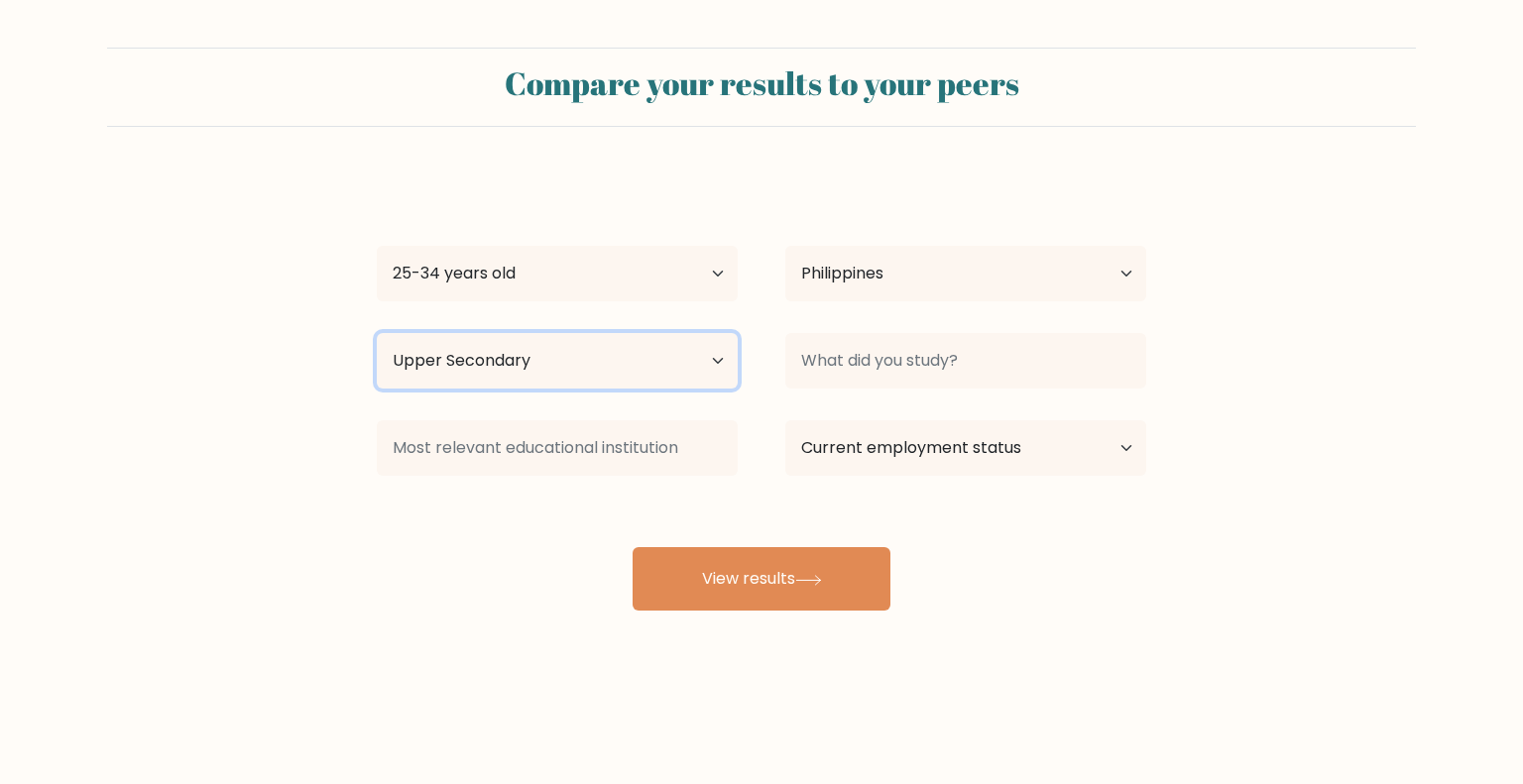 click on "Highest education level
No schooling
Primary
Lower Secondary
Upper Secondary
Occupation Specific
Bachelor's degree
Master's degree
Doctoral degree" at bounding box center (557, 361) 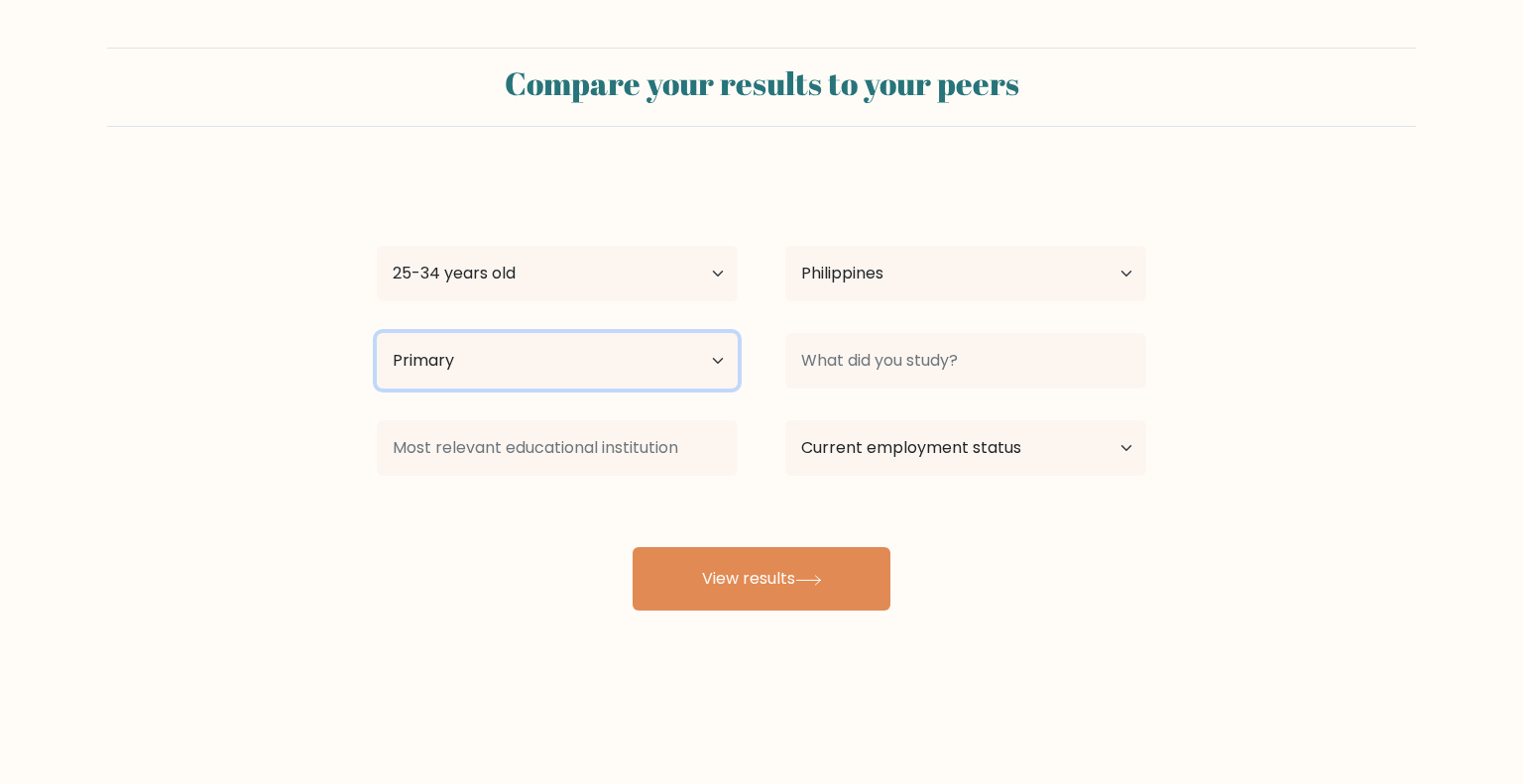 click on "Highest education level
No schooling
Primary
Lower Secondary
Upper Secondary
Occupation Specific
Bachelor's degree
Master's degree
Doctoral degree" at bounding box center (557, 361) 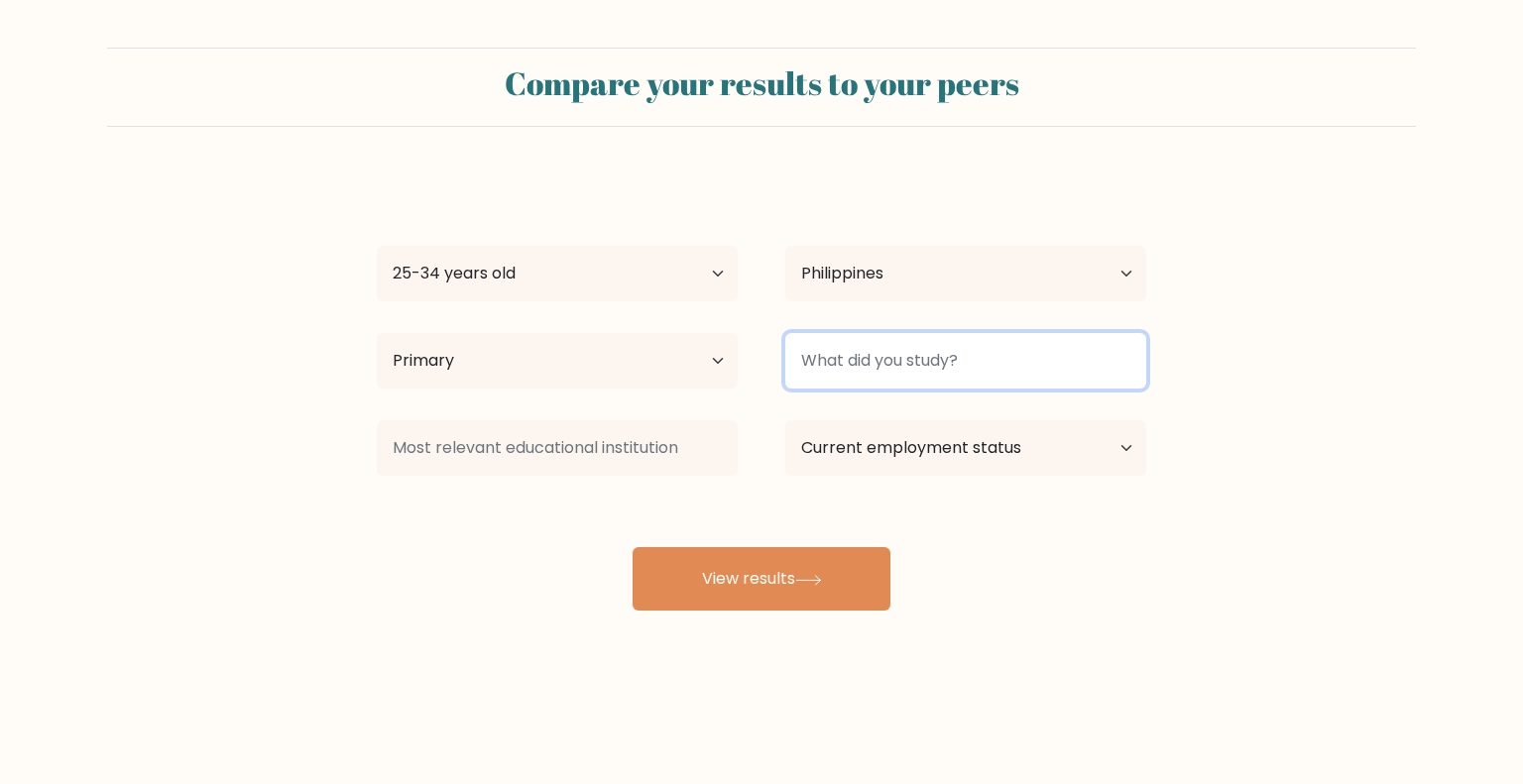 click at bounding box center [966, 361] 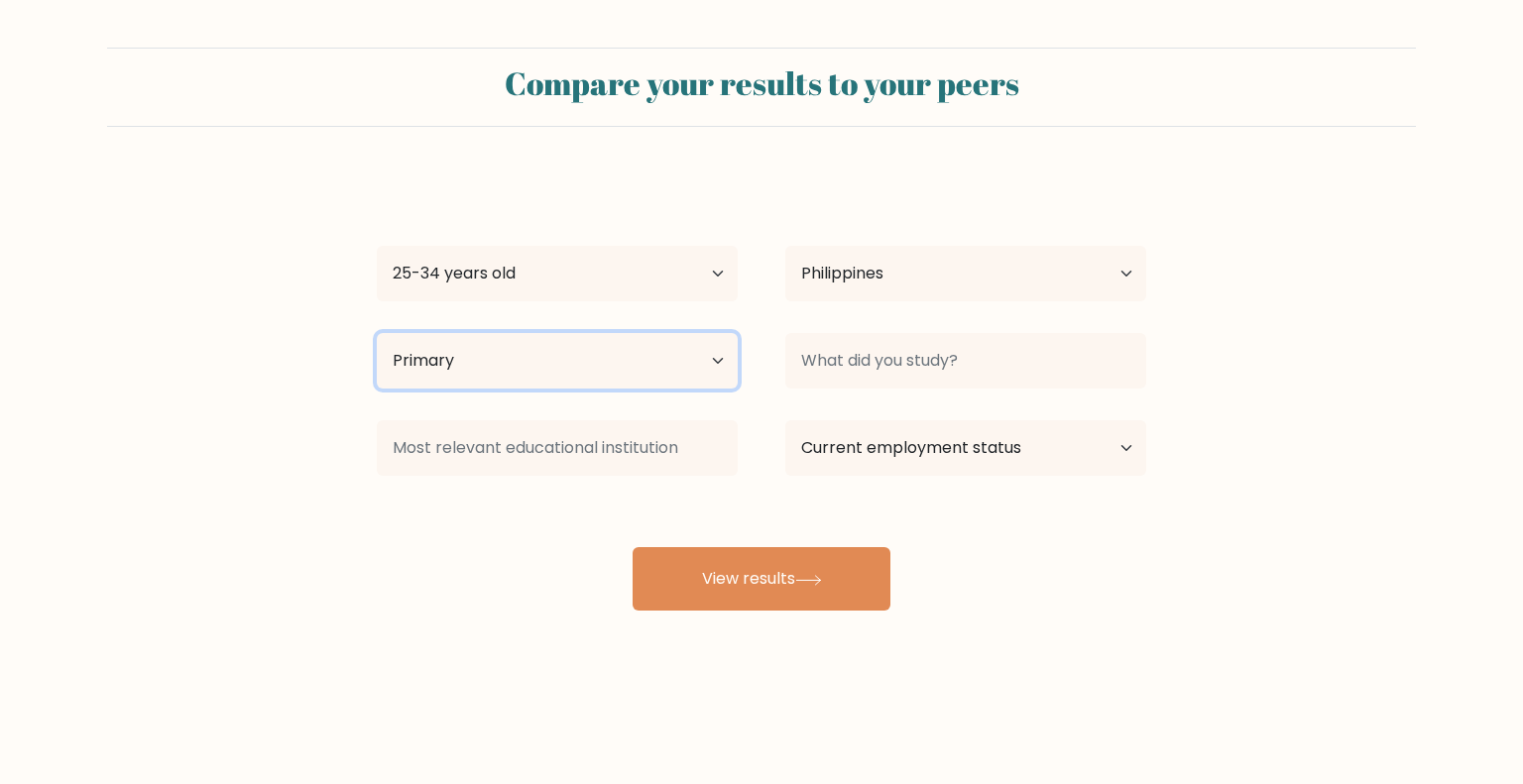click on "Highest education level
No schooling
Primary
Lower Secondary
Upper Secondary
Occupation Specific
Bachelor's degree
Master's degree
Doctoral degree" at bounding box center [557, 361] 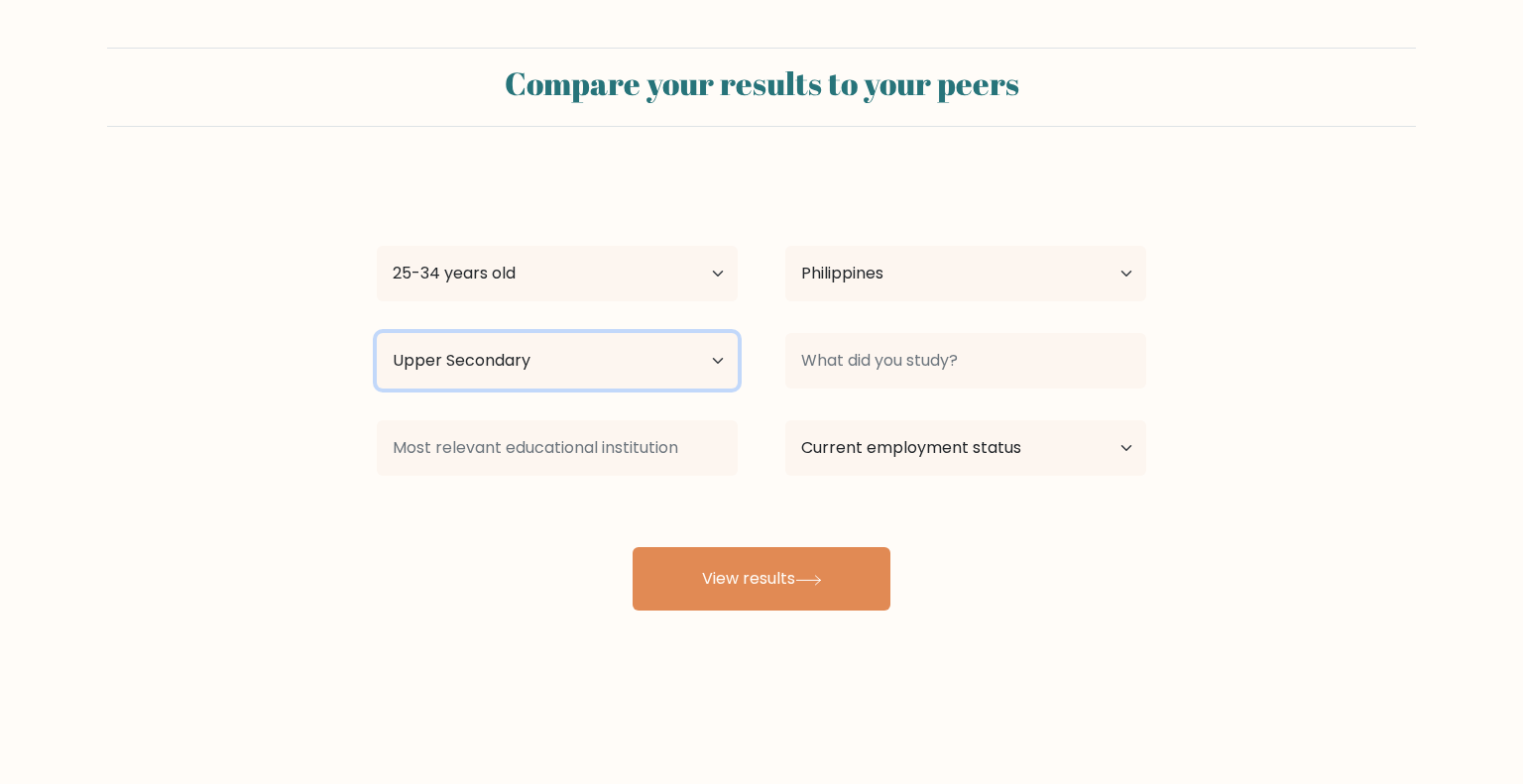 click on "Highest education level
No schooling
Primary
Lower Secondary
Upper Secondary
Occupation Specific
Bachelor's degree
Master's degree
Doctoral degree" at bounding box center [557, 361] 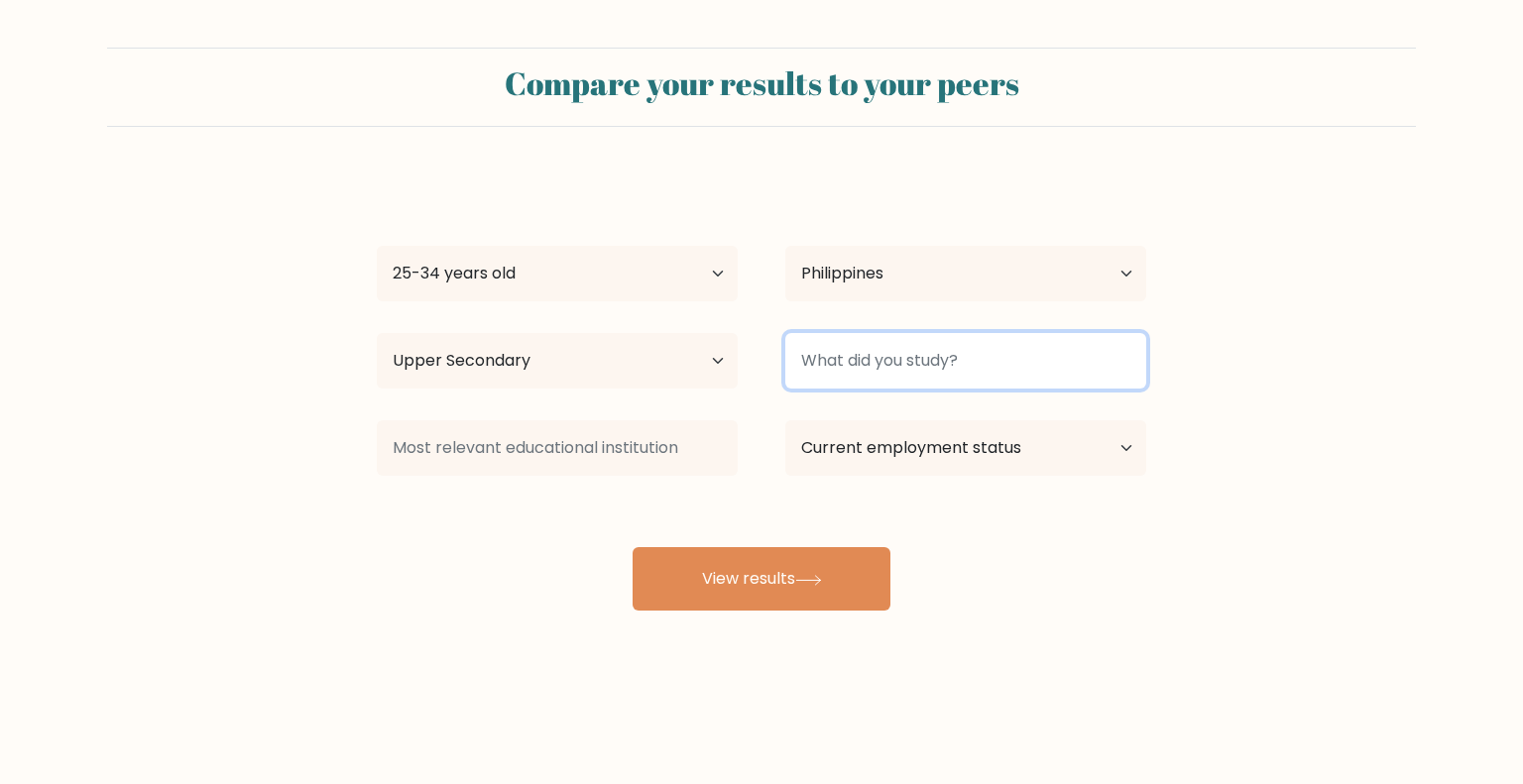 click at bounding box center (966, 361) 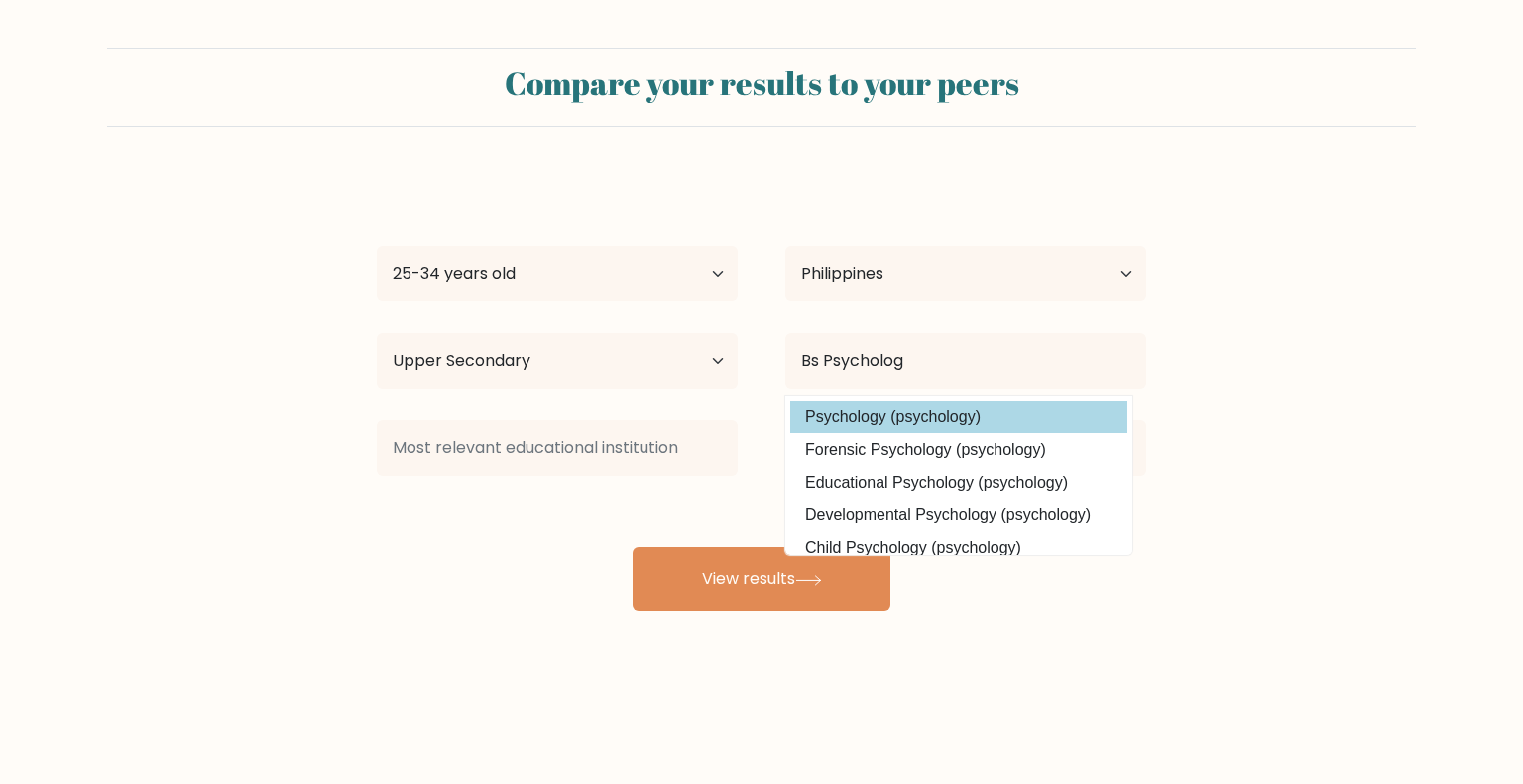 click on "Psychology (psychology)" at bounding box center (959, 417) 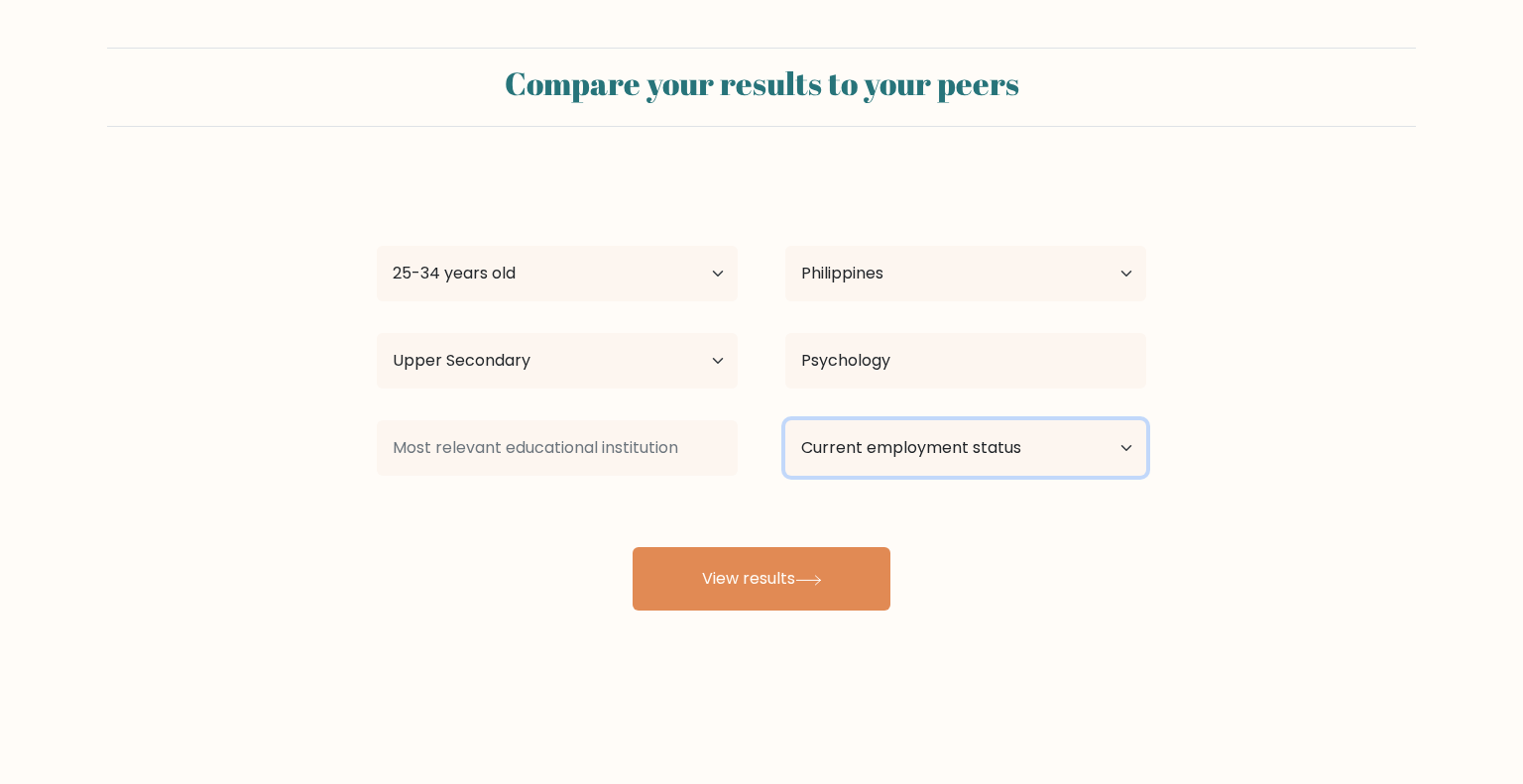 click on "Current employment status
Employed
Student
Retired
Other / prefer not to answer" at bounding box center (966, 448) 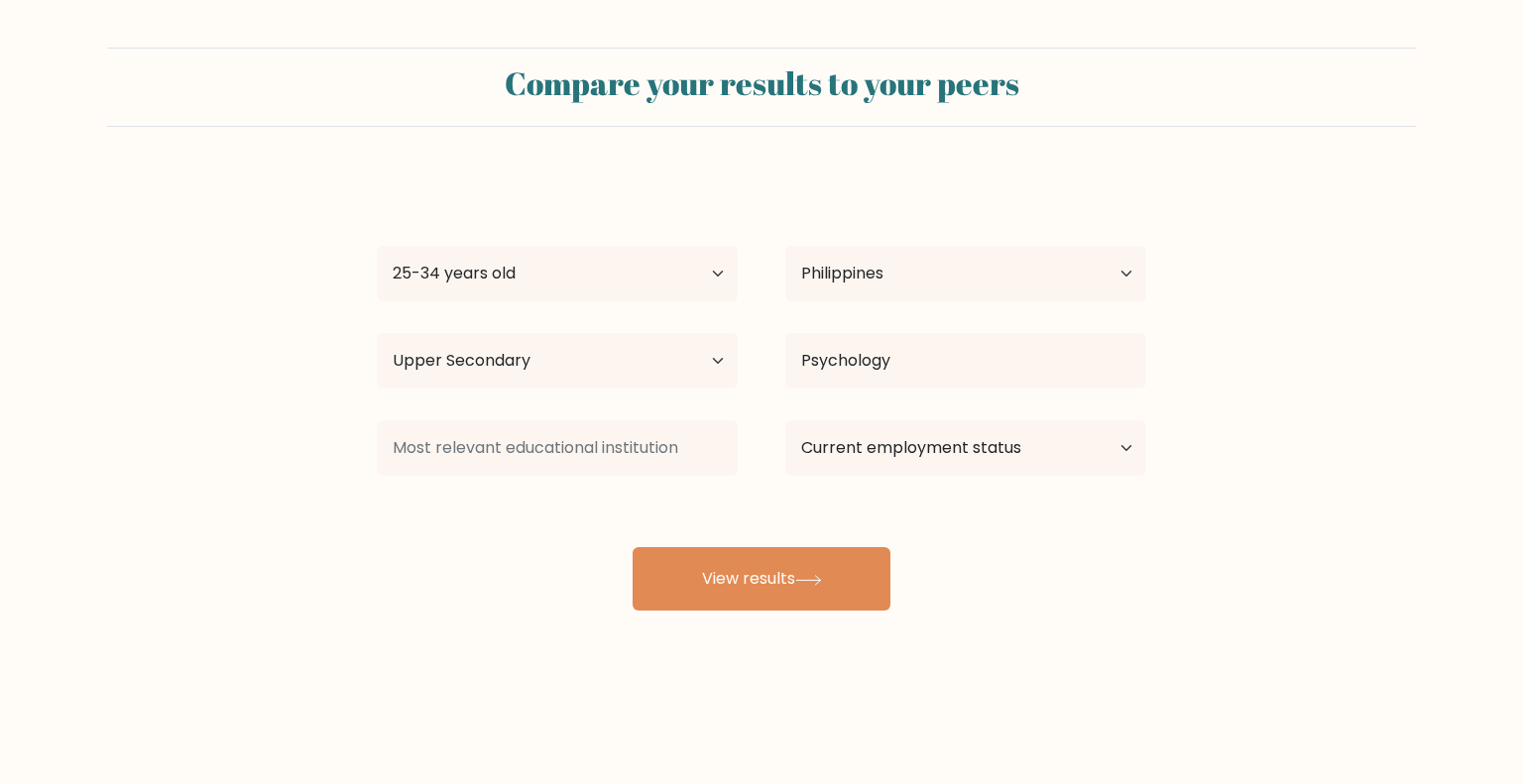 click on "[FIRST] [LAST]
Amorin
Age
Under 18 years old
18-24 years old
25-34 years old
35-44 years old
45-54 years old
55-64 years old
65 years old and above
Country
Afghanistan
Albania
Algeria
American Samoa
Andorra
Angola
Anguilla
Antarctica
Antigua and Barbuda
Argentina
Armenia
Aruba
Australia
Austria
Azerbaijan
Bahamas
Bahrain
Bangladesh
Barbados
Belarus
Belgium
Belize
Benin
Bermuda
Bhutan
Bolivia
Bonaire, Sint Eustatius and Saba
Bosnia and Herzegovina
Botswana
Bouvet Island
Brazil" at bounding box center [762, 392] 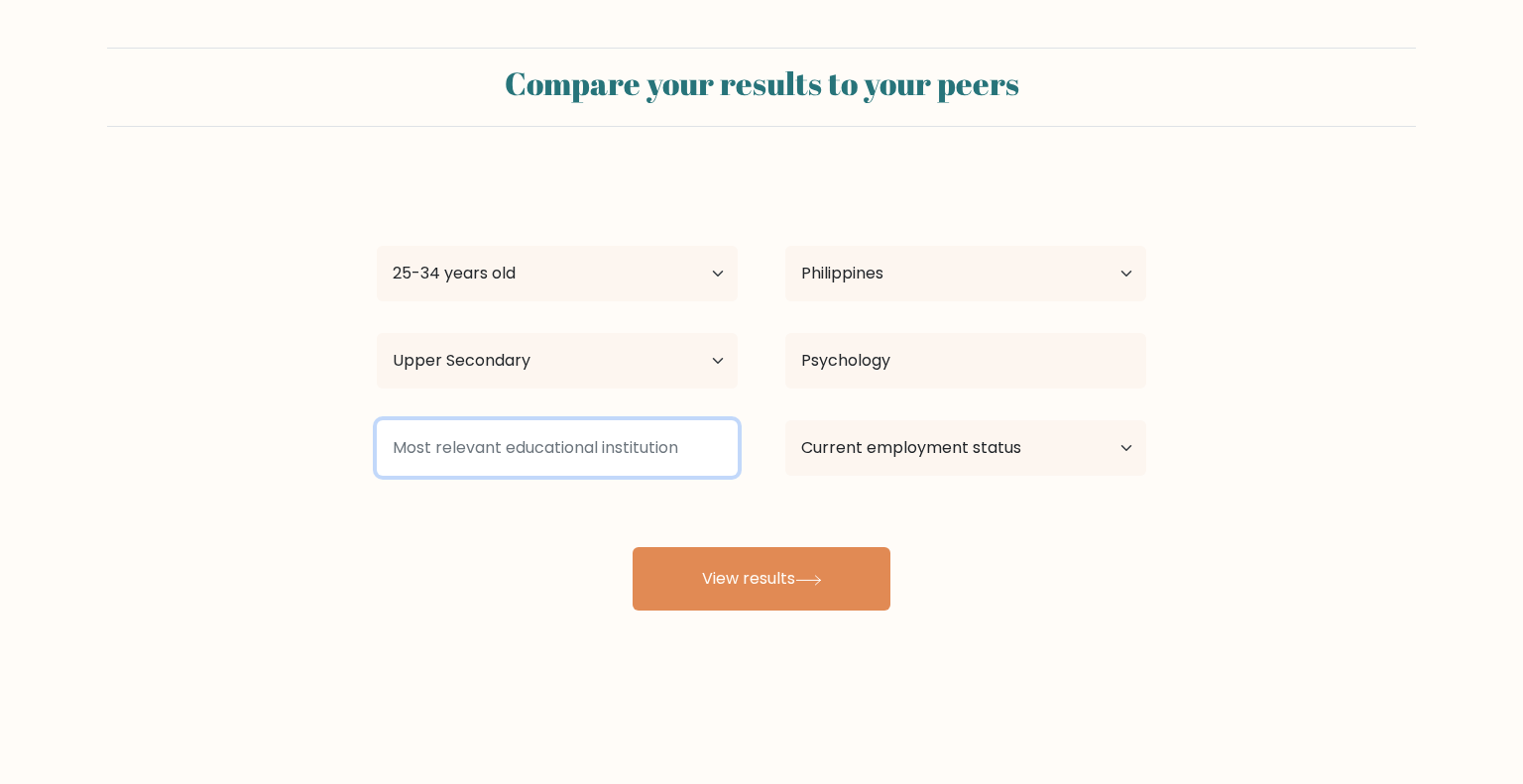 click at bounding box center (557, 448) 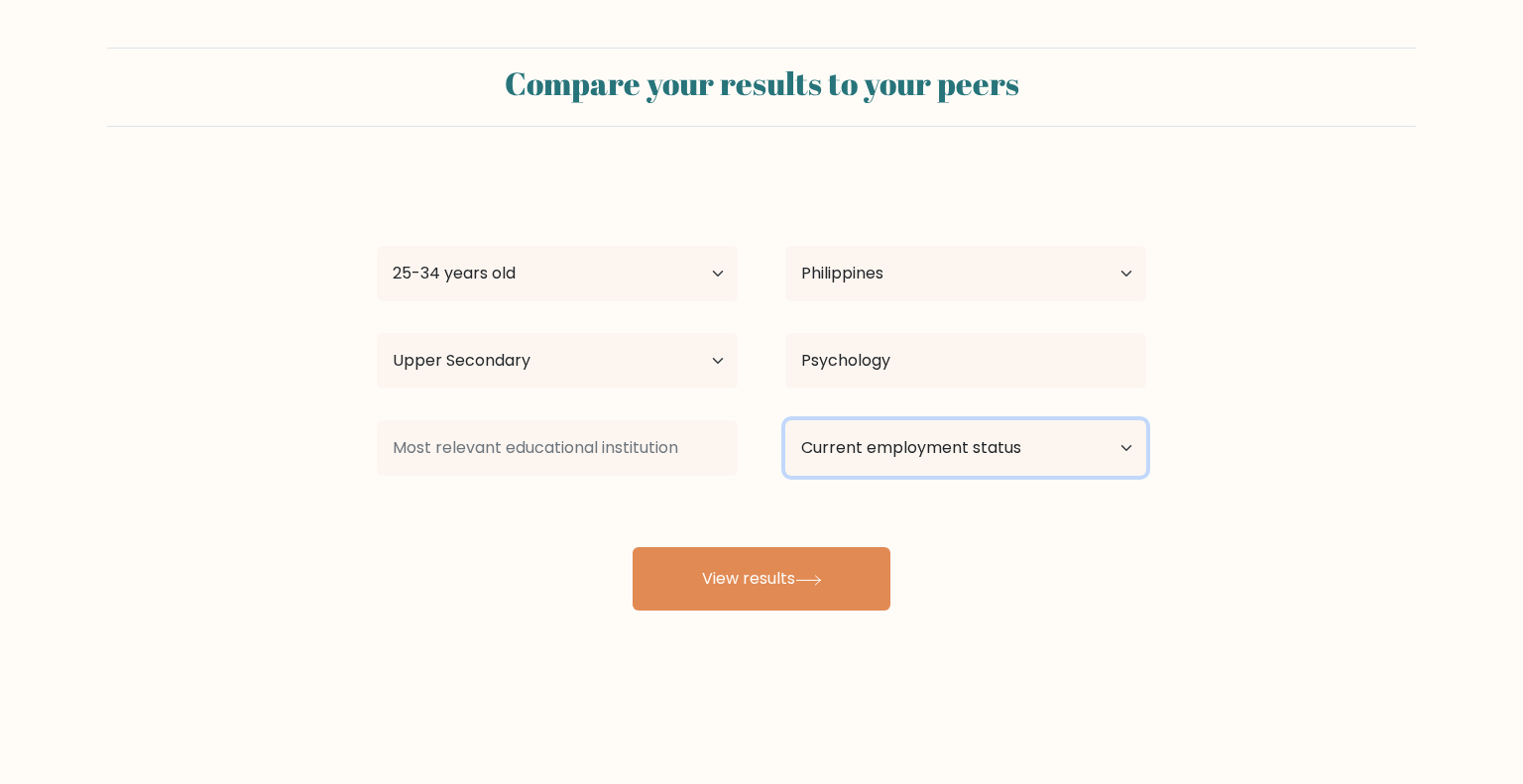 click on "Current employment status
Employed
Student
Retired
Other / prefer not to answer" at bounding box center [966, 448] 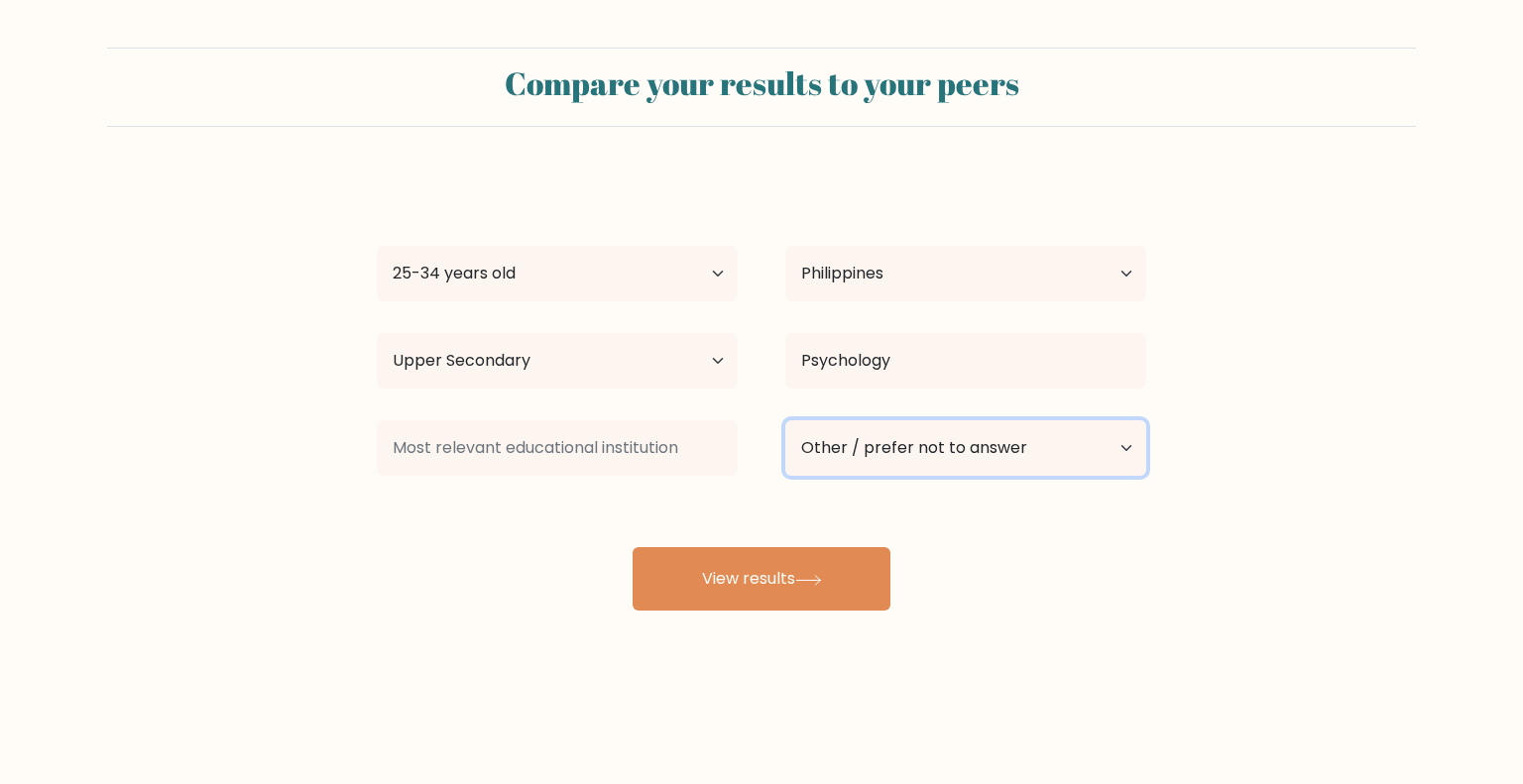 click on "Current employment status
Employed
Student
Retired
Other / prefer not to answer" at bounding box center (966, 448) 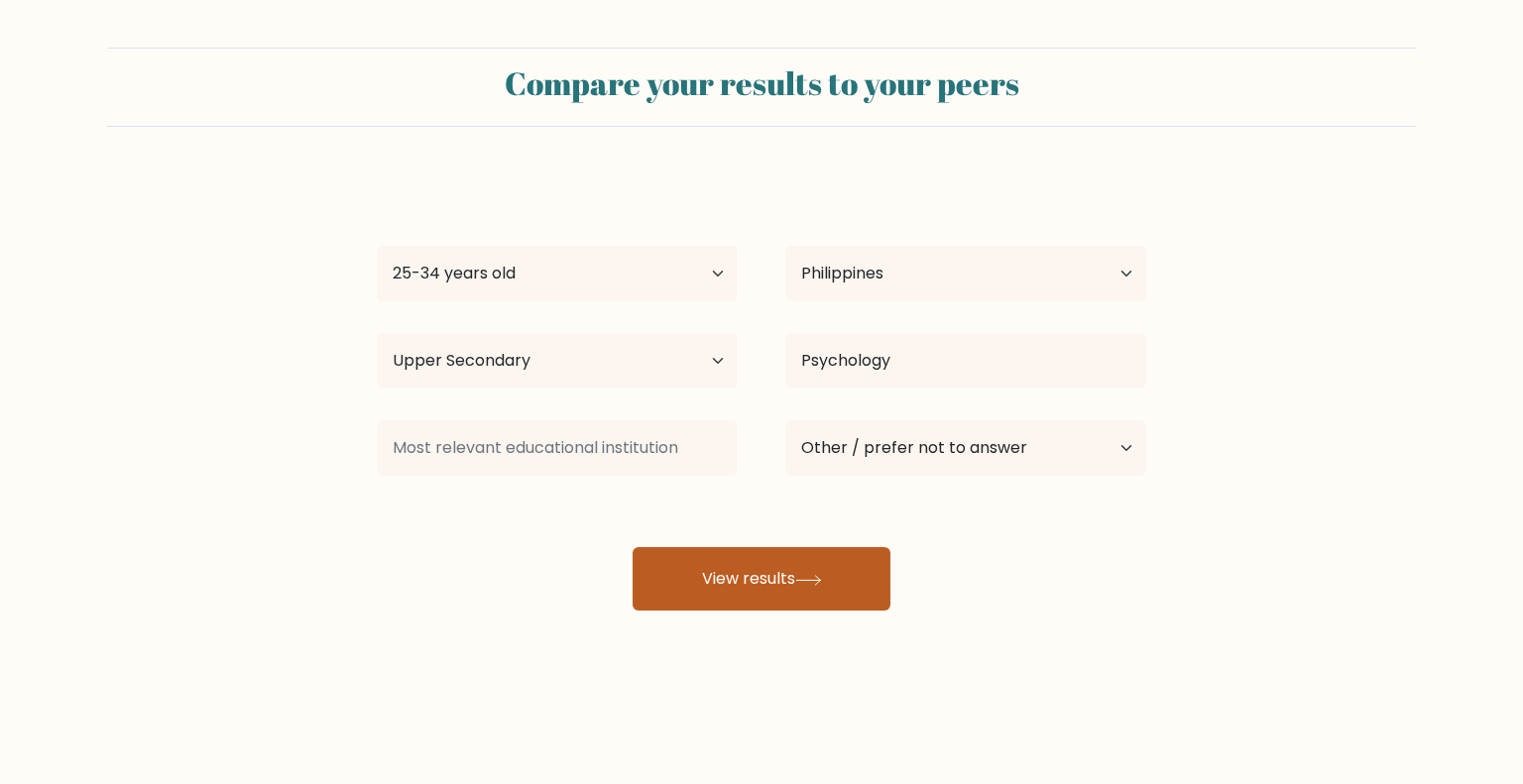 click on "View results" at bounding box center (762, 579) 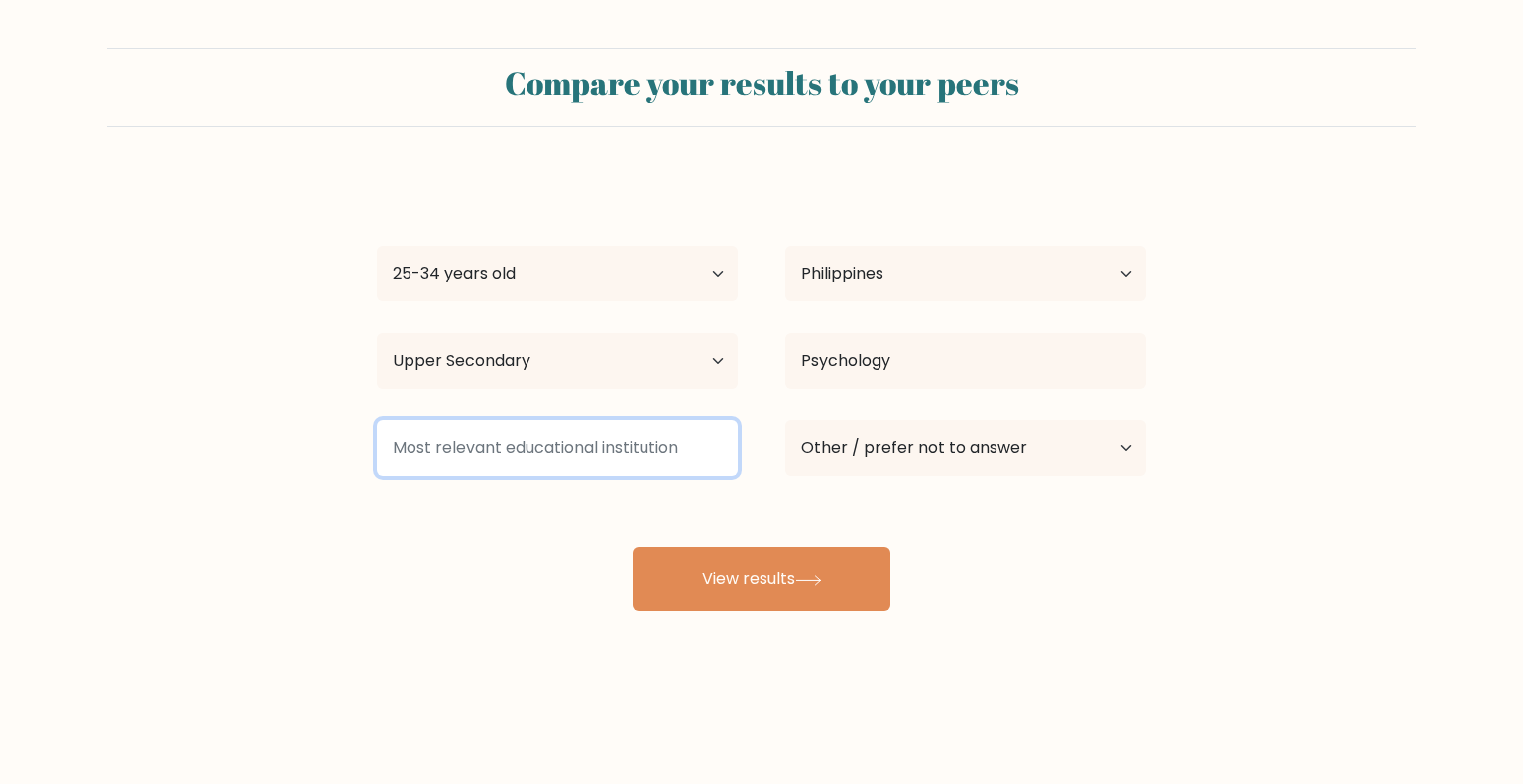 click at bounding box center (557, 448) 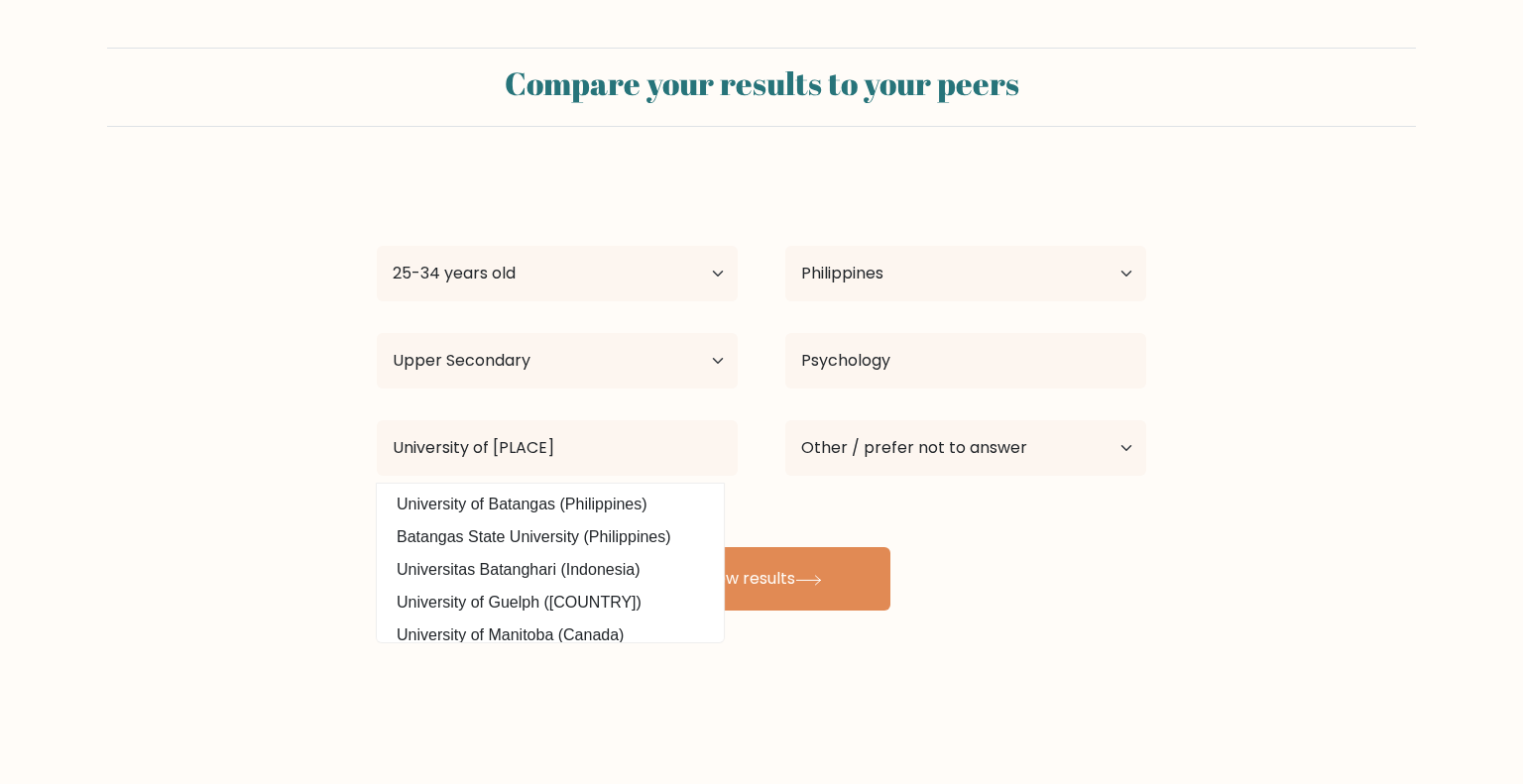 click on "University of Batangas (Philippines)" at bounding box center [550, 504] 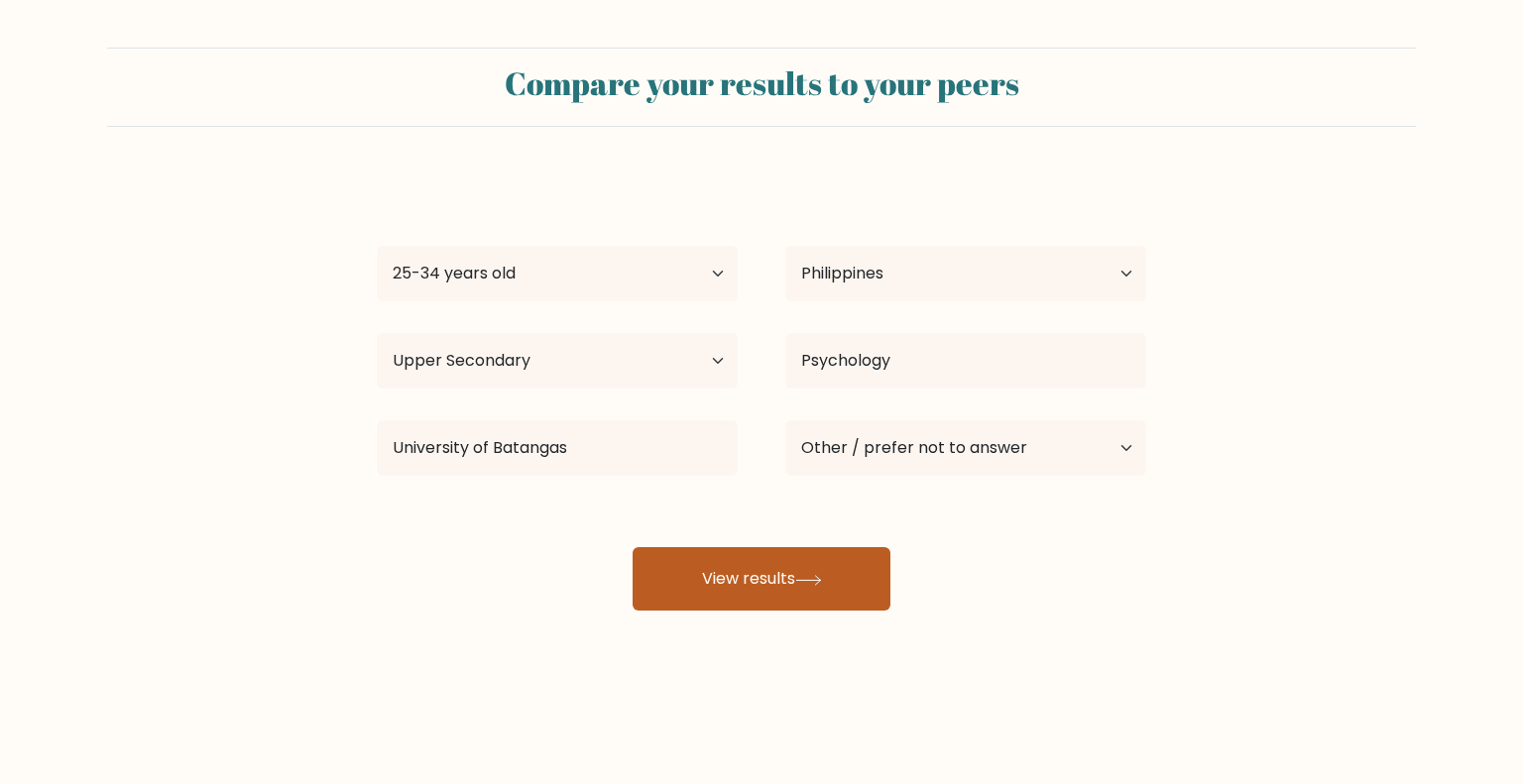 click on "View results" at bounding box center (762, 579) 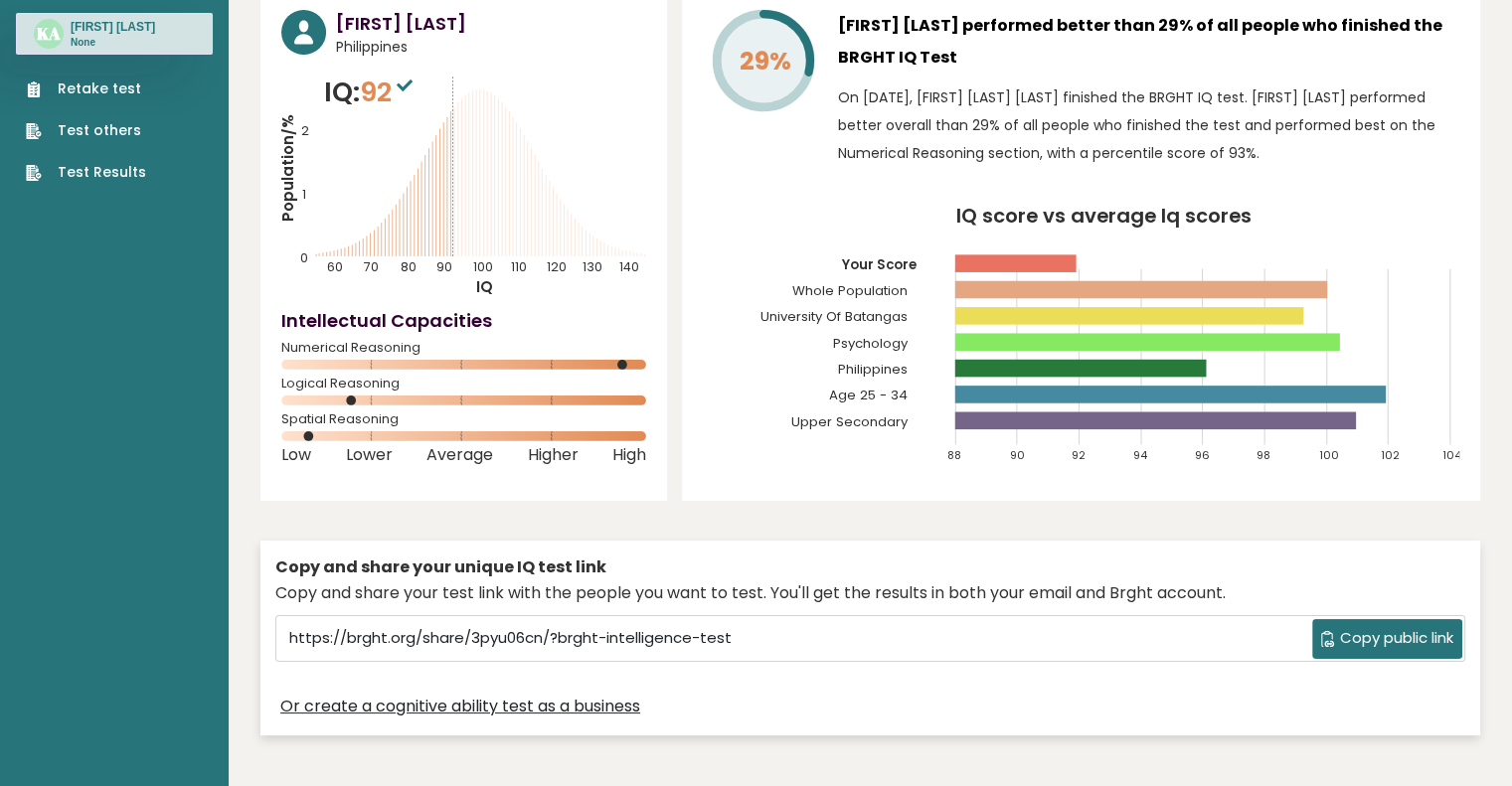 scroll, scrollTop: 99, scrollLeft: 0, axis: vertical 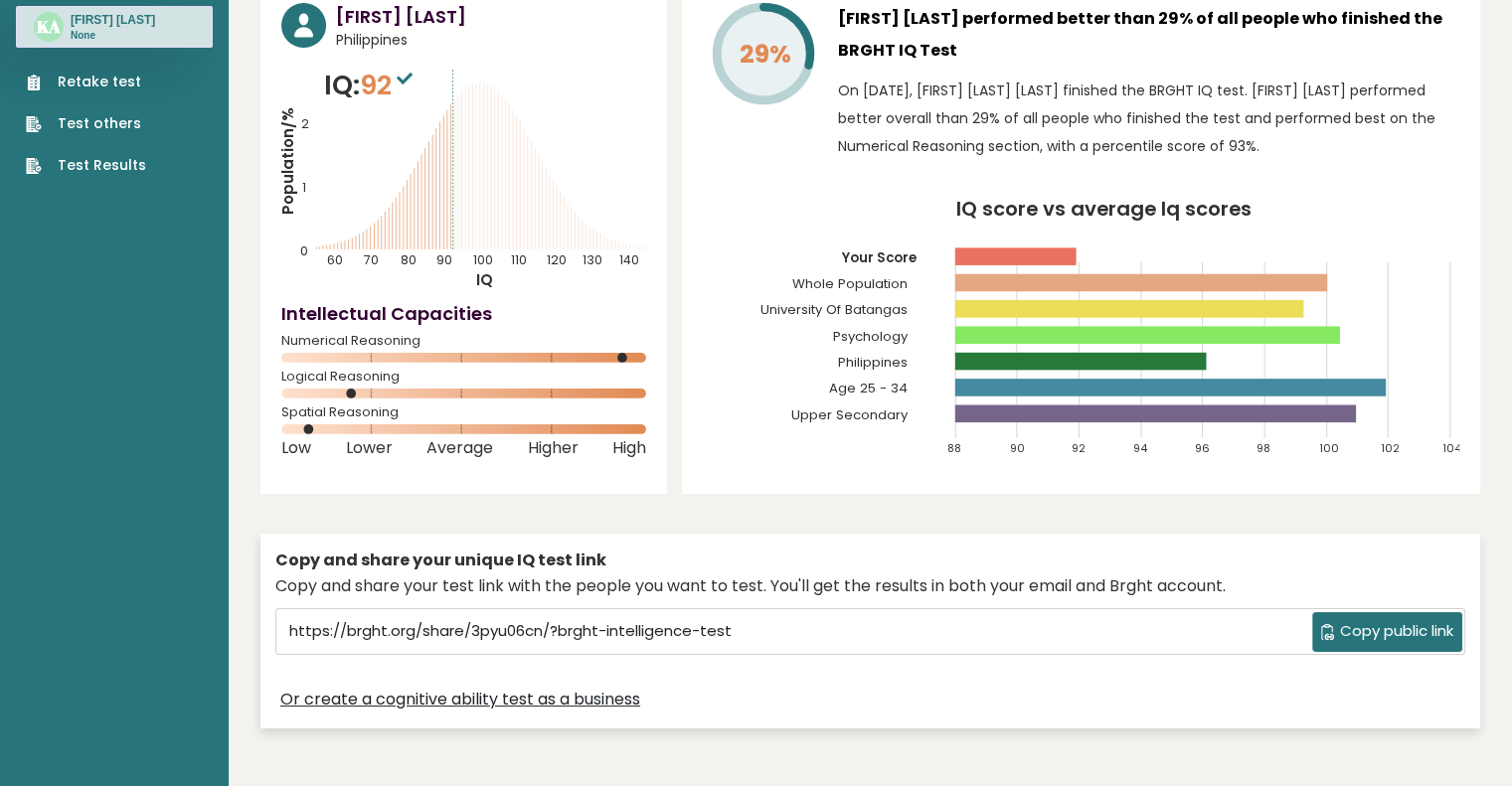 click on "Copy public link" at bounding box center (1397, 631) 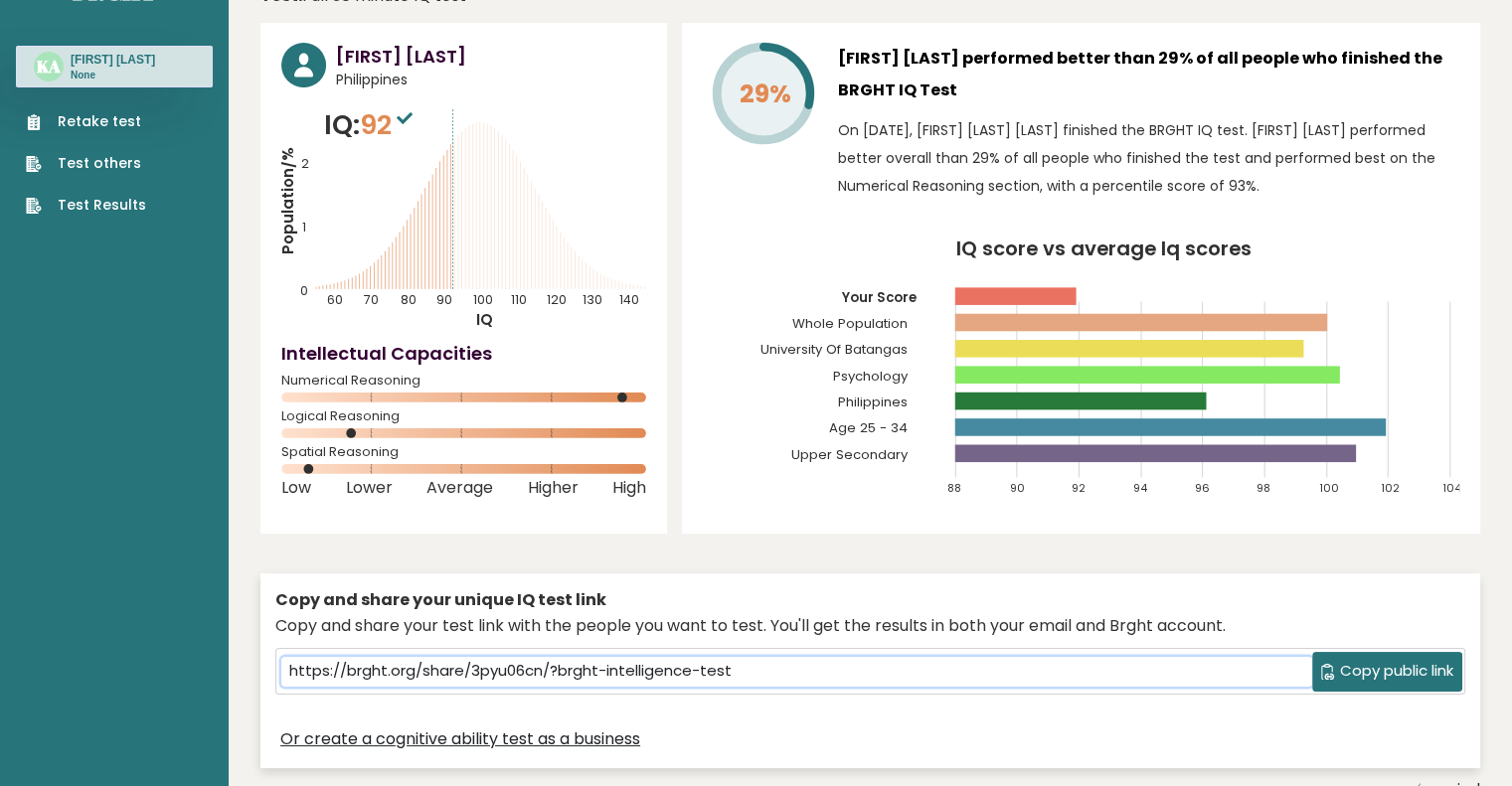 scroll, scrollTop: 0, scrollLeft: 0, axis: both 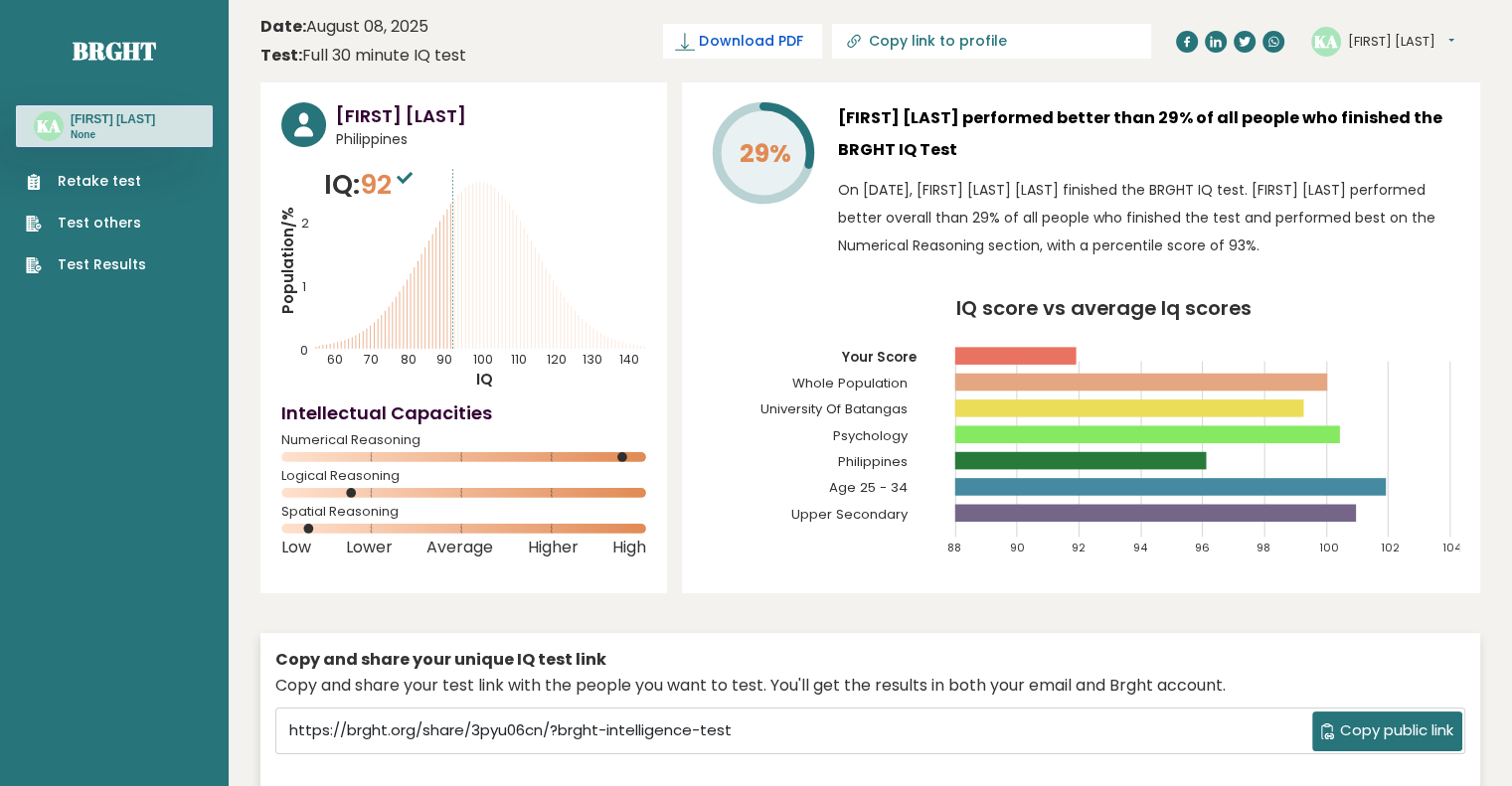 click on "Download PDF" at bounding box center (751, 41) 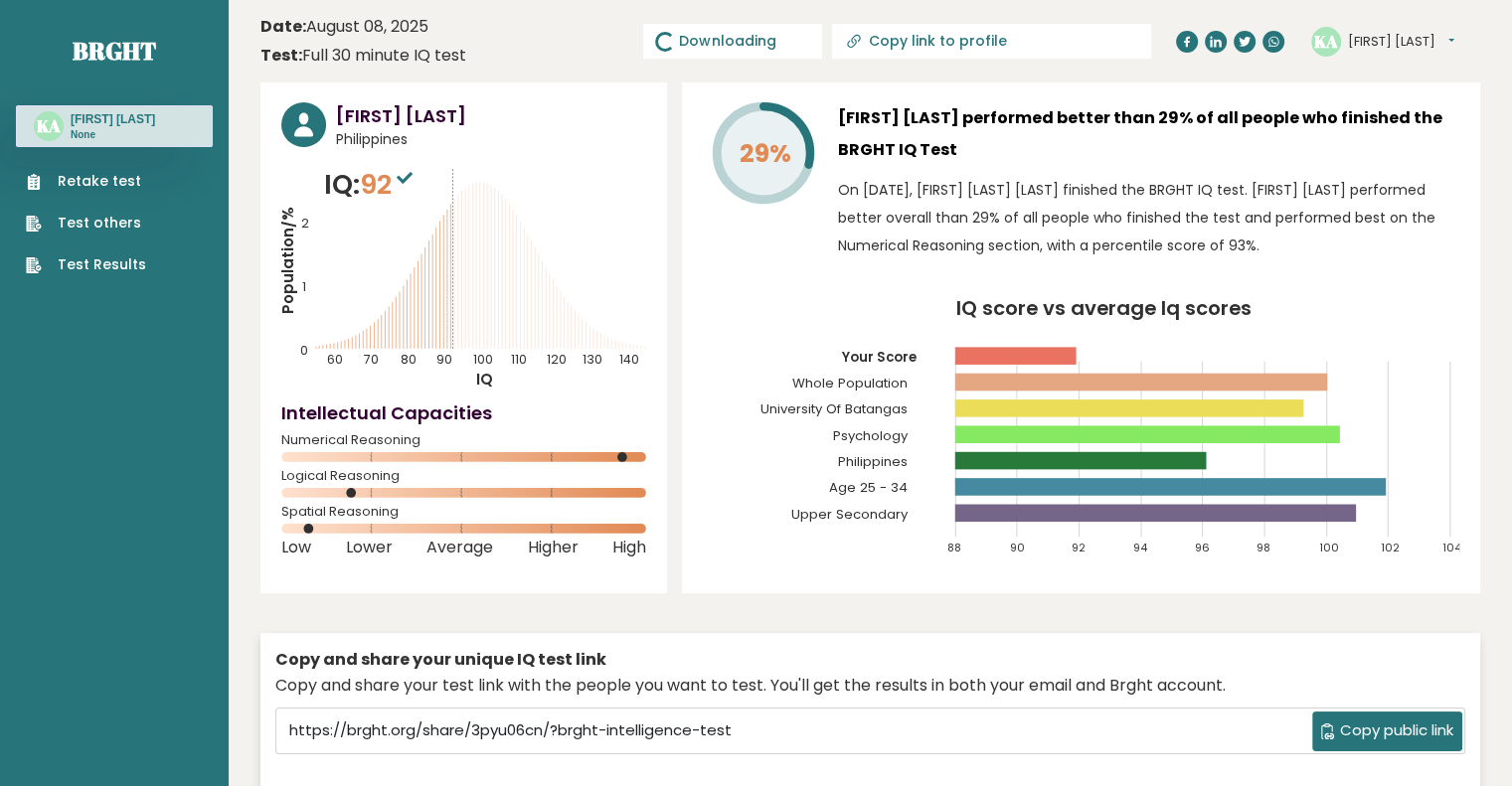 click on "Copy link to profile" at bounding box center [1003, 41] 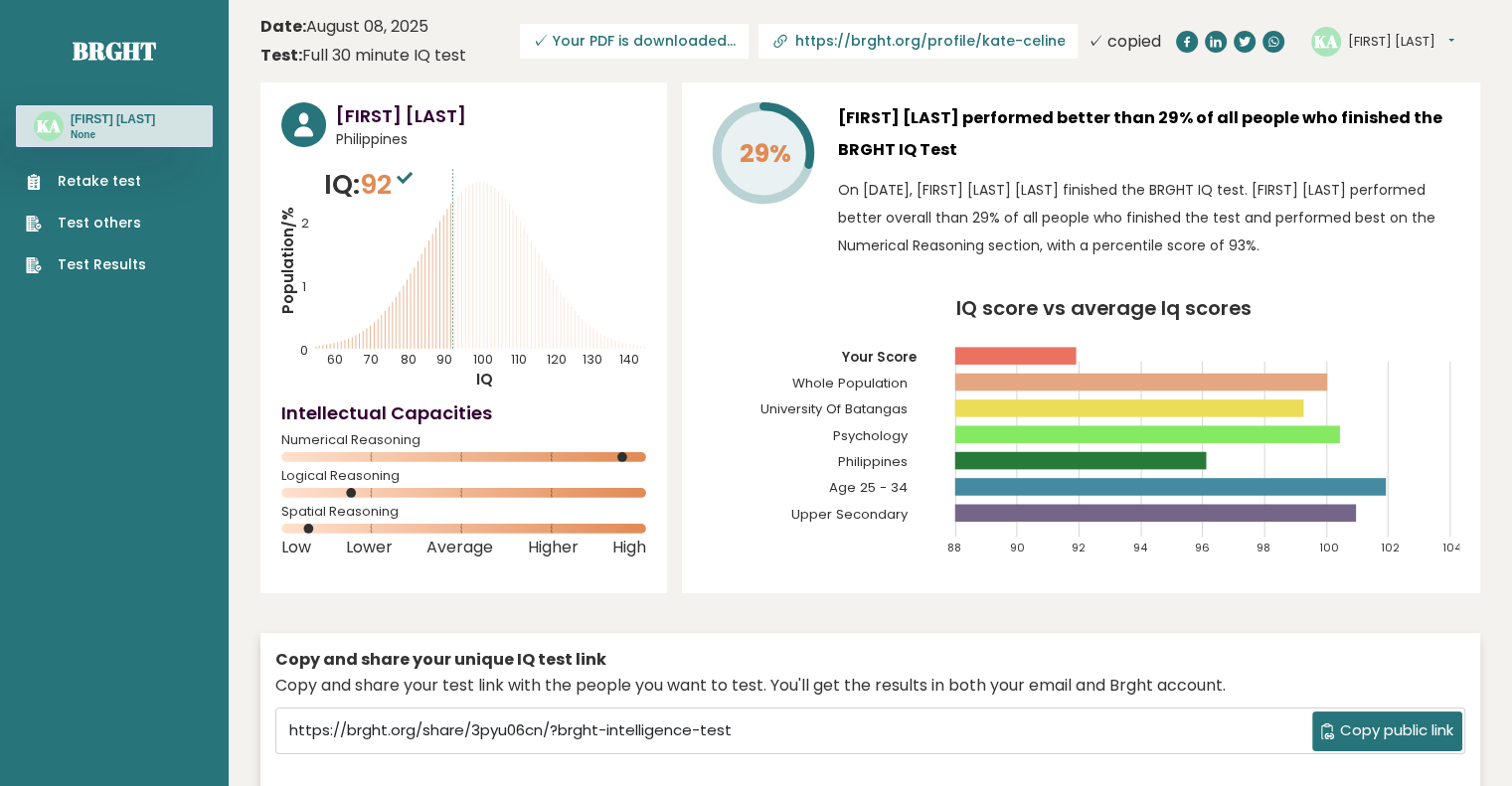 click on "Date:  [DATE]
Test:   Full 30 minute IQ test
Download PDF
Downloading...
Downloading
✓ Your PDF is downloaded...
https://brght.org/profile/[FIRST]-[LAST]/?utm_source=share&utm_medium=copy&utm_campaign=profile
✓ copied
KA
[FIRST]
Dashboard
Profile
Settings
Logout
[FIRST] [LAST]
[COUNTRY]
IQ:  92
IQ" at bounding box center [870, 2963] 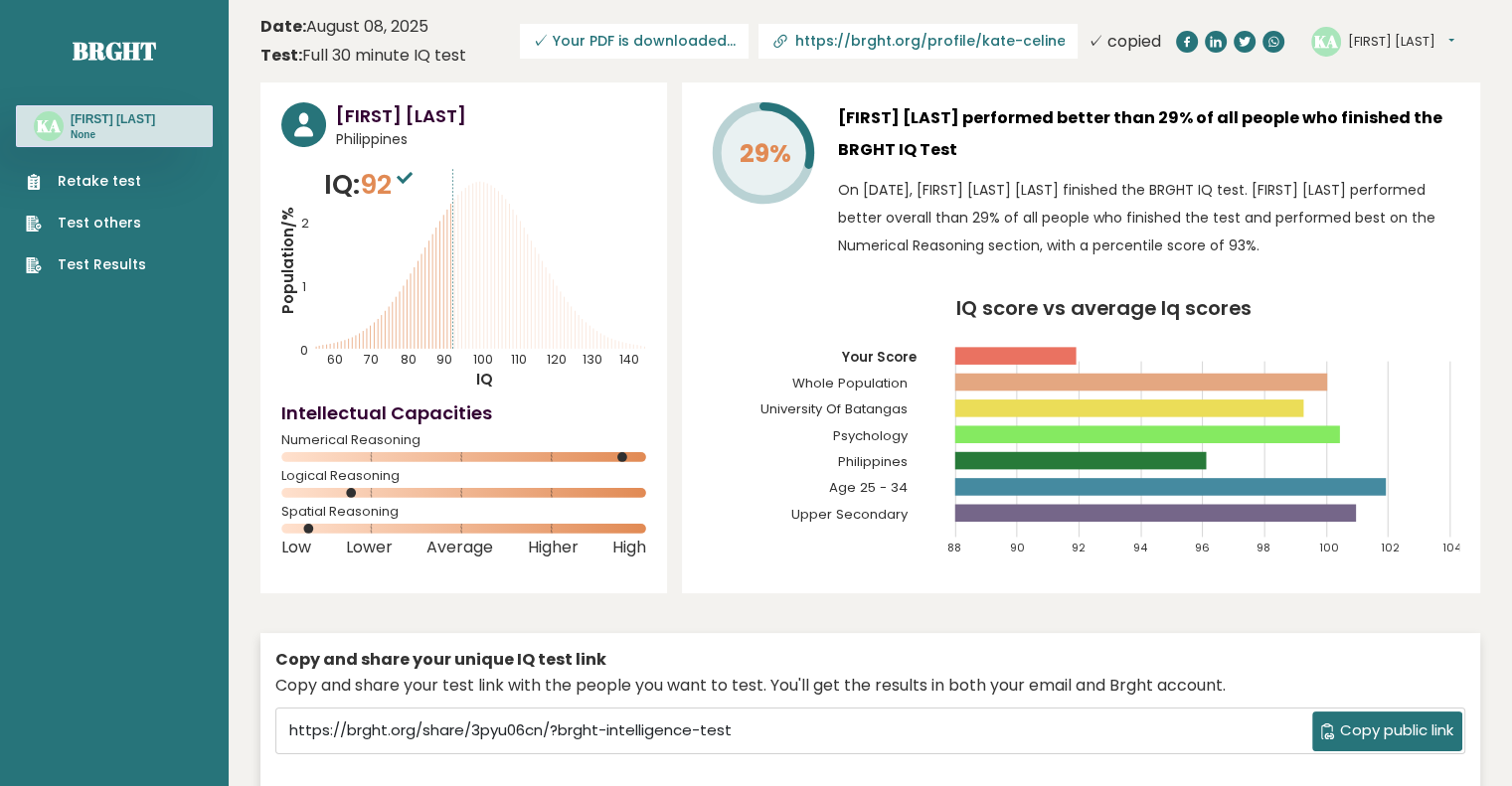 click on "Copy and share your unique IQ test link
Copy and share your test link with the people you want to test. You'll get the results in both your email and Brght account.
https://brght.org/share/3pyu06cn/?brght-intelligence-test
Copy public link
Or create a cognitive ability test as a business
✓ copied" at bounding box center [870, 742] 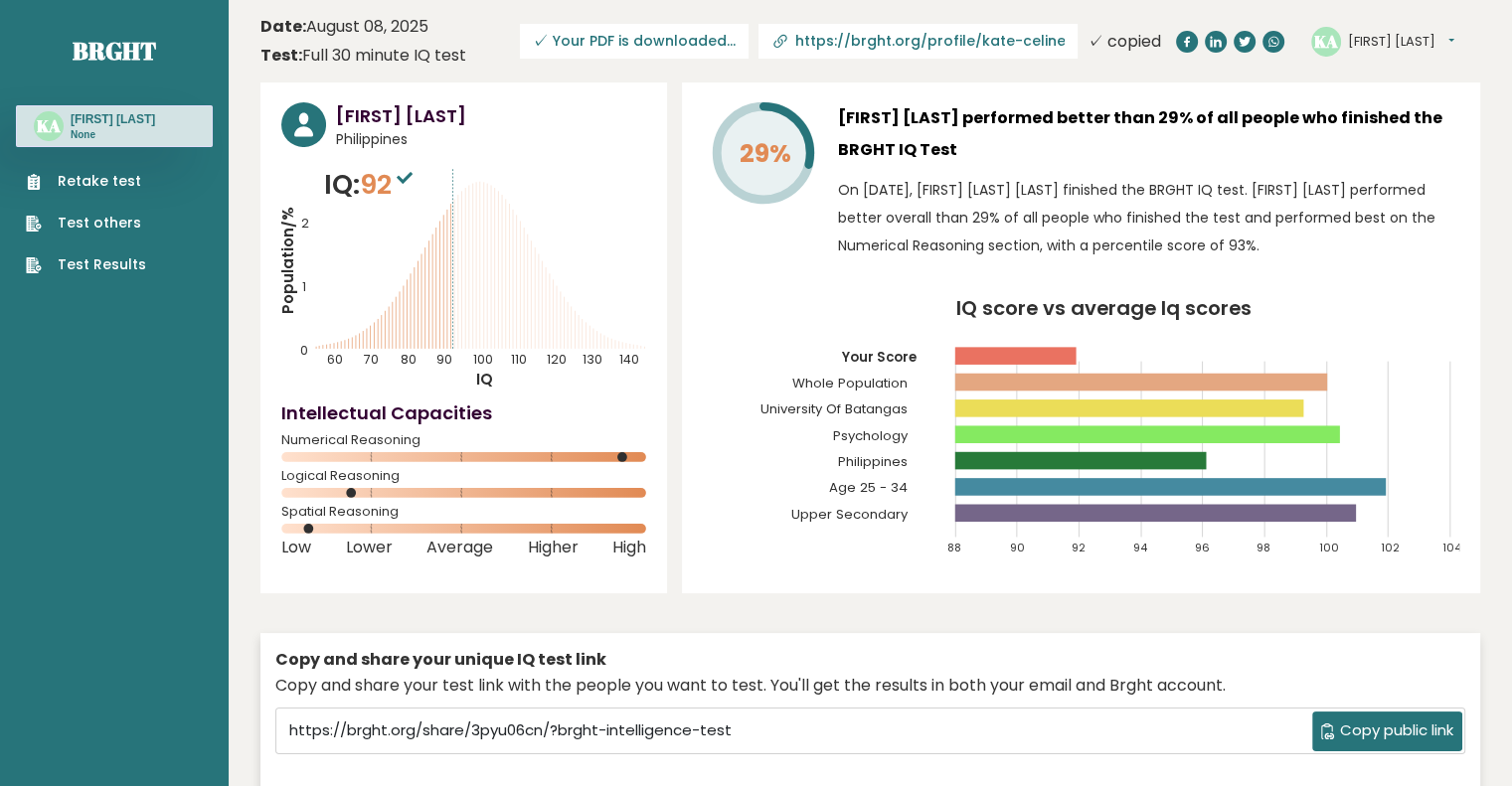 click on "Date:  [DATE]
Test:   Full 30 minute IQ test
Download PDF
Downloading...
Downloading
✓ Your PDF is downloaded...
https://brght.org/profile/[FIRST]-[LAST]/?utm_source=share&utm_medium=copy&utm_campaign=profile
✓ copied
KA
[FIRST]
Dashboard
Profile
Settings
Logout
[FIRST] [LAST]
[COUNTRY]
IQ:  92
IQ" at bounding box center (870, 2963) 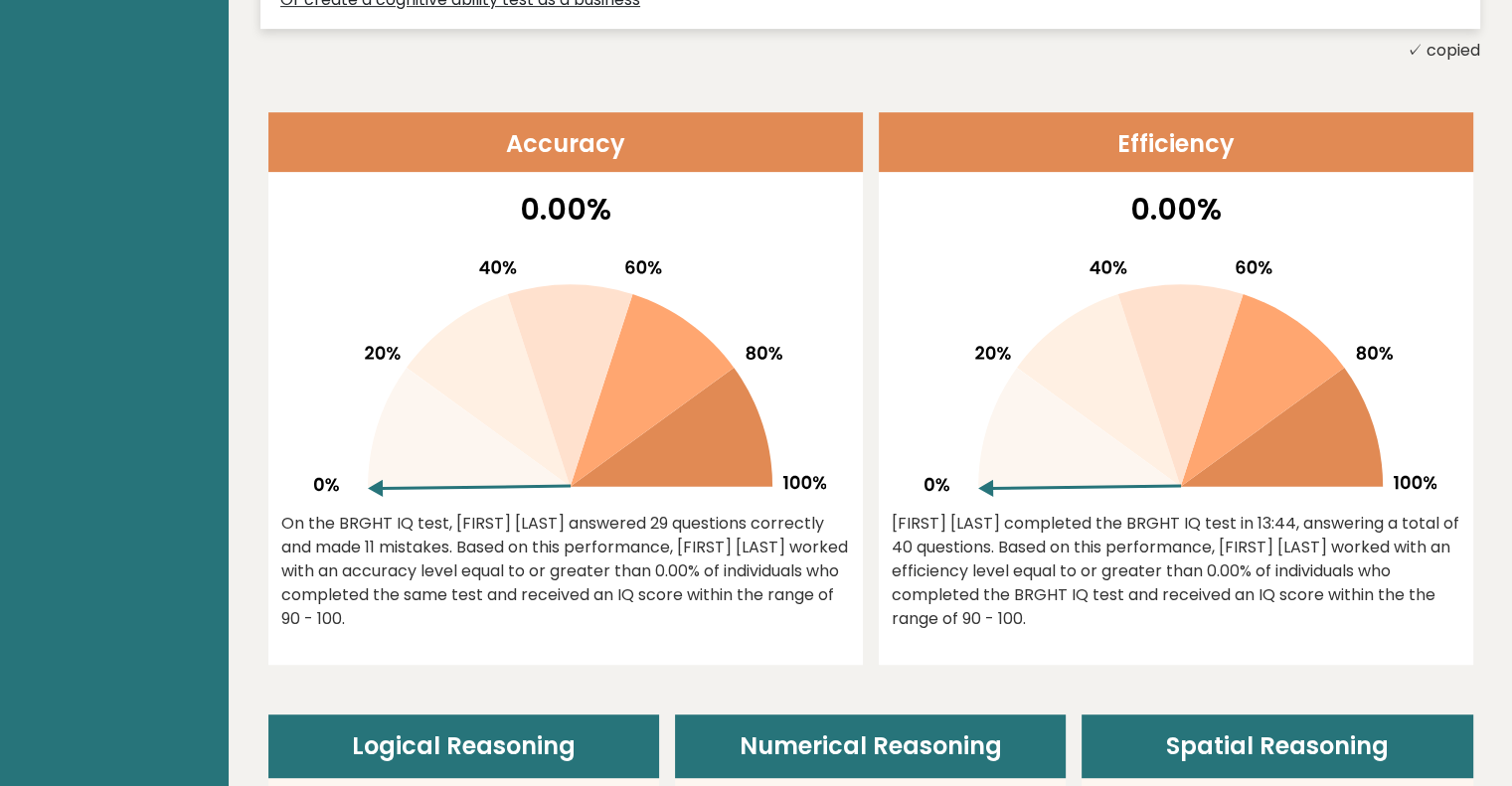 scroll, scrollTop: 795, scrollLeft: 0, axis: vertical 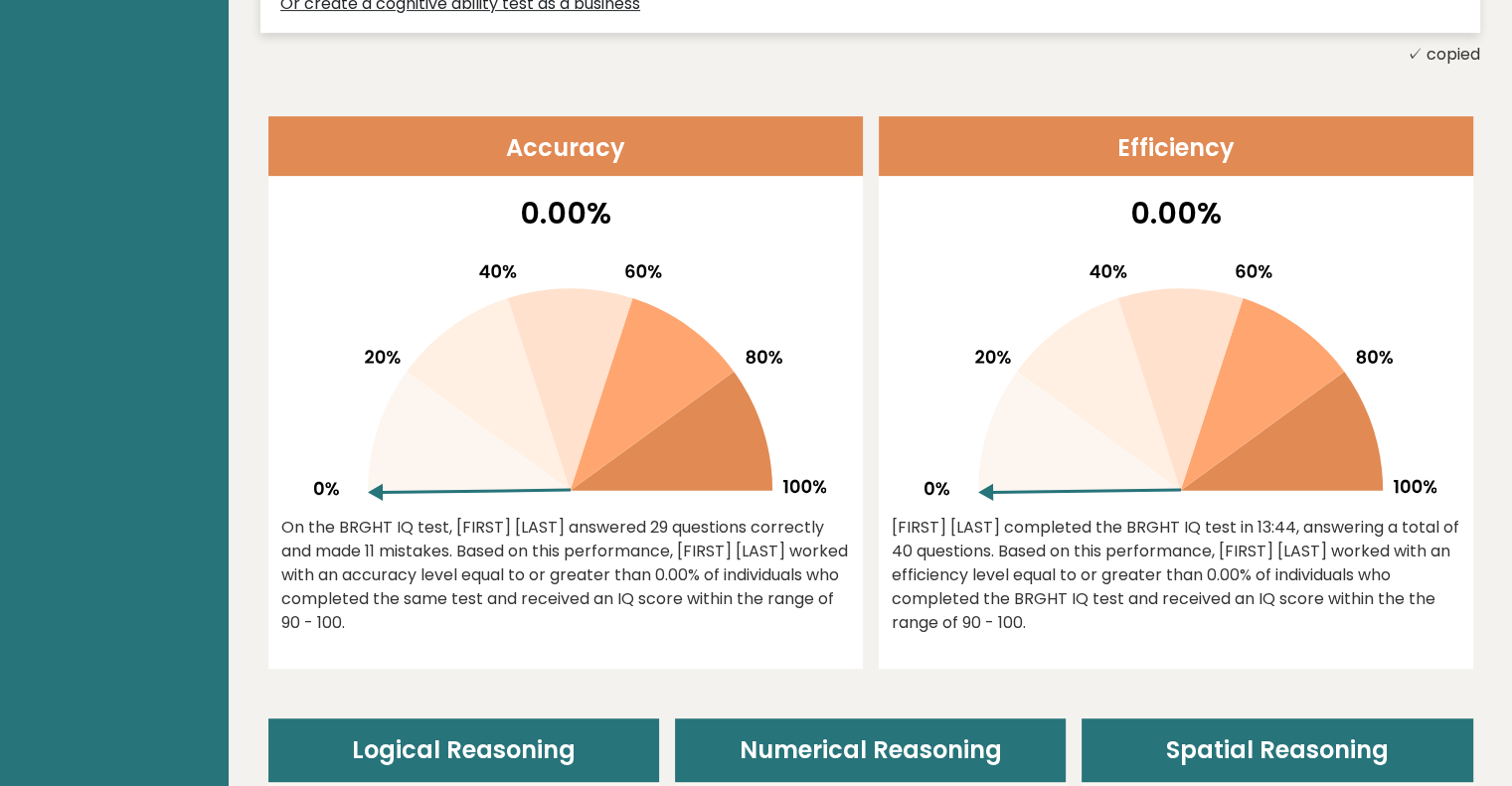 click on "[FIRST] [LAST] completed the BRGHT IQ test in 13:44, answering a total of 40 questions. Based on this performance, [FIRST] [LAST] worked with an efficiency level equal to or greater than 0.00% of individuals who completed the BRGHT IQ test and received an IQ score within the the range of 90 - 100." at bounding box center (1176, 575) 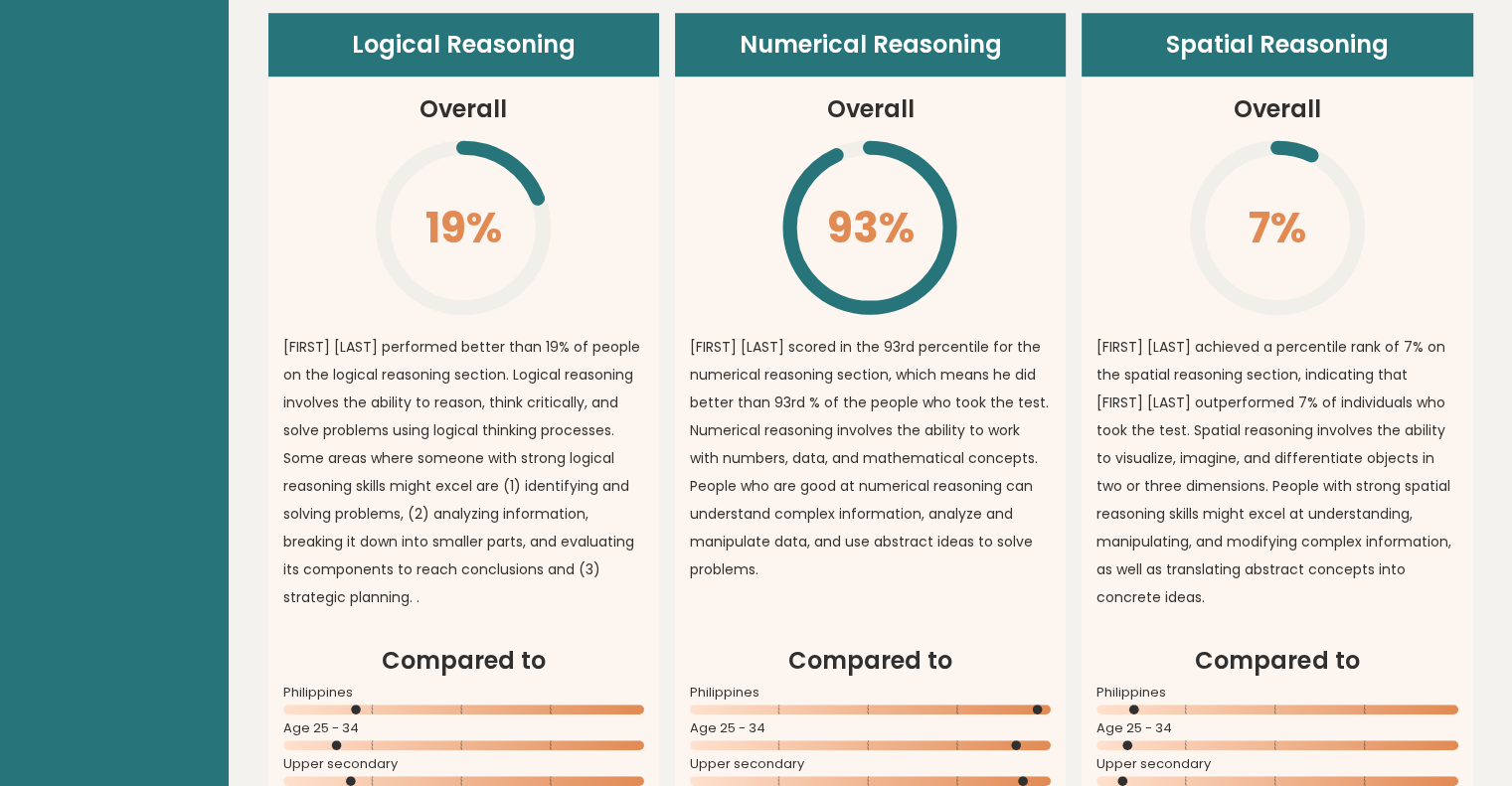 scroll, scrollTop: 1491, scrollLeft: 0, axis: vertical 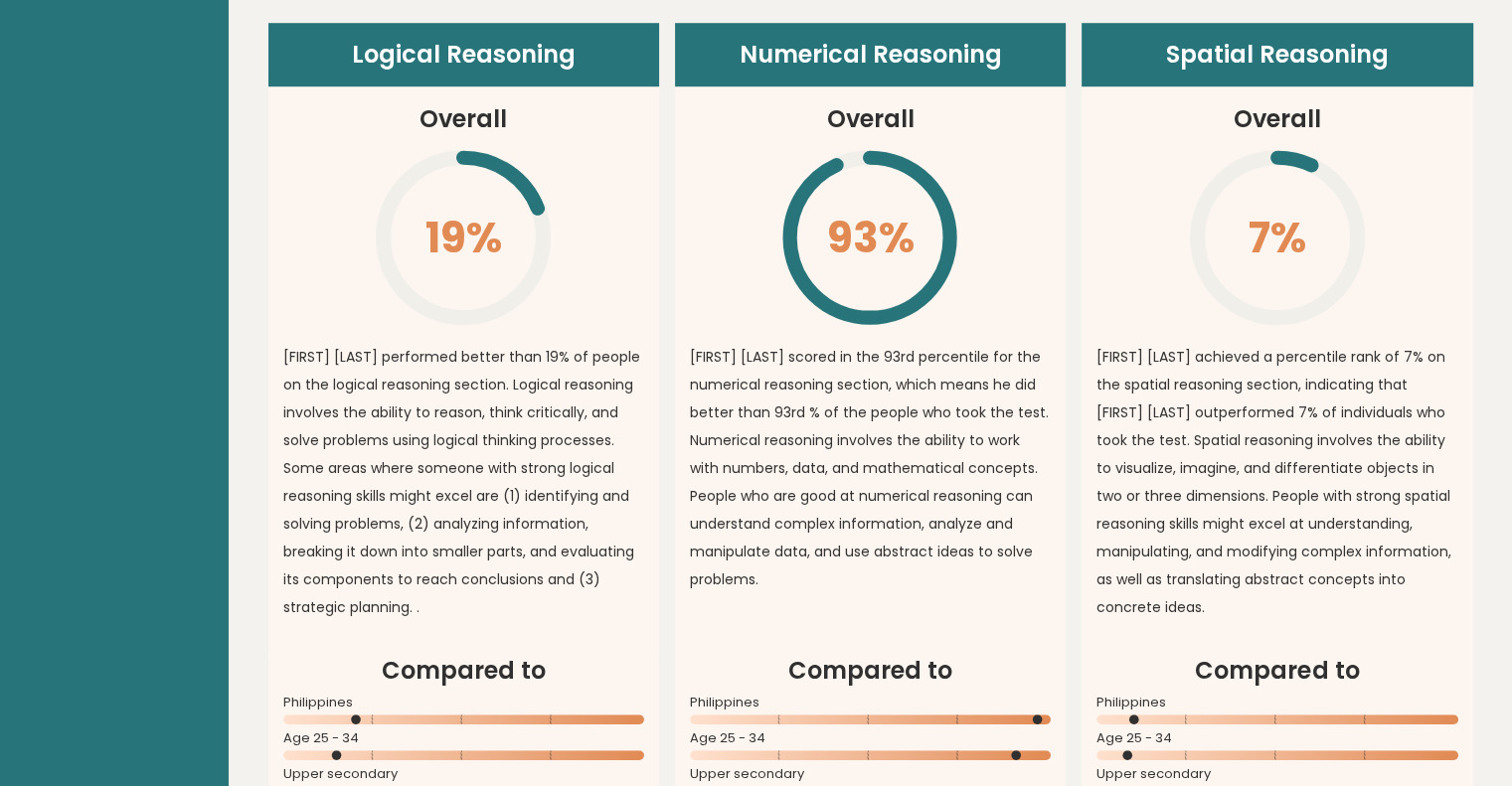 drag, startPoint x: 1351, startPoint y: 333, endPoint x: 1341, endPoint y: 341, distance: 12.806248 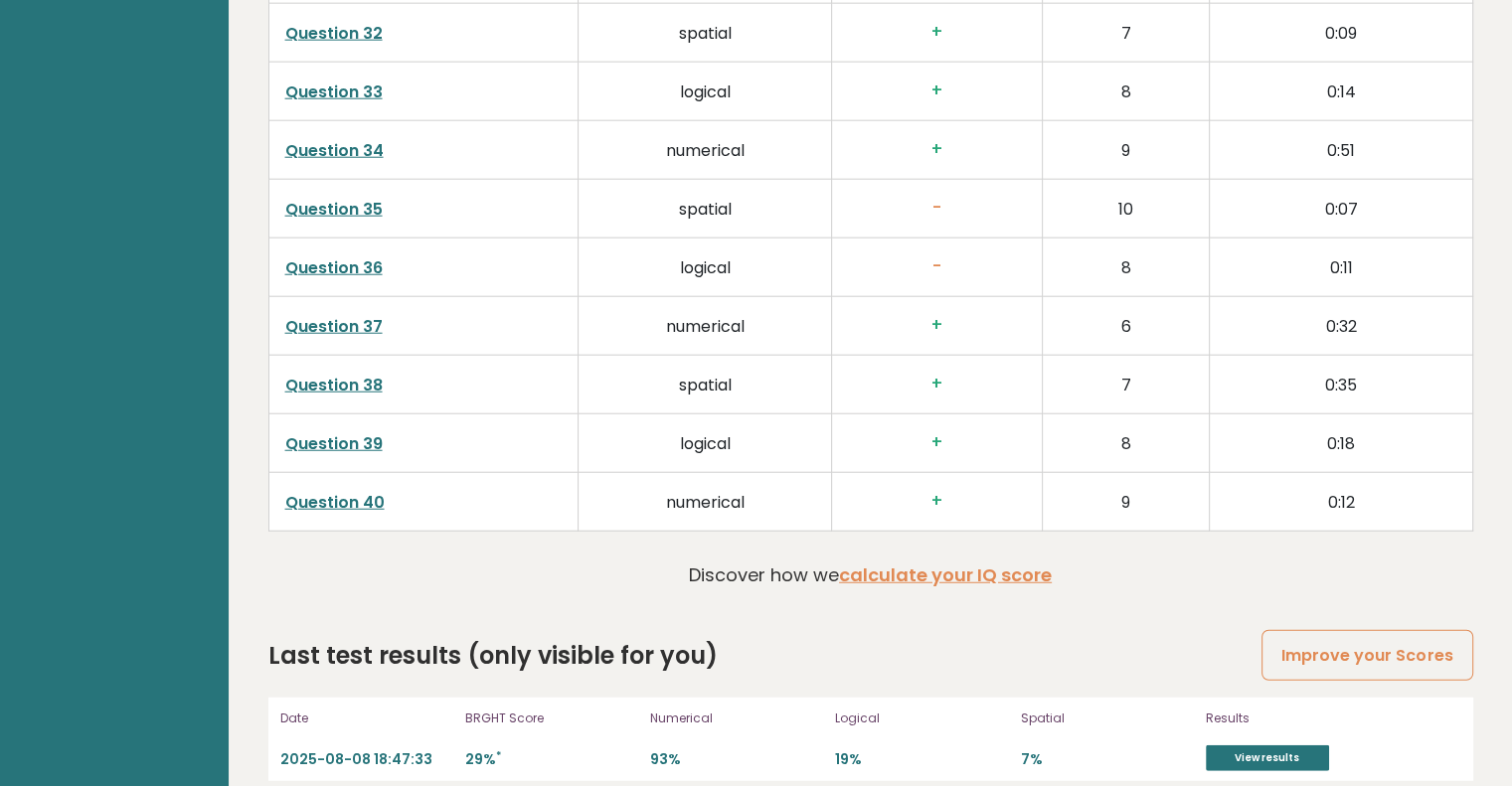 scroll, scrollTop: 5130, scrollLeft: 0, axis: vertical 